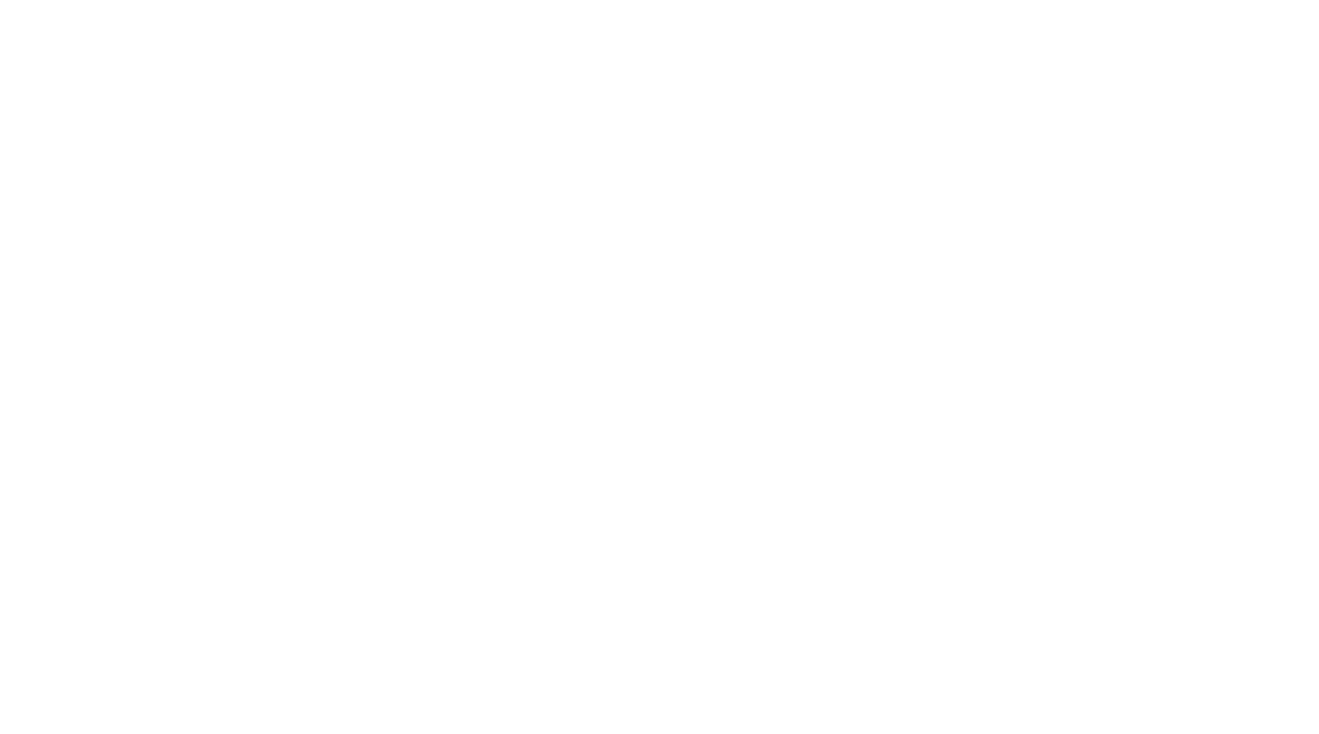 scroll, scrollTop: 0, scrollLeft: 0, axis: both 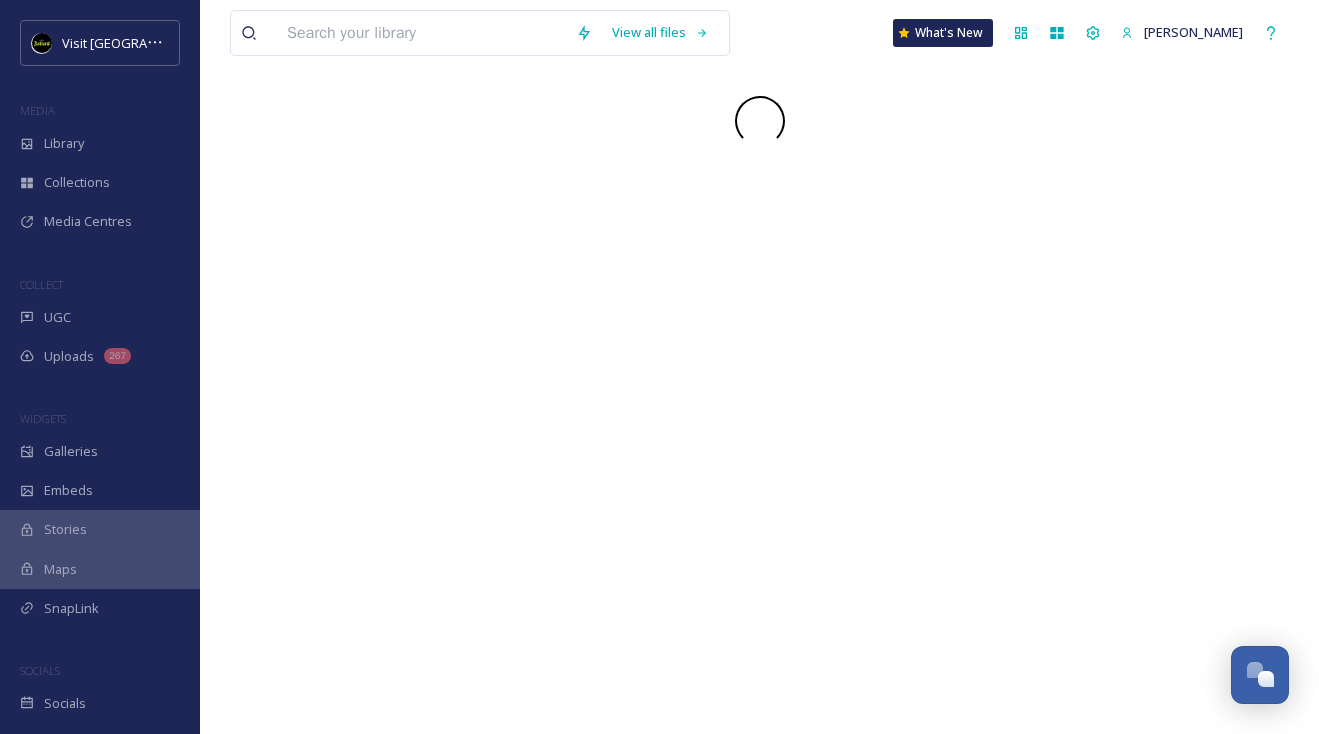 click at bounding box center (421, 33) 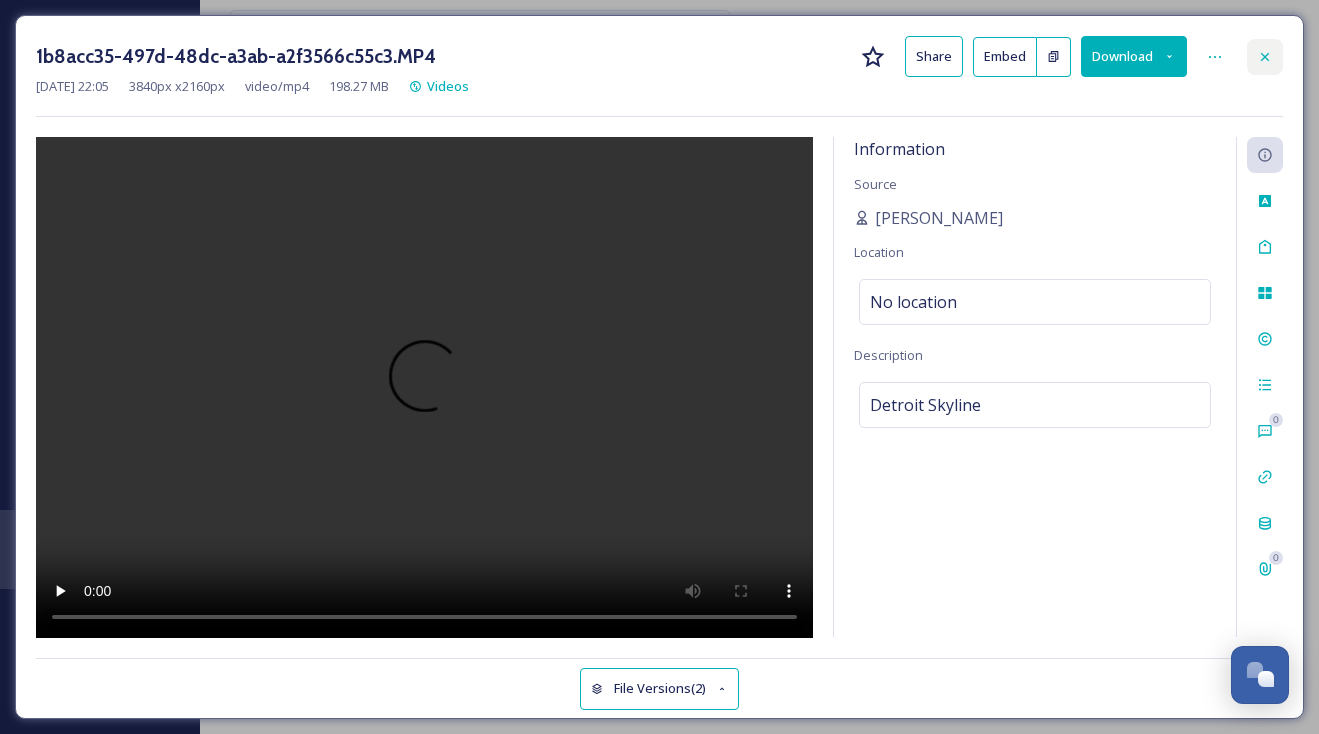 type on "au" 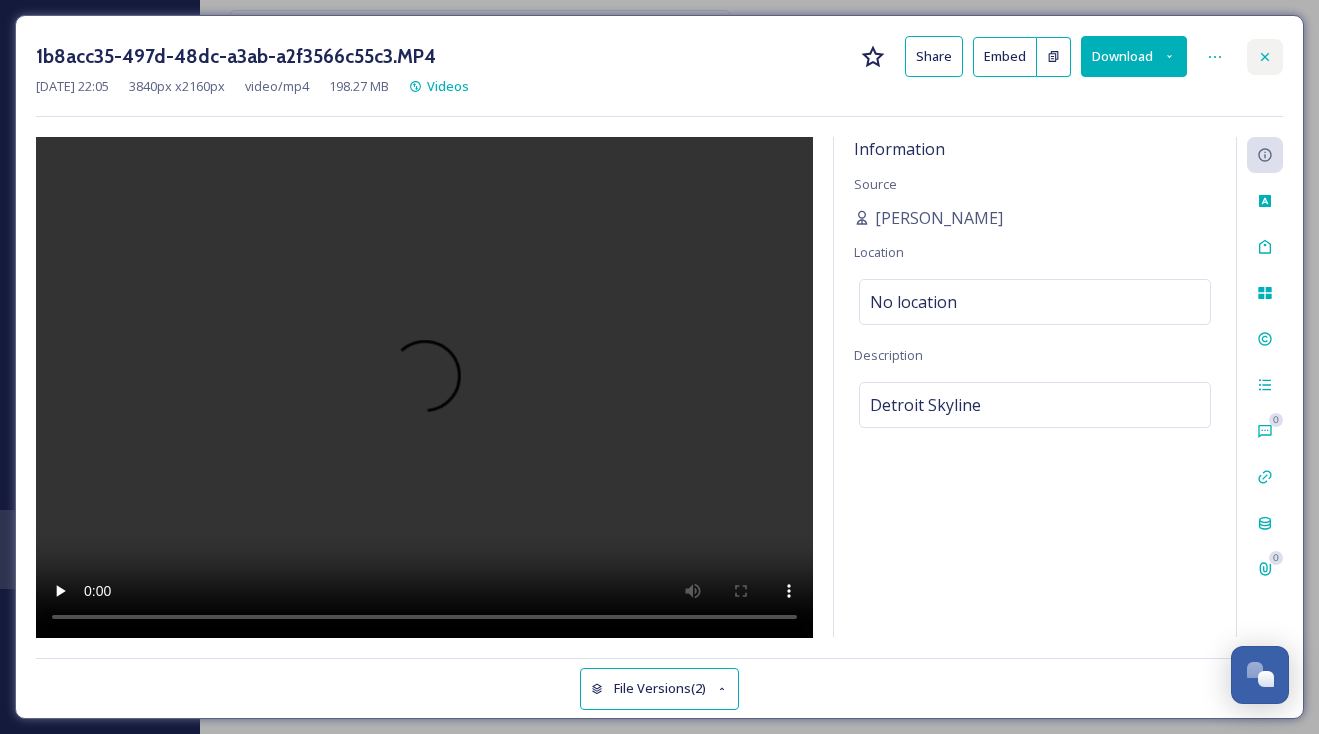 click at bounding box center [1265, 57] 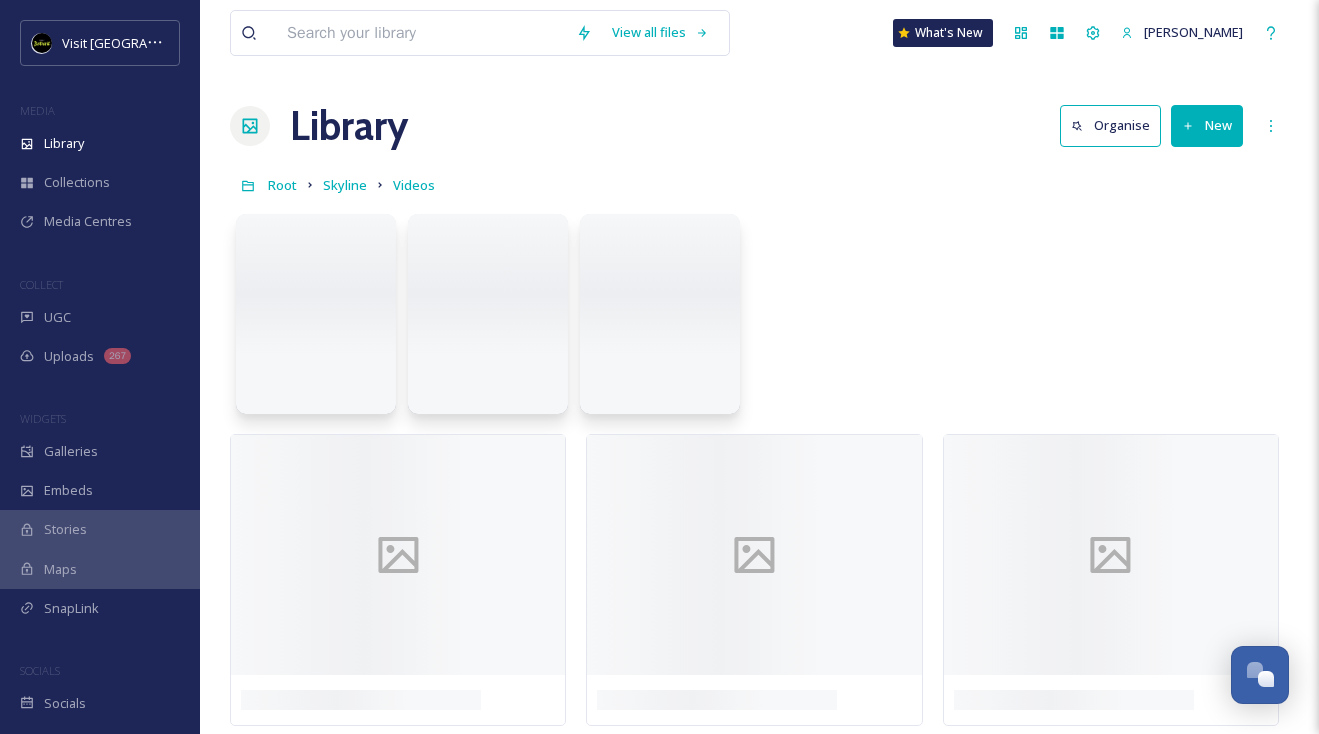 click at bounding box center [421, 33] 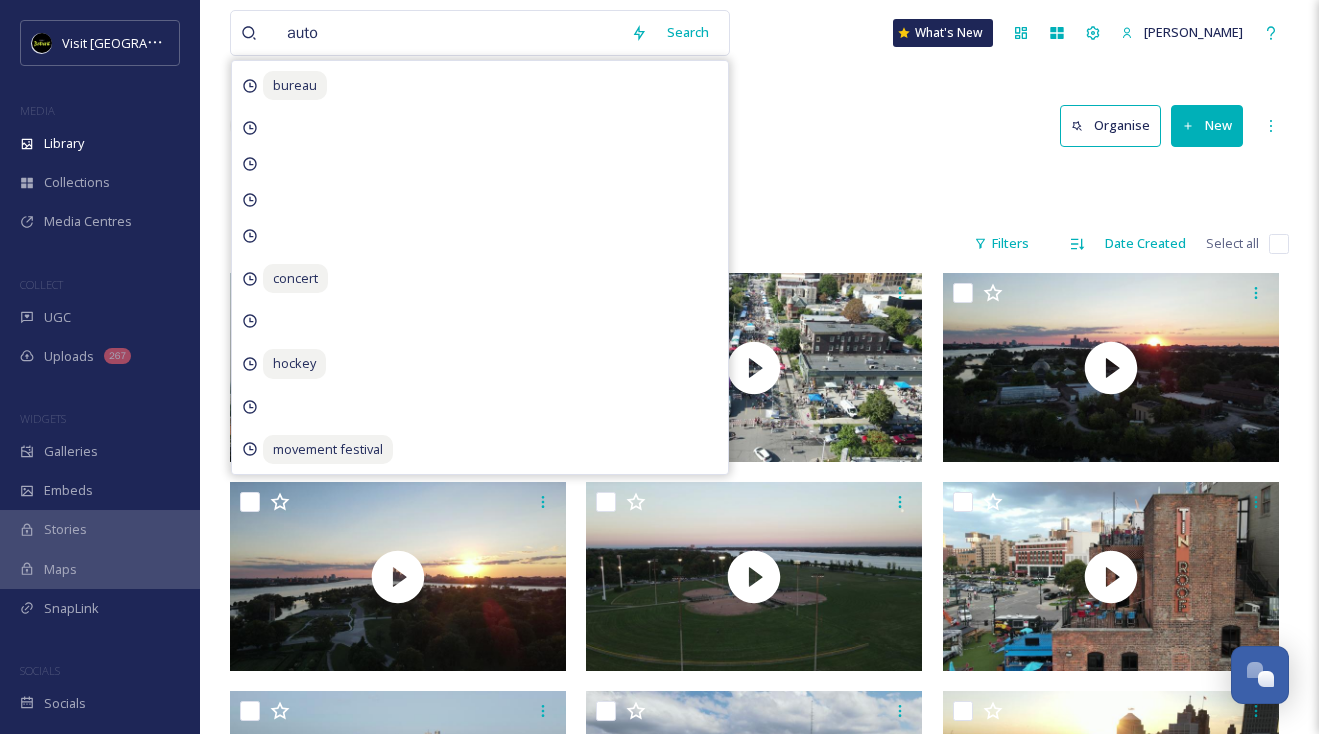 type on "auto" 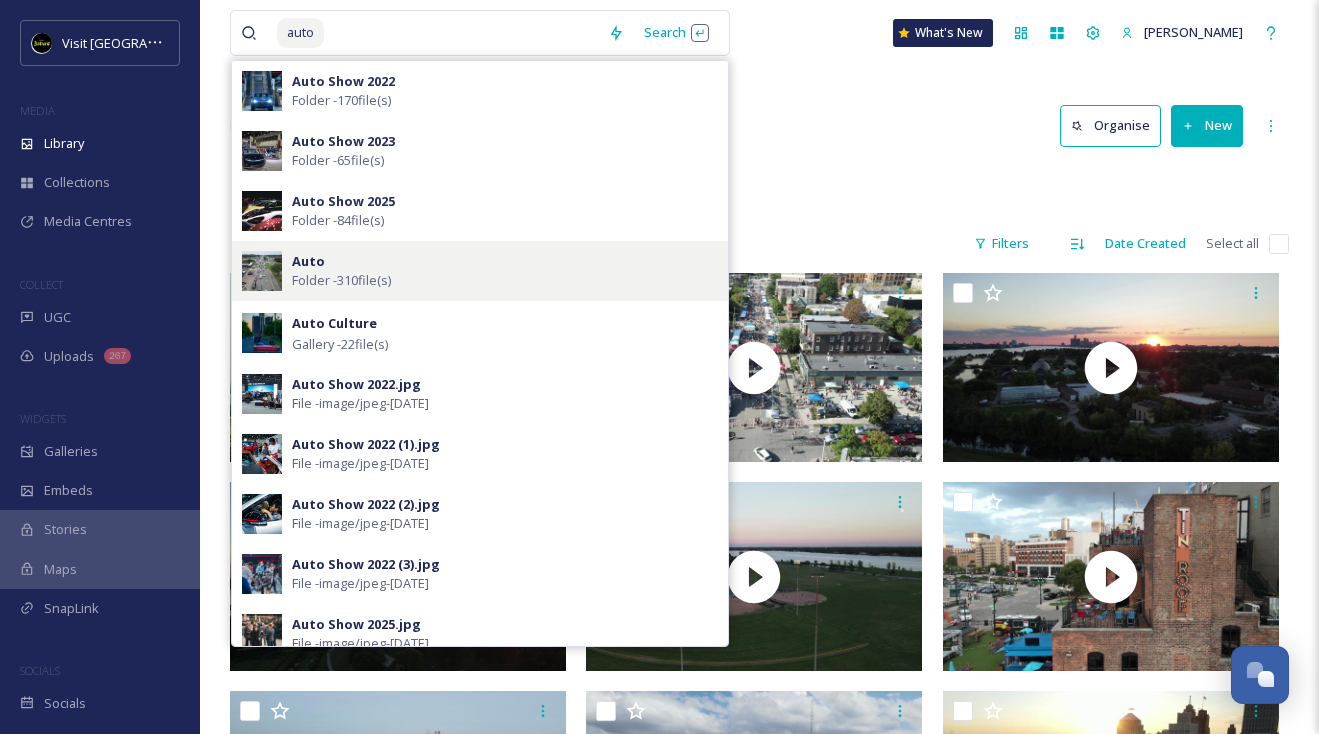 scroll, scrollTop: 44, scrollLeft: 0, axis: vertical 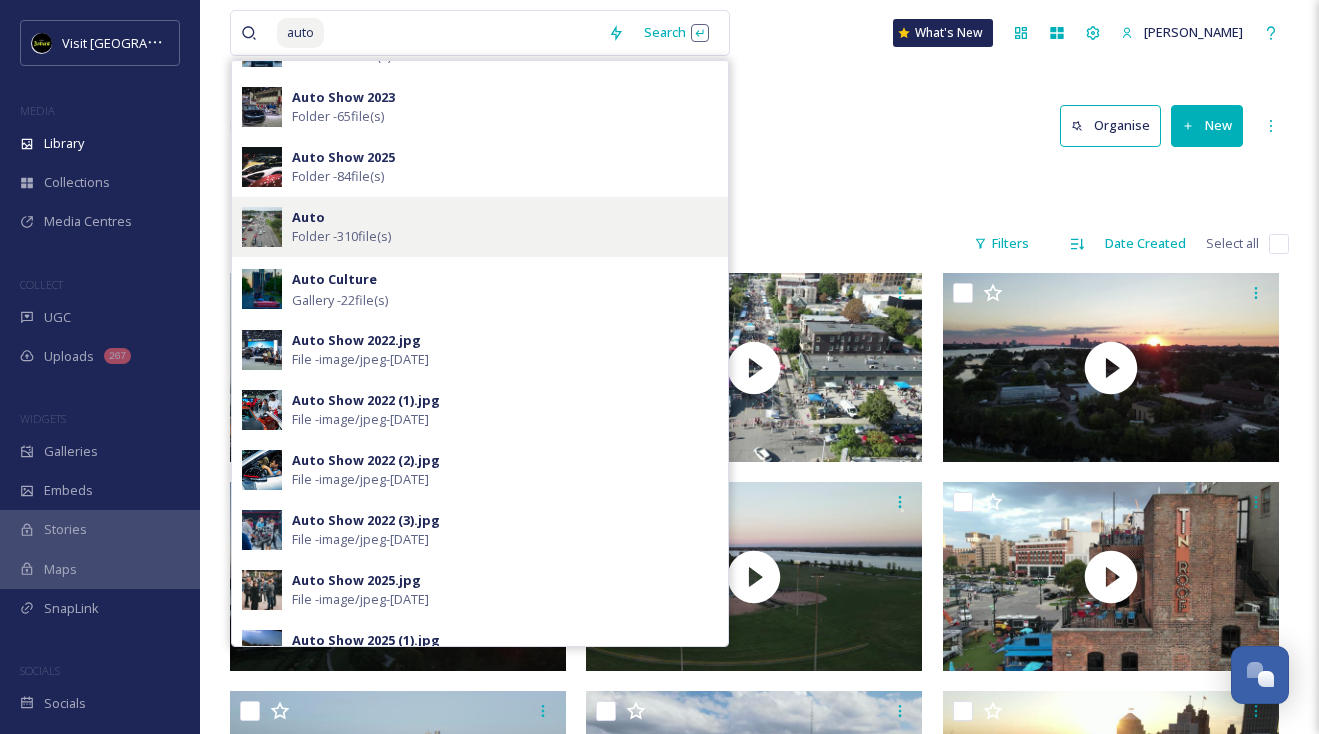 click on "Gallery -  22  file(s)" at bounding box center [340, 300] 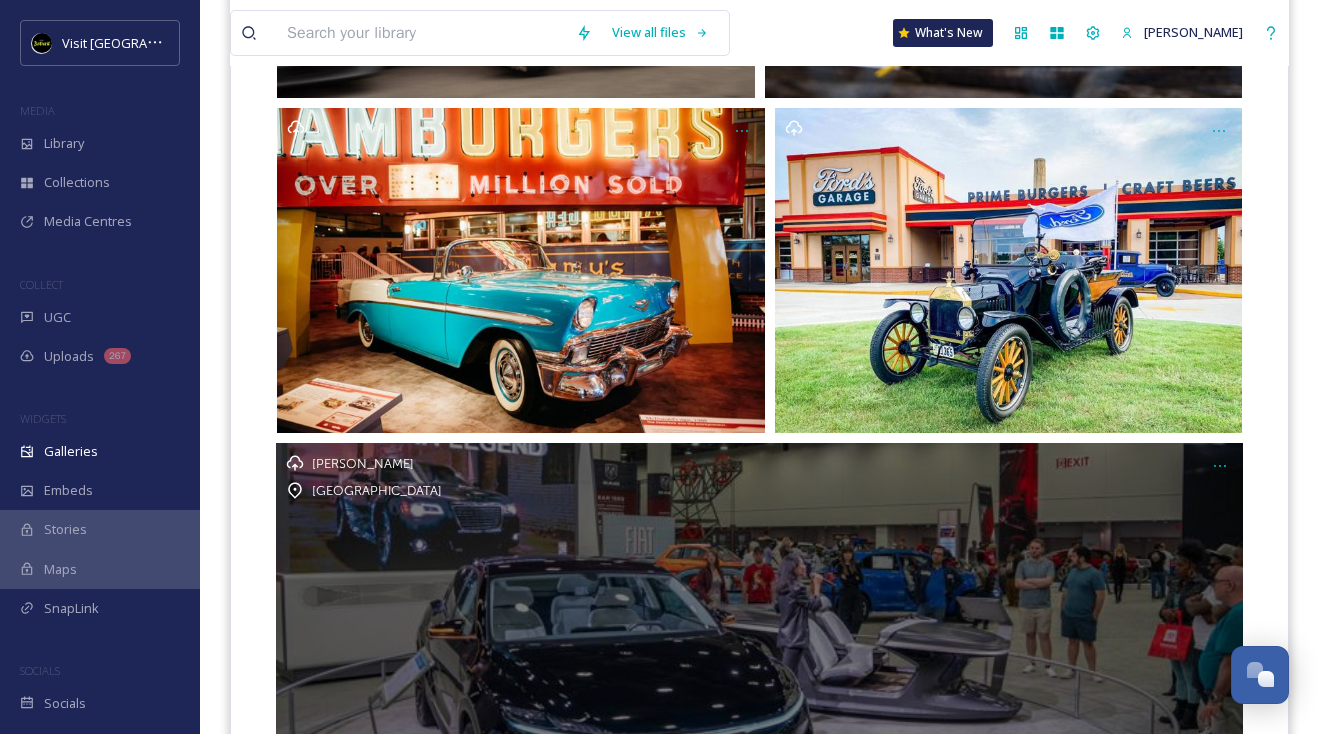 scroll, scrollTop: 996, scrollLeft: 0, axis: vertical 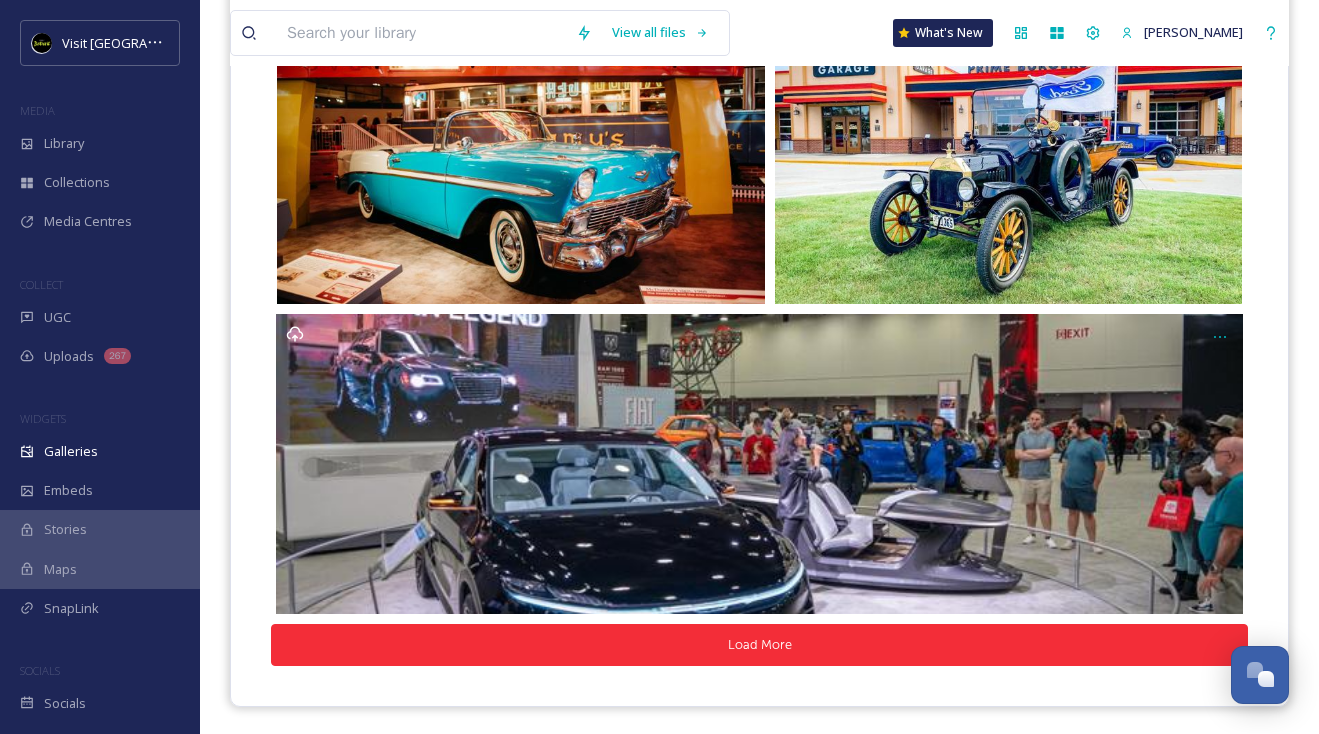 click on "Load More" at bounding box center (759, 644) 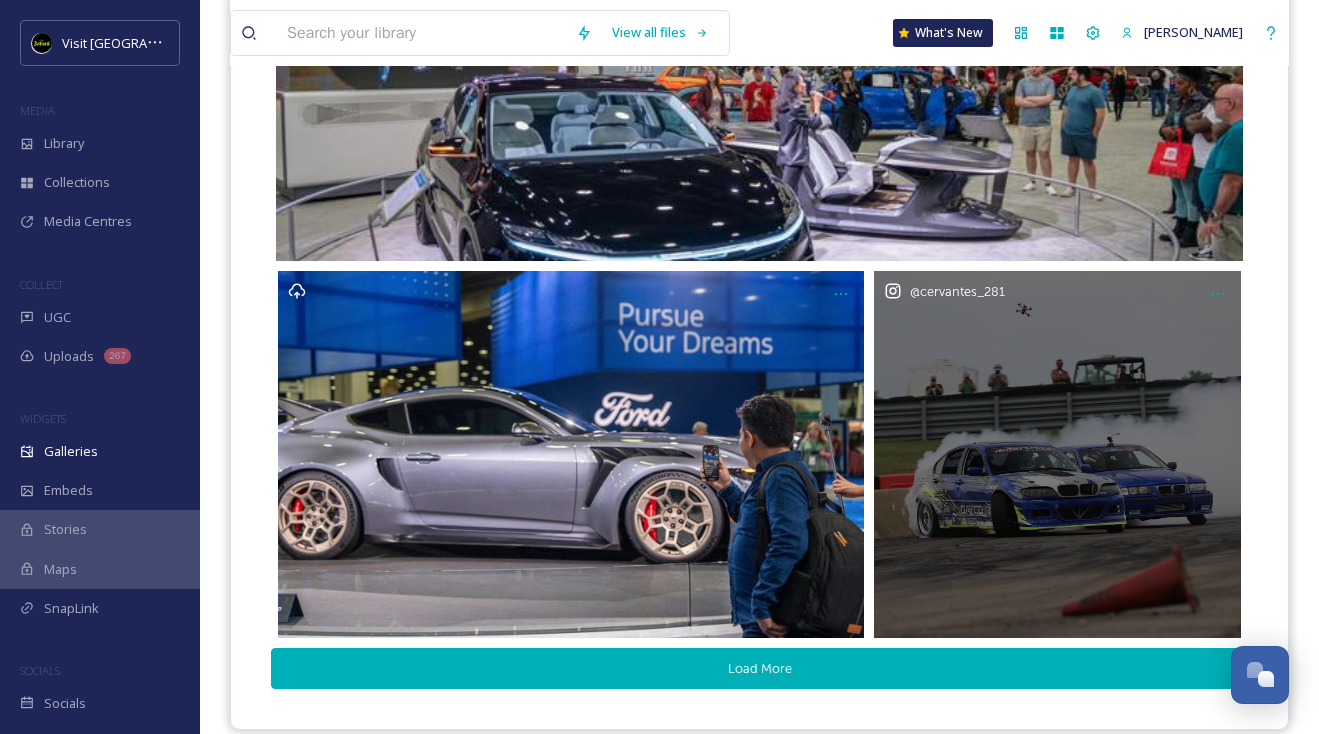 scroll, scrollTop: 1373, scrollLeft: 0, axis: vertical 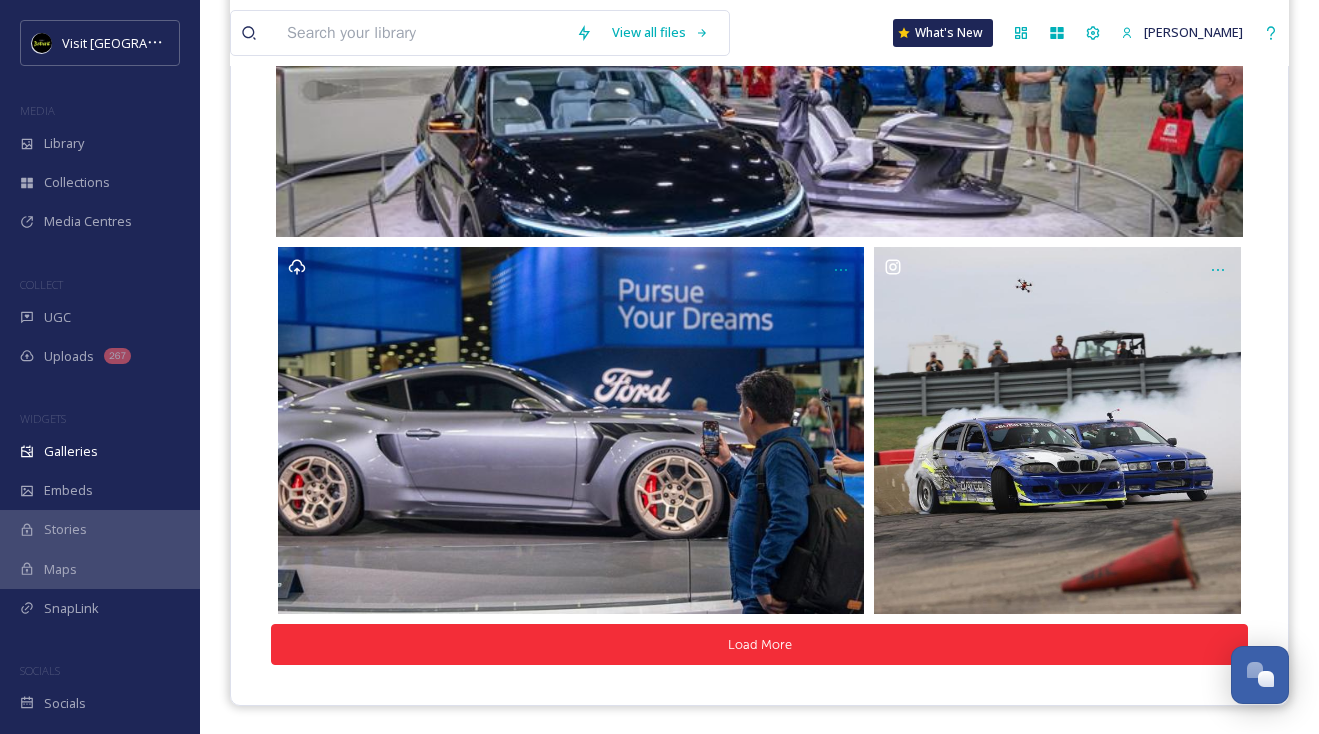 click on "Load More" at bounding box center [759, 644] 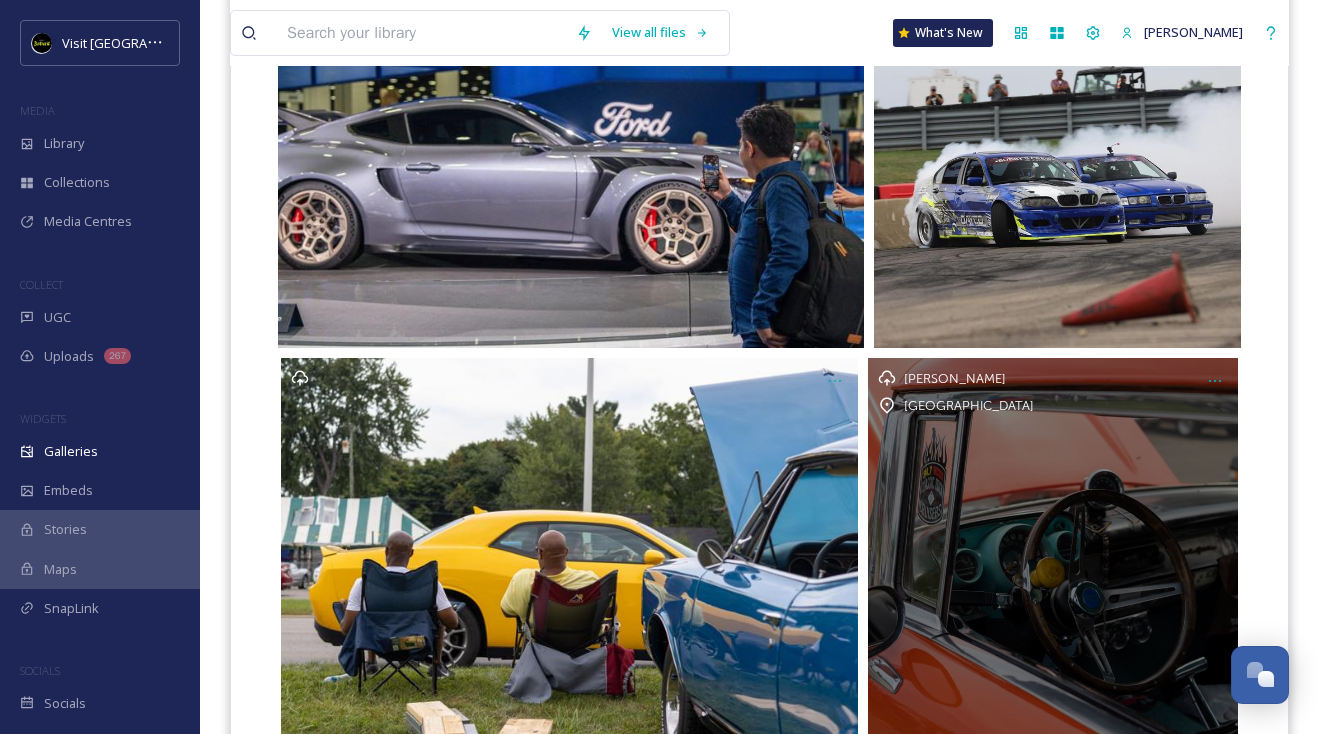 scroll, scrollTop: 1844, scrollLeft: 0, axis: vertical 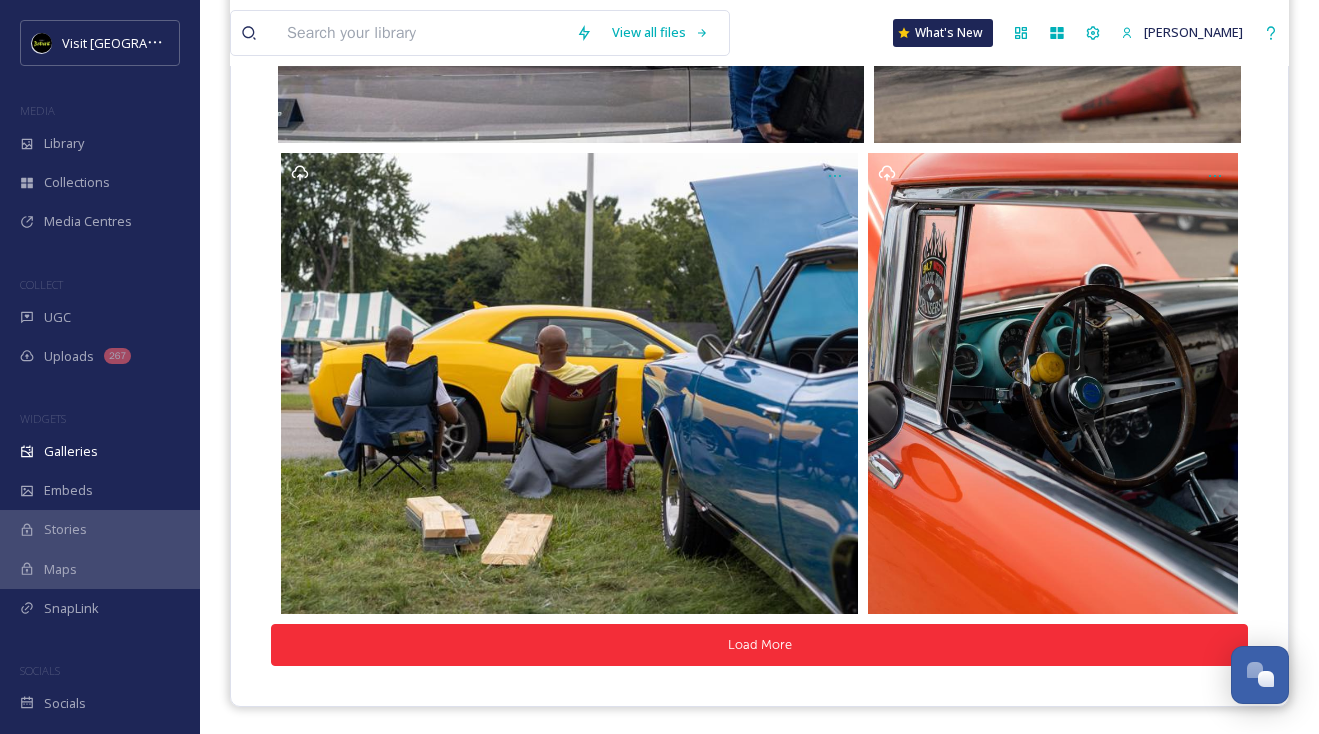 click on "Load More" at bounding box center [759, 644] 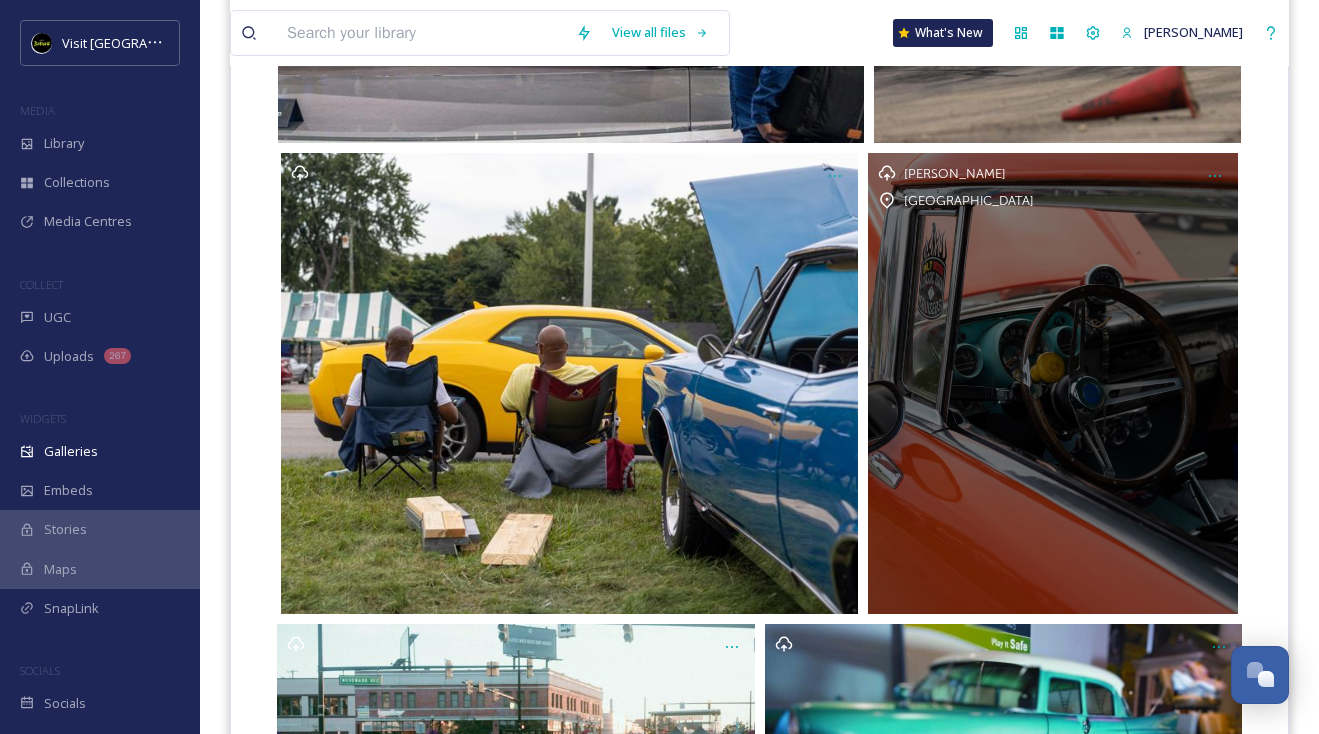 scroll, scrollTop: 2173, scrollLeft: 0, axis: vertical 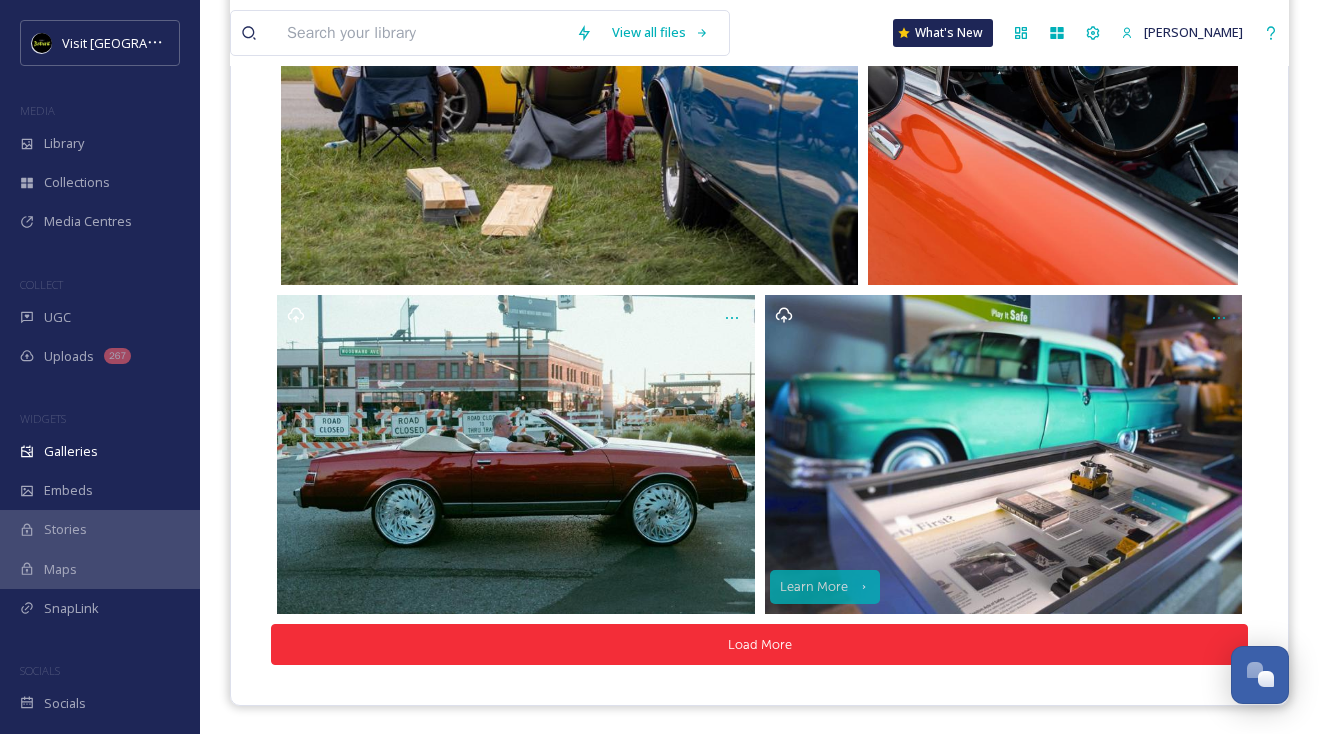 click on "Load More" at bounding box center (759, 644) 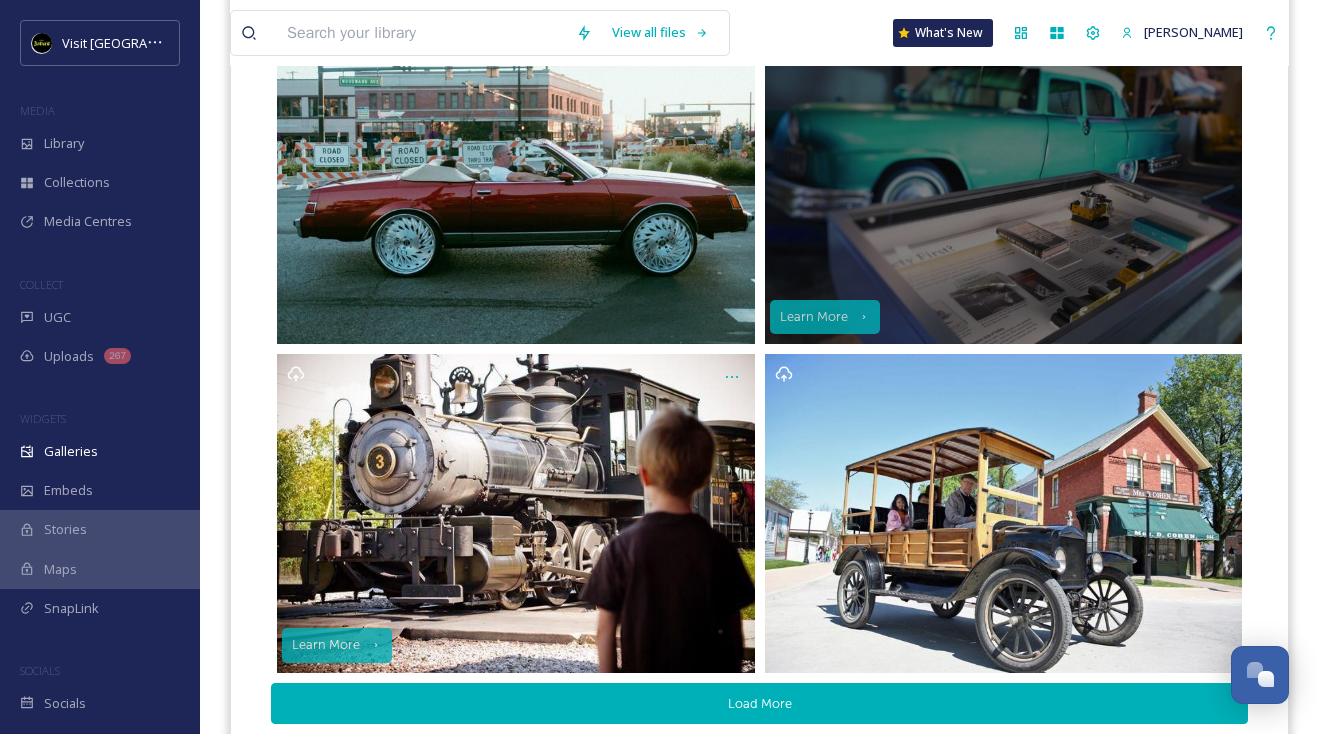 scroll, scrollTop: 2502, scrollLeft: 0, axis: vertical 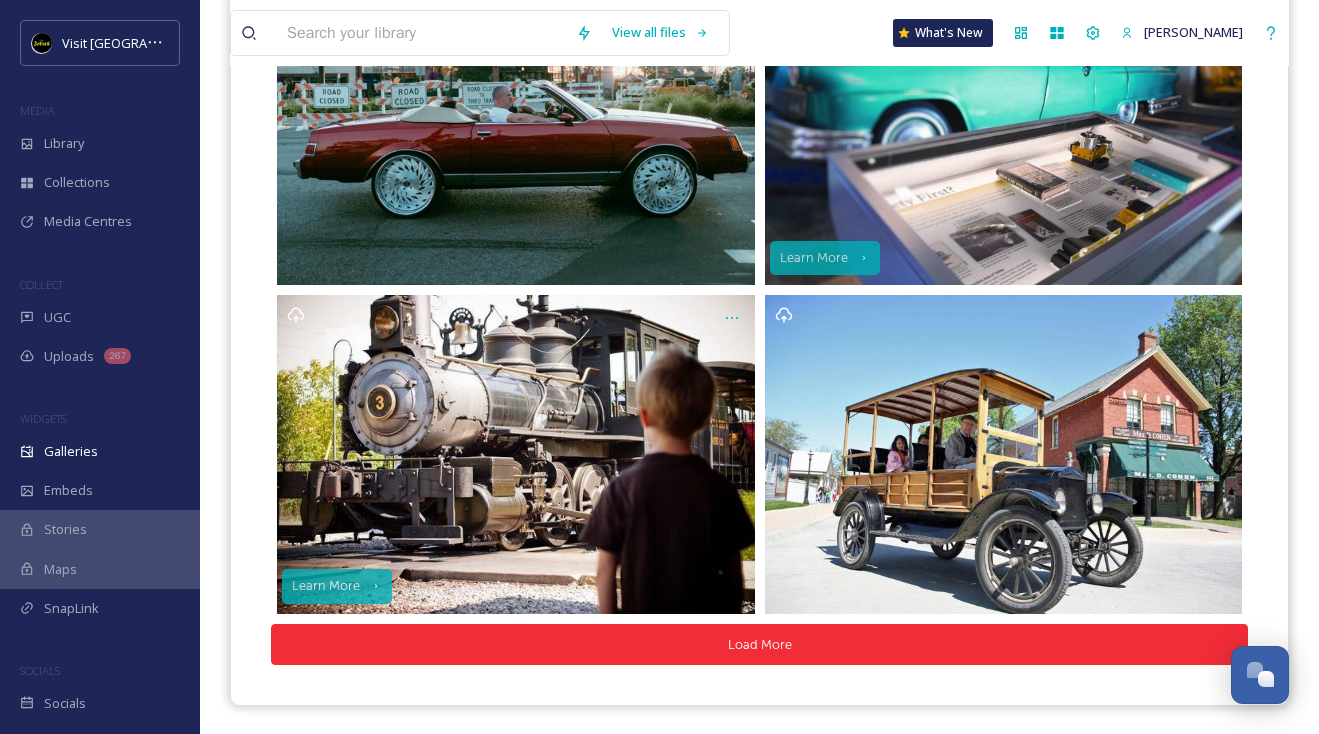 click on "Load More" at bounding box center [759, 644] 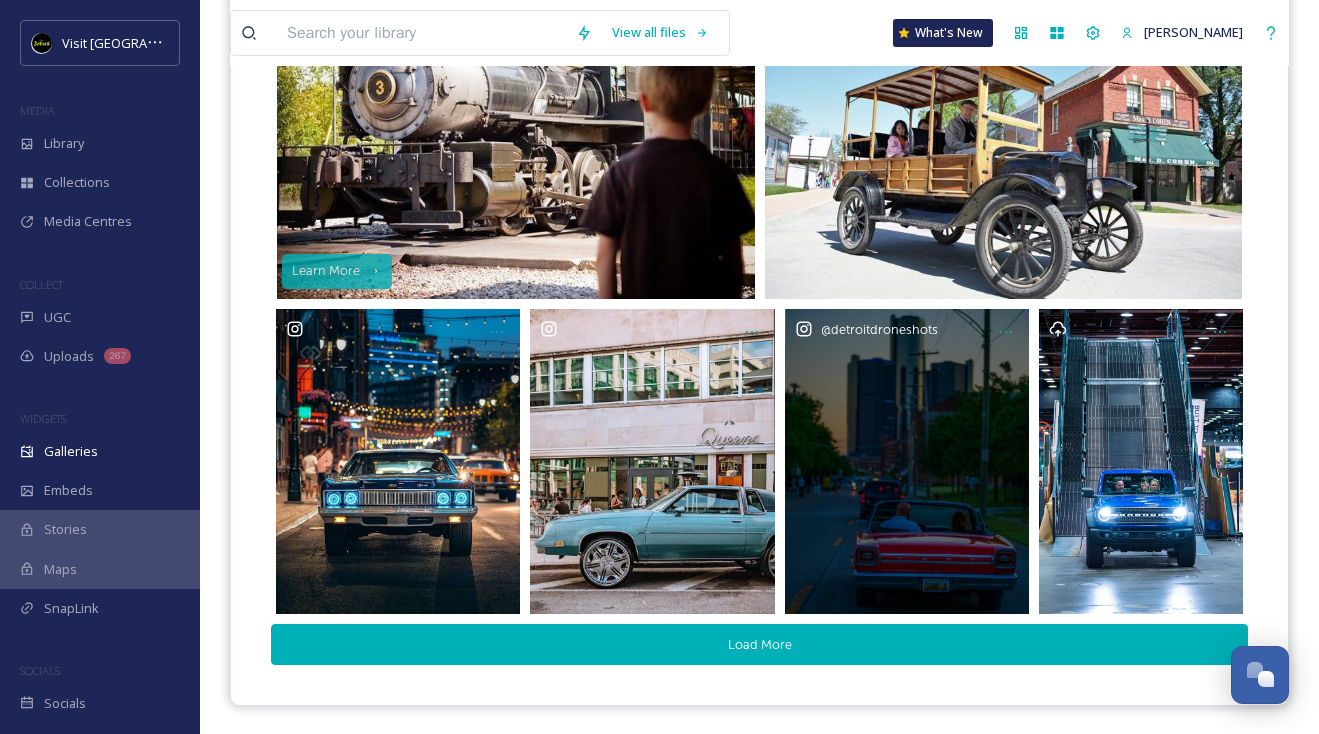 scroll, scrollTop: 2817, scrollLeft: 0, axis: vertical 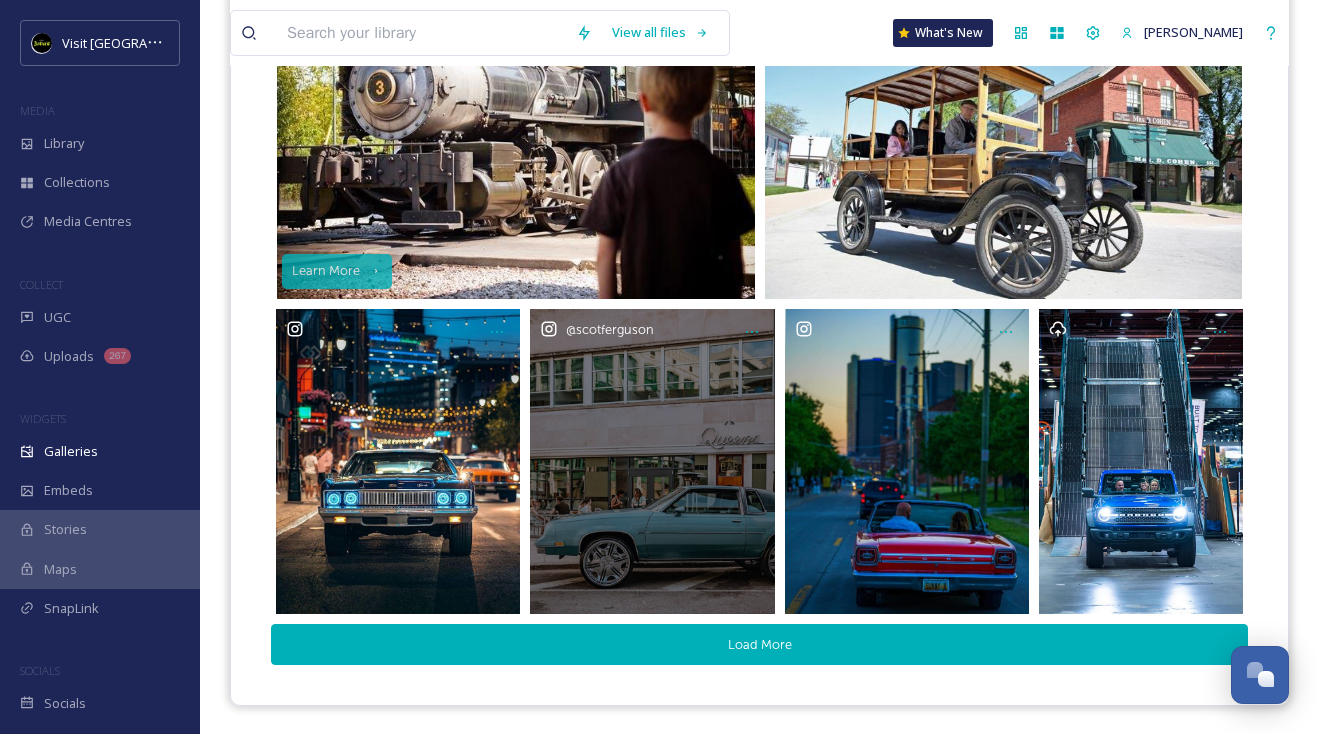 click on "@ scotferguson" at bounding box center (652, 461) 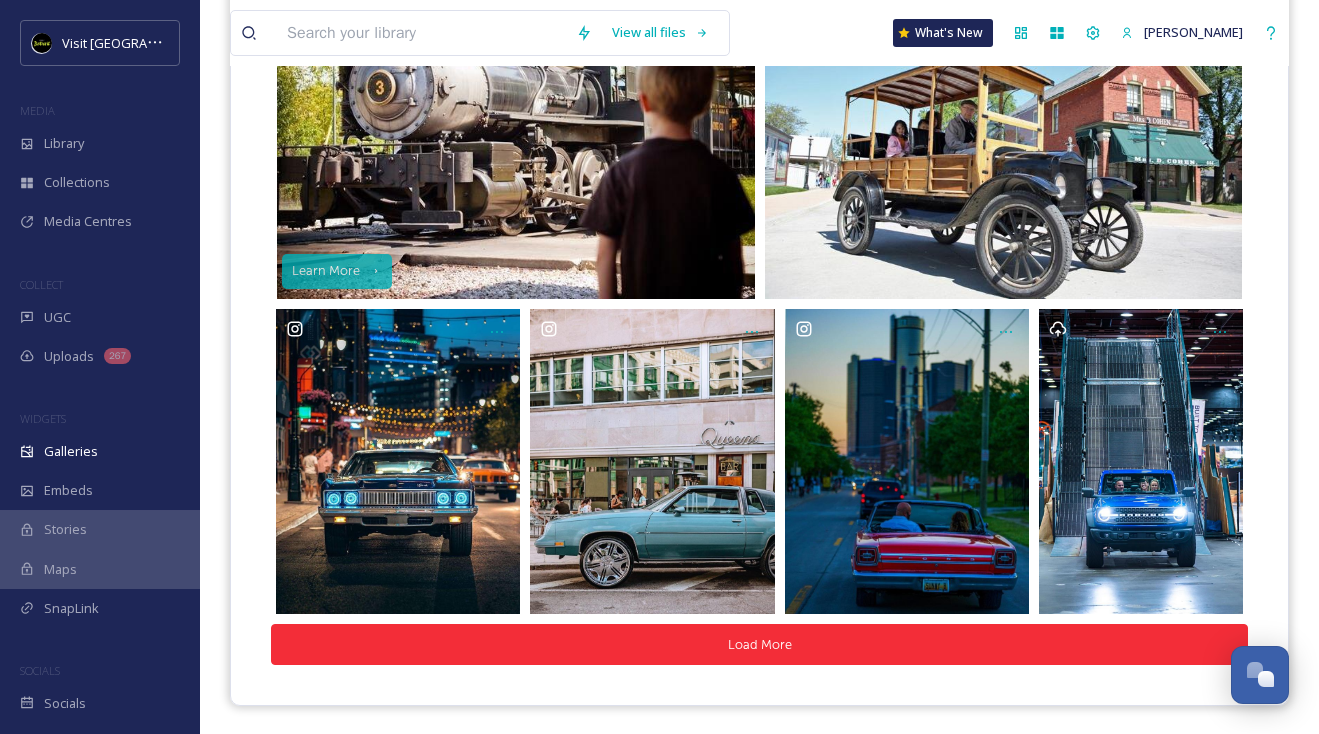 click on "Load More" at bounding box center [759, 644] 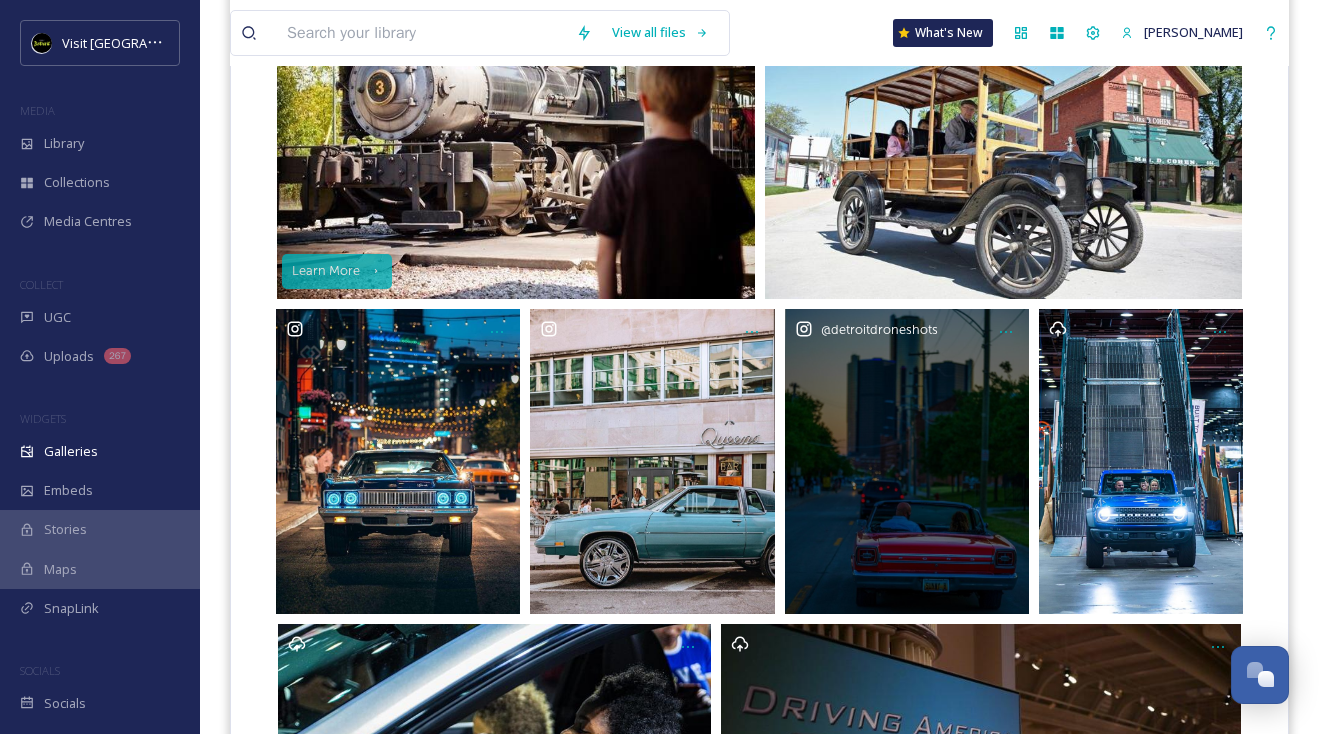 scroll, scrollTop: 3134, scrollLeft: 0, axis: vertical 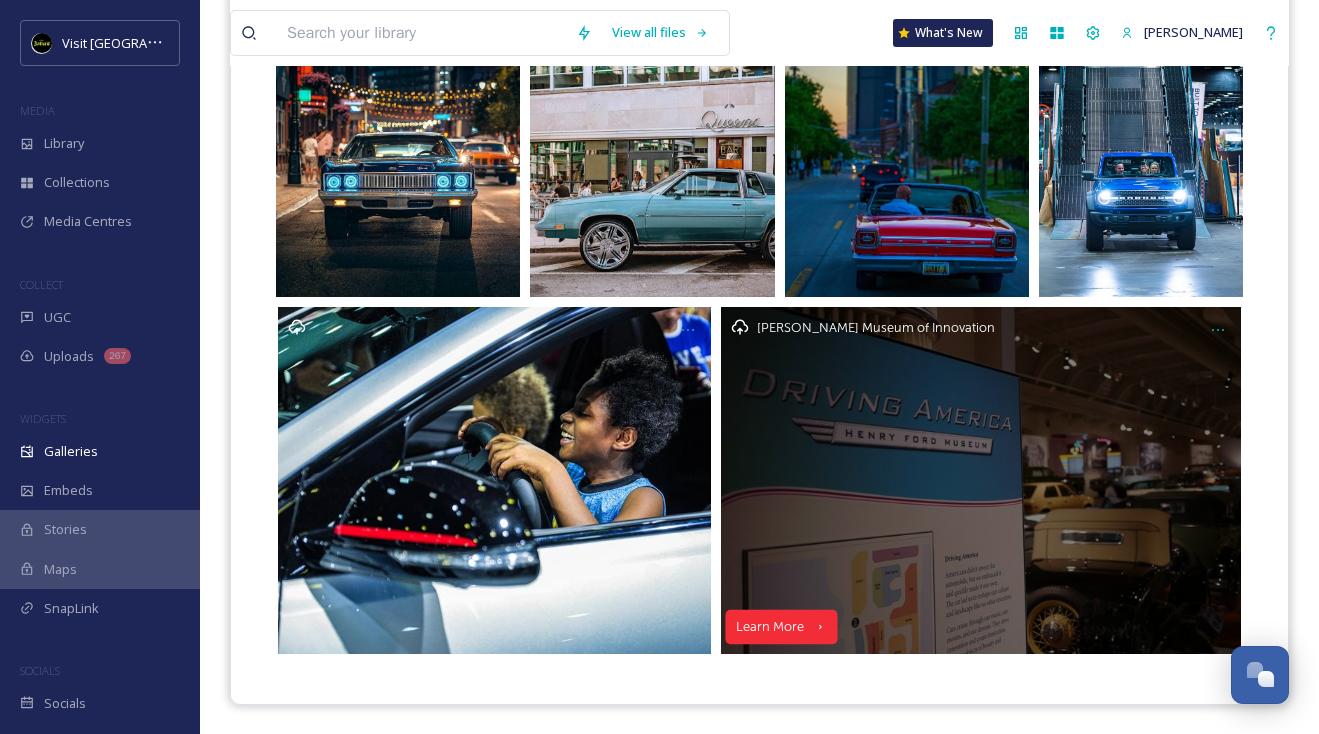 click on "Learn More" at bounding box center [770, 627] 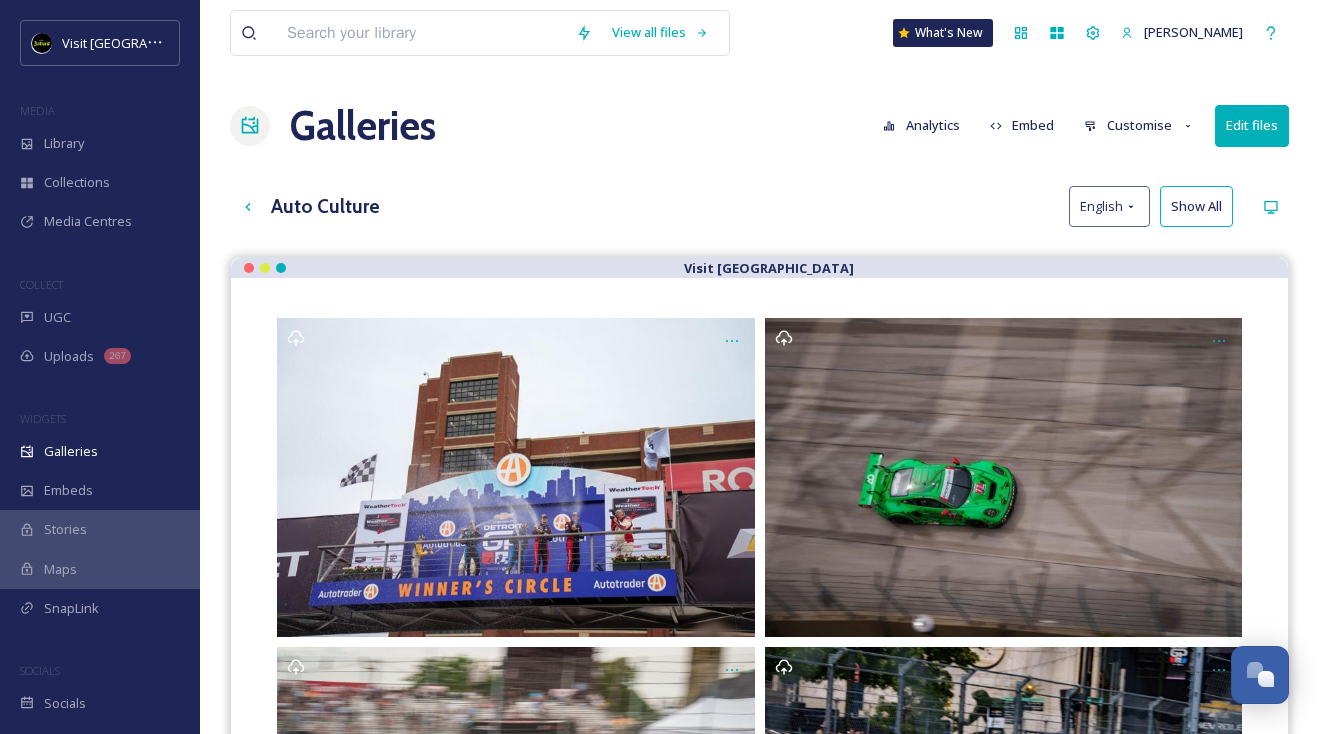 click at bounding box center [421, 33] 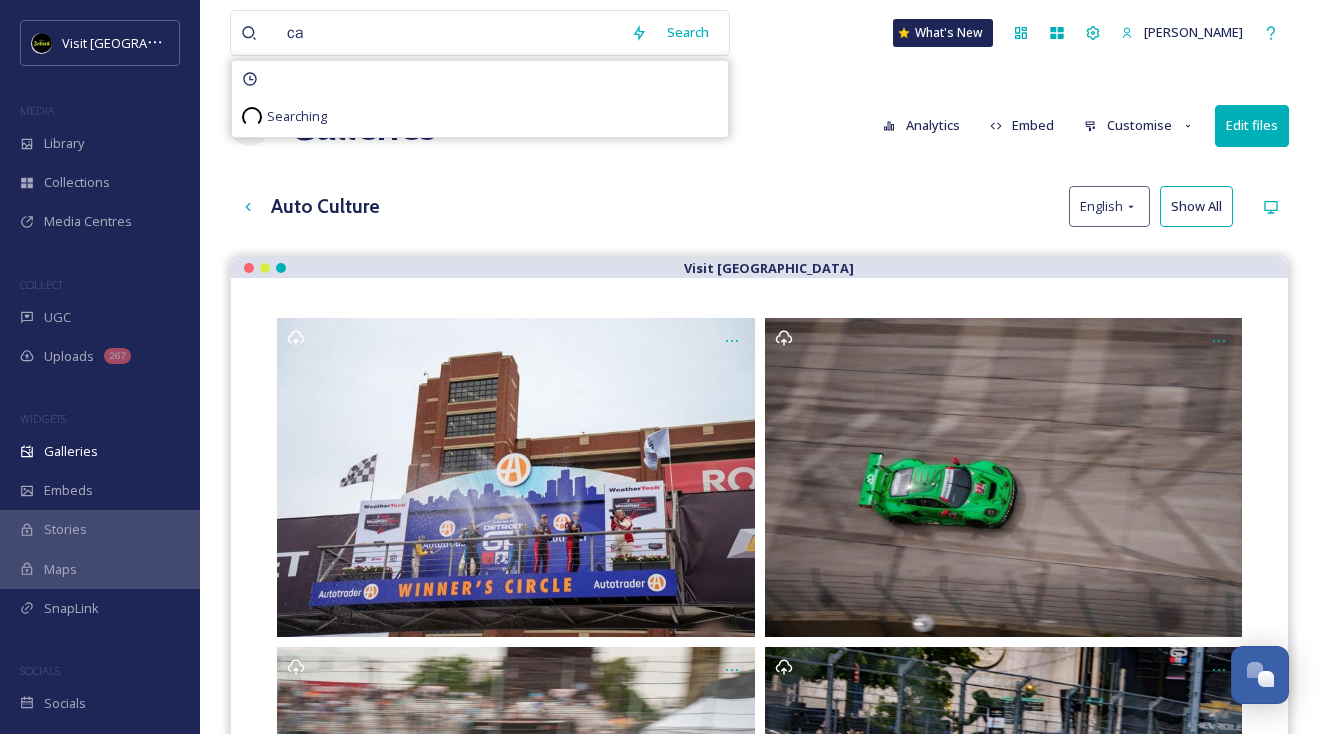 type on "c" 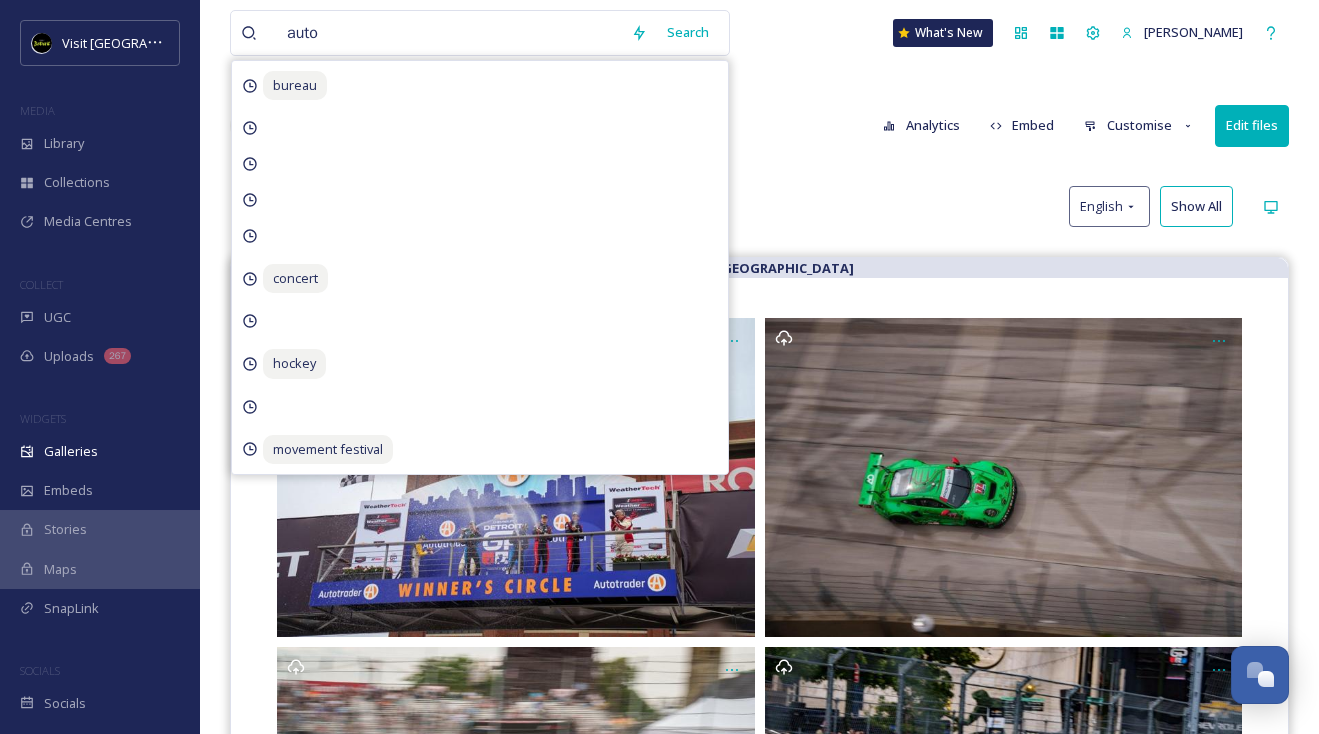 type on "auto" 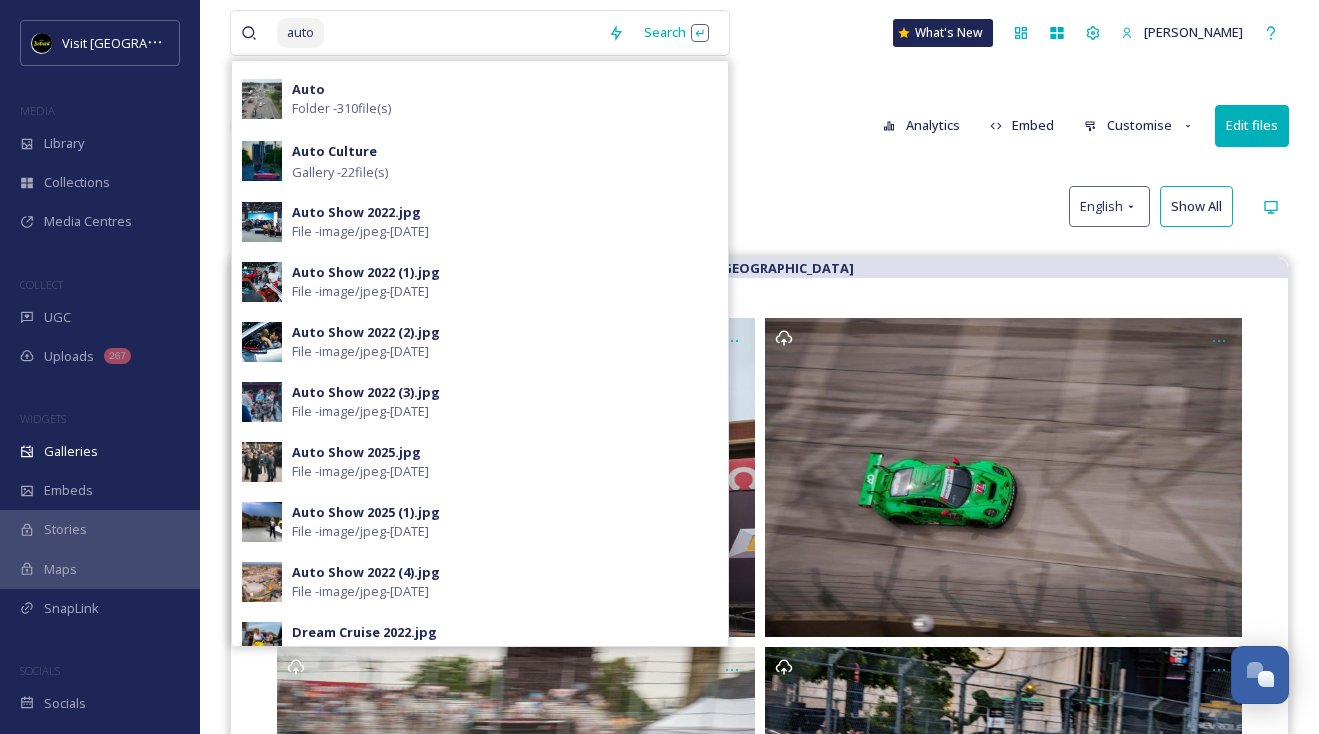 scroll, scrollTop: 170, scrollLeft: 0, axis: vertical 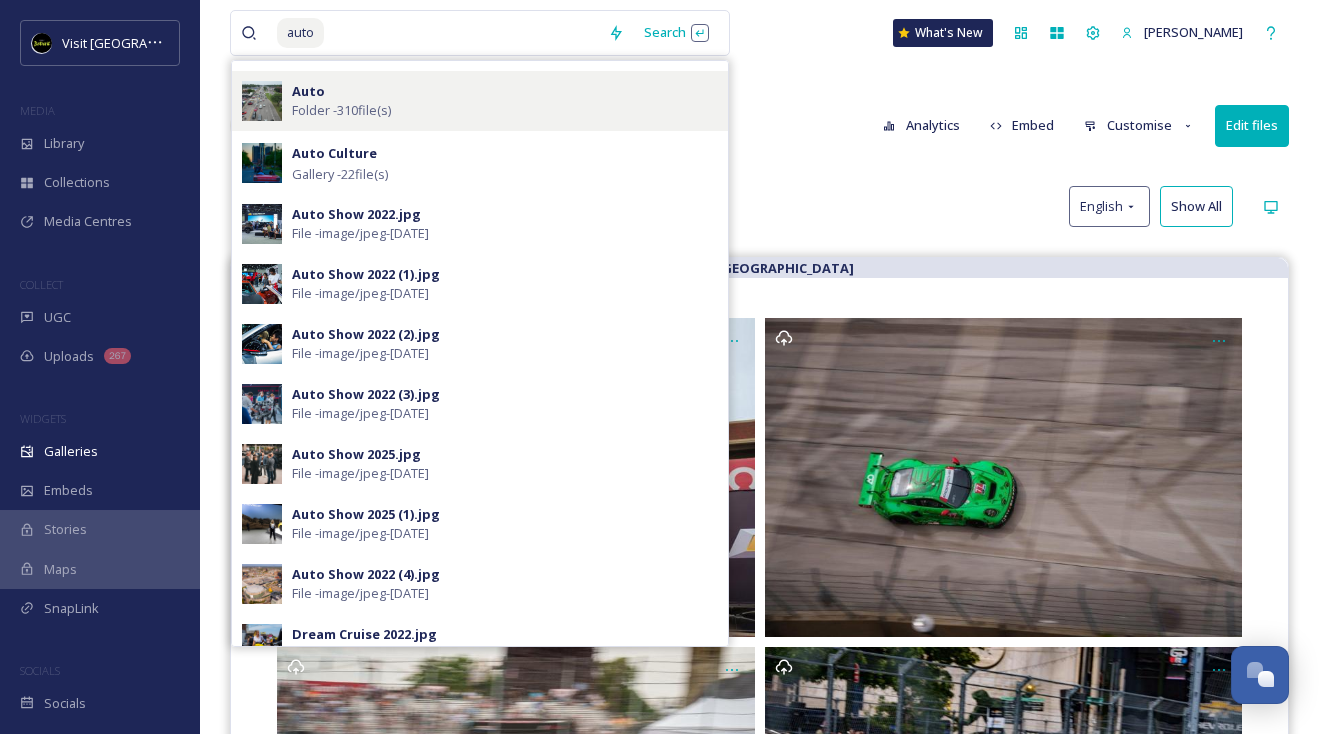 click on "Auto Folder  -  310  file(s)" at bounding box center [480, 101] 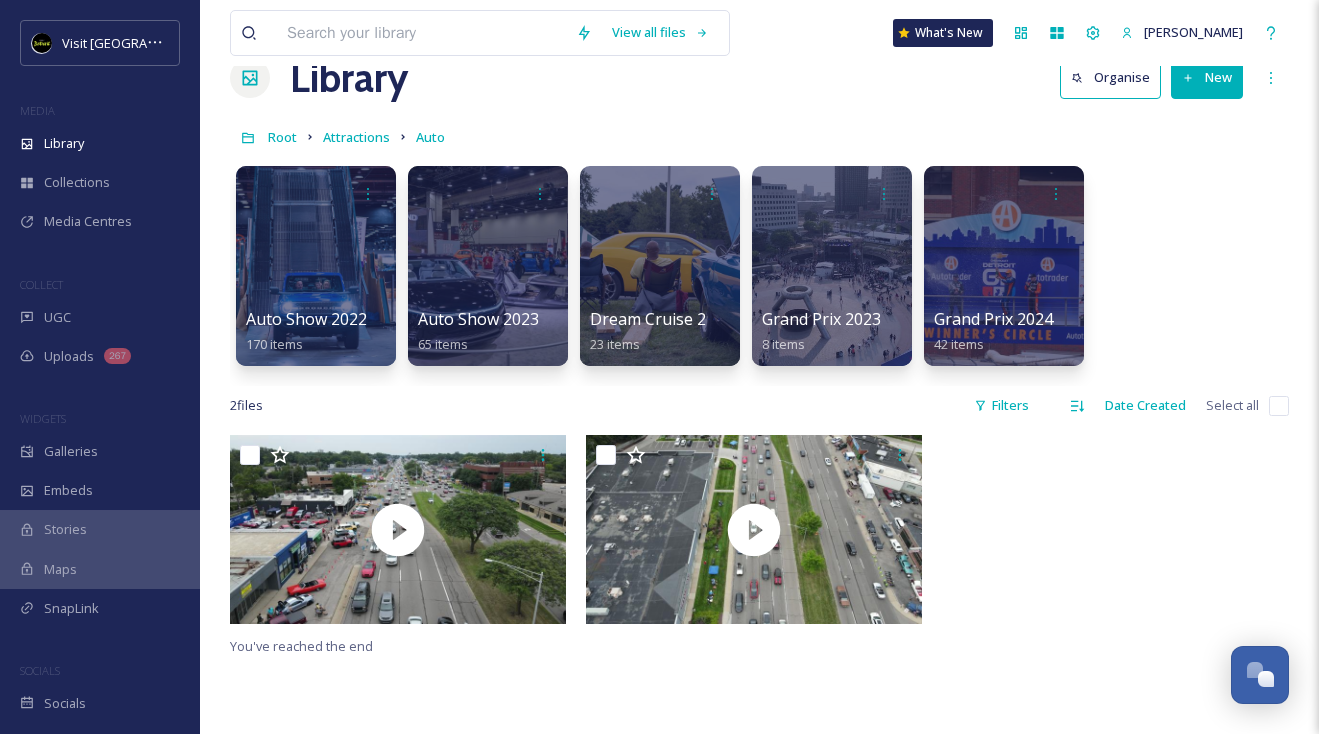 scroll, scrollTop: 31, scrollLeft: 0, axis: vertical 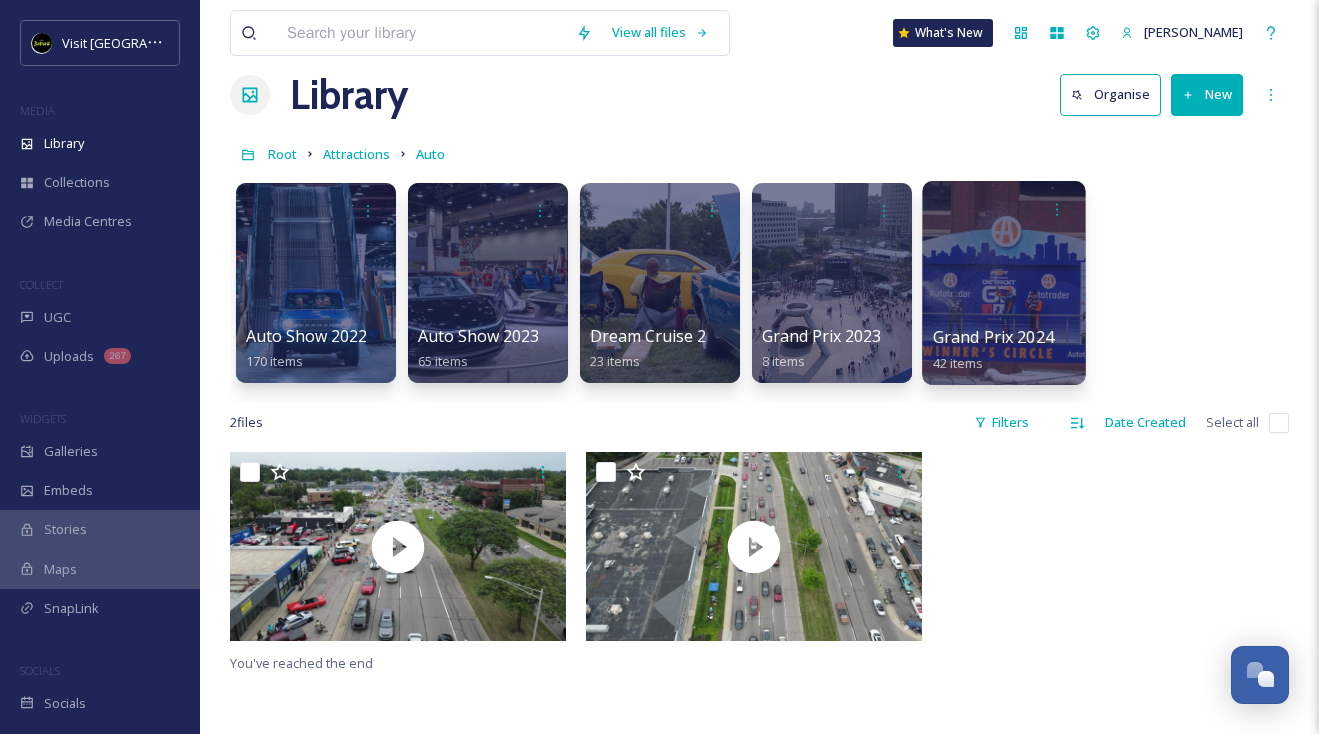 click on "Grand Prix 2024 42   items" at bounding box center [1004, 350] 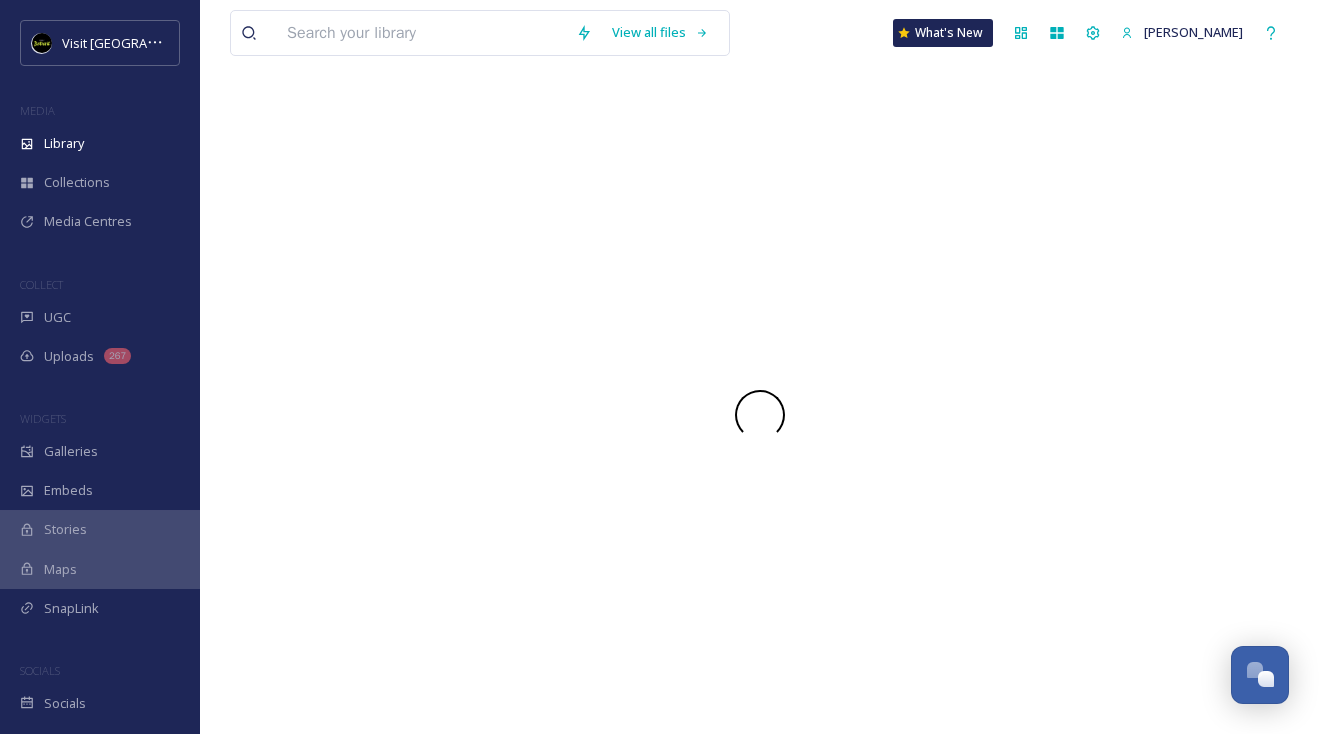 scroll, scrollTop: 0, scrollLeft: 0, axis: both 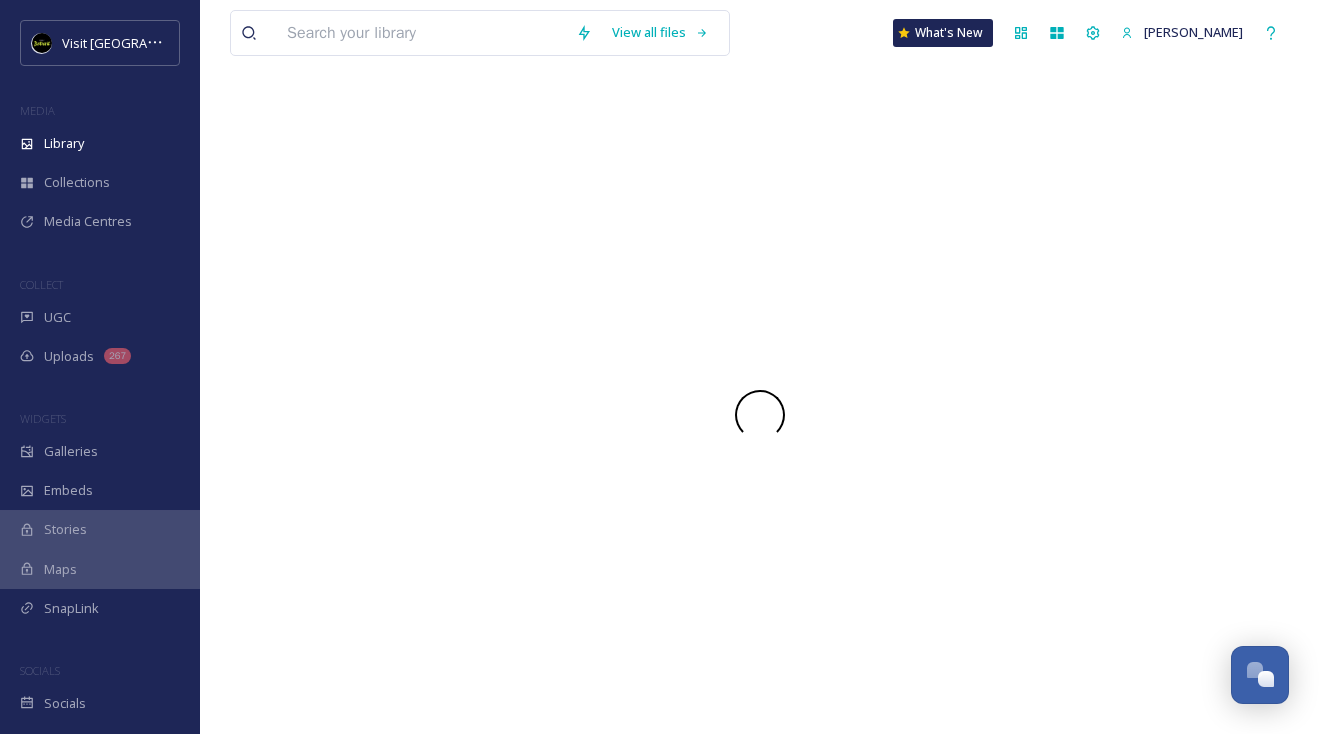 click at bounding box center (759, 415) 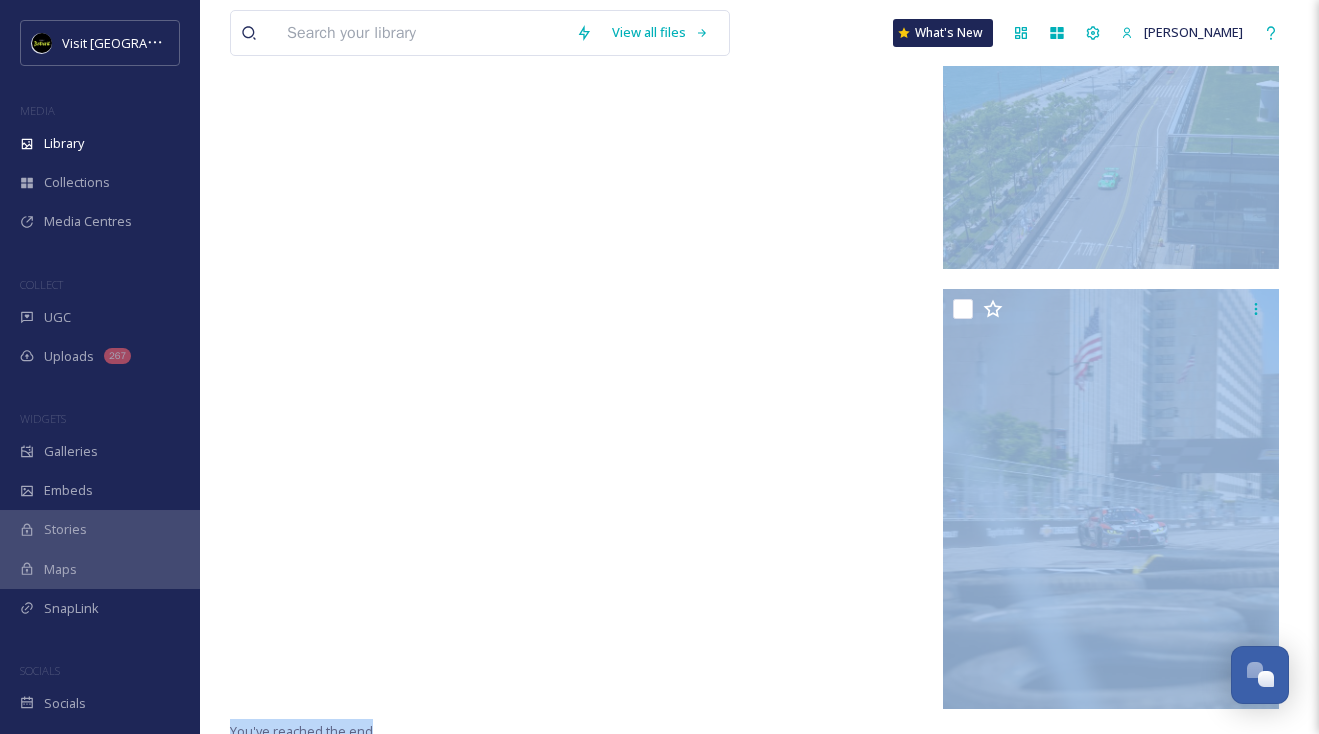 scroll, scrollTop: 5181, scrollLeft: 0, axis: vertical 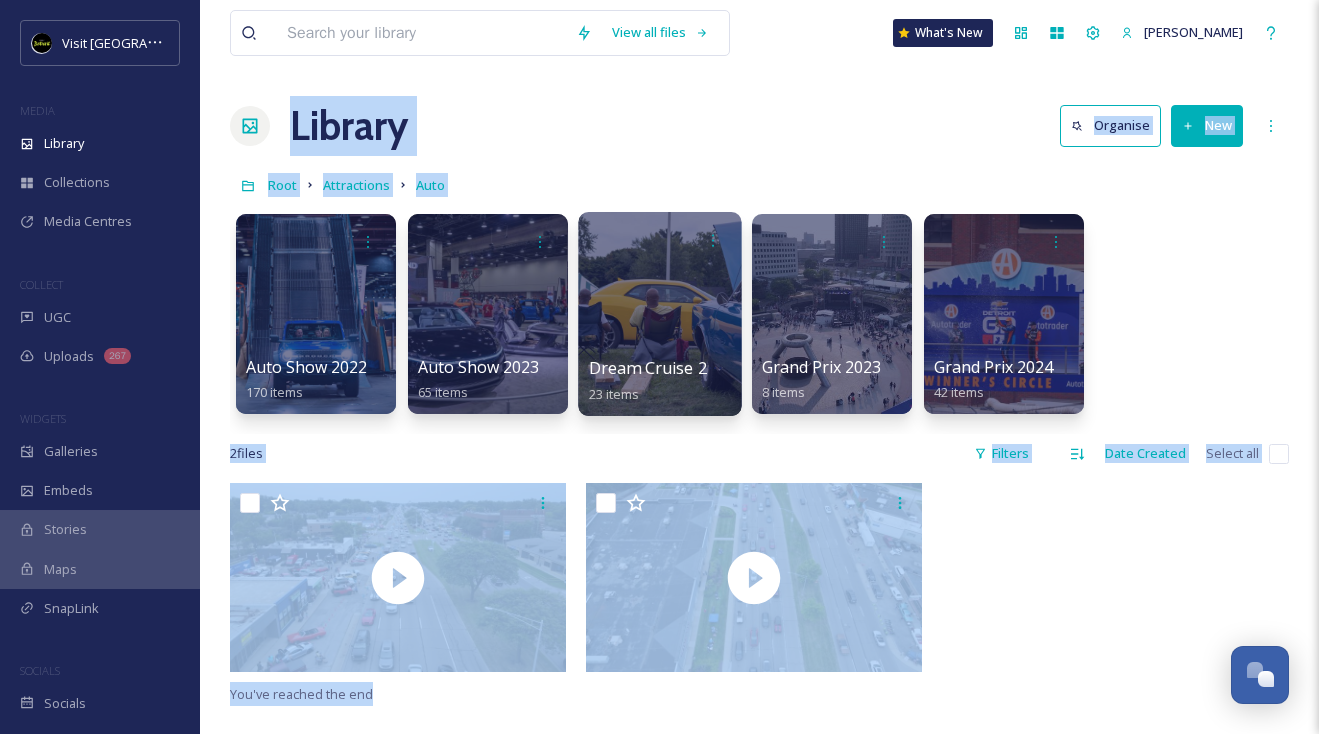 click at bounding box center (659, 314) 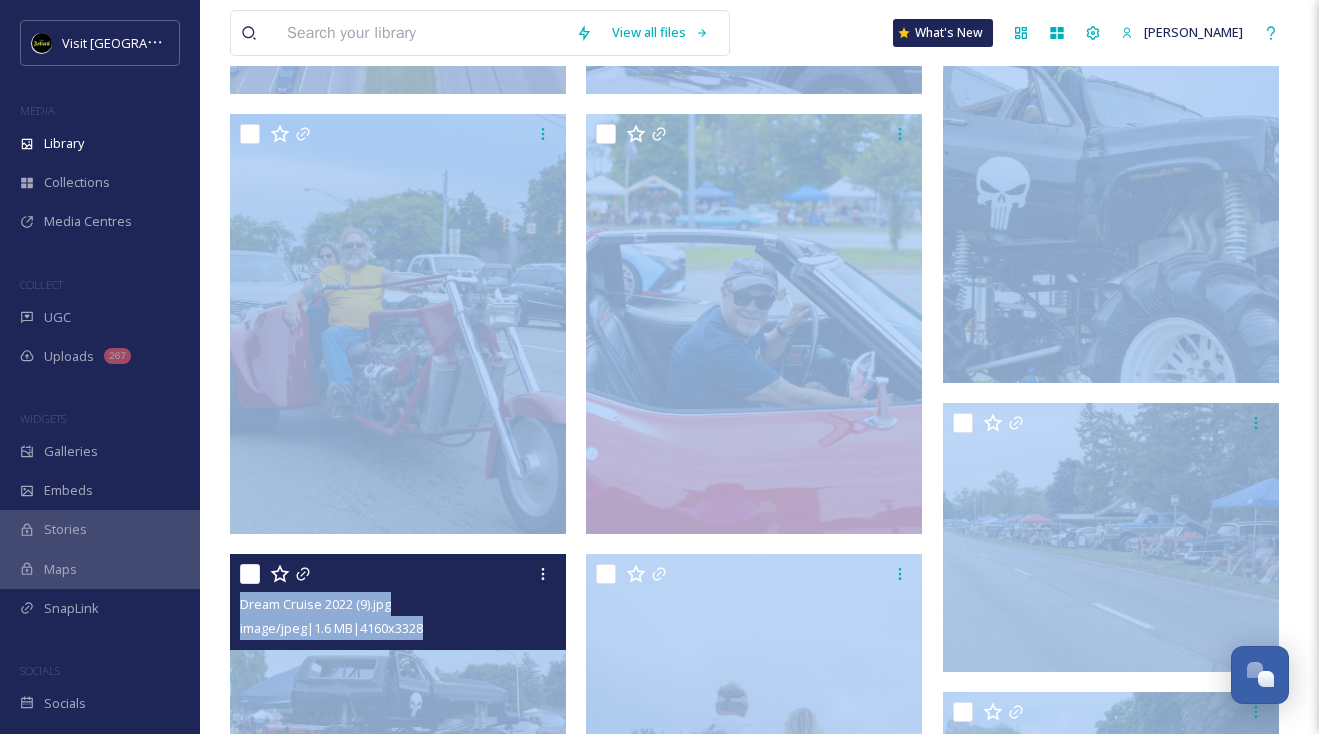 scroll, scrollTop: 862, scrollLeft: 0, axis: vertical 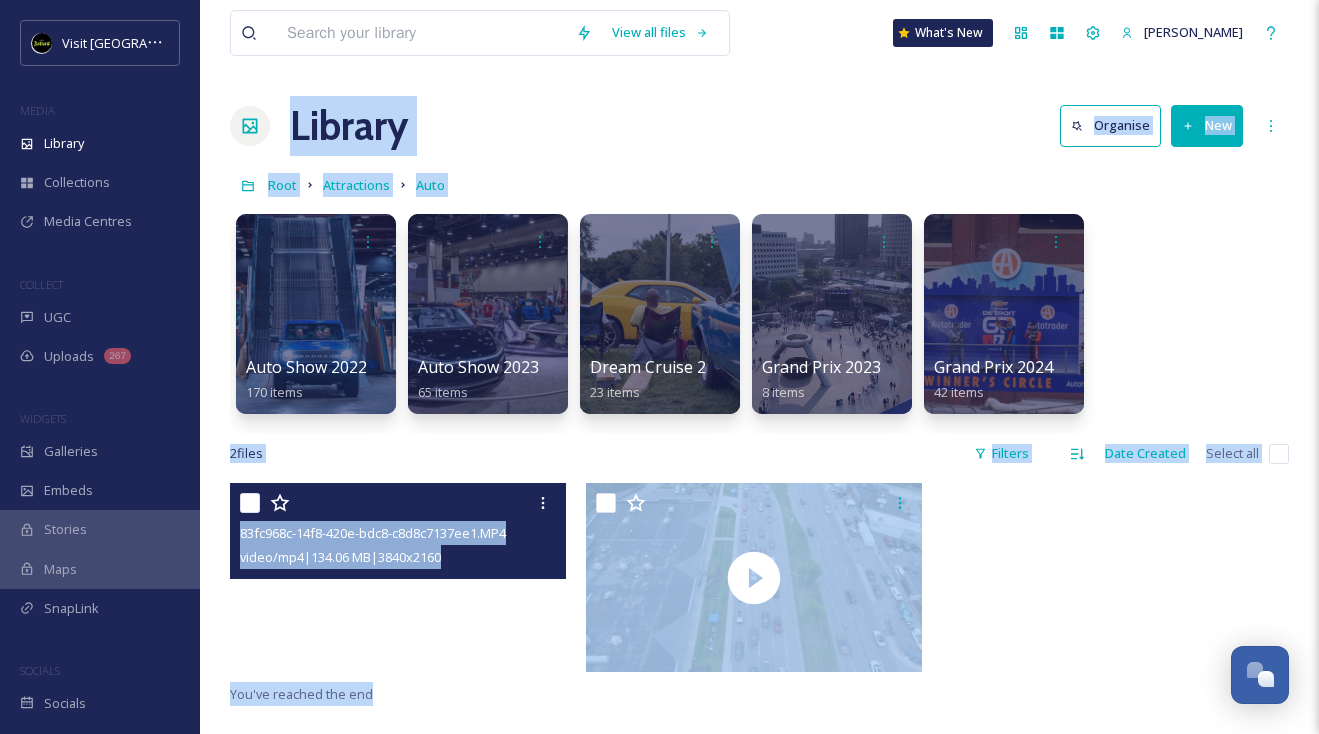 click 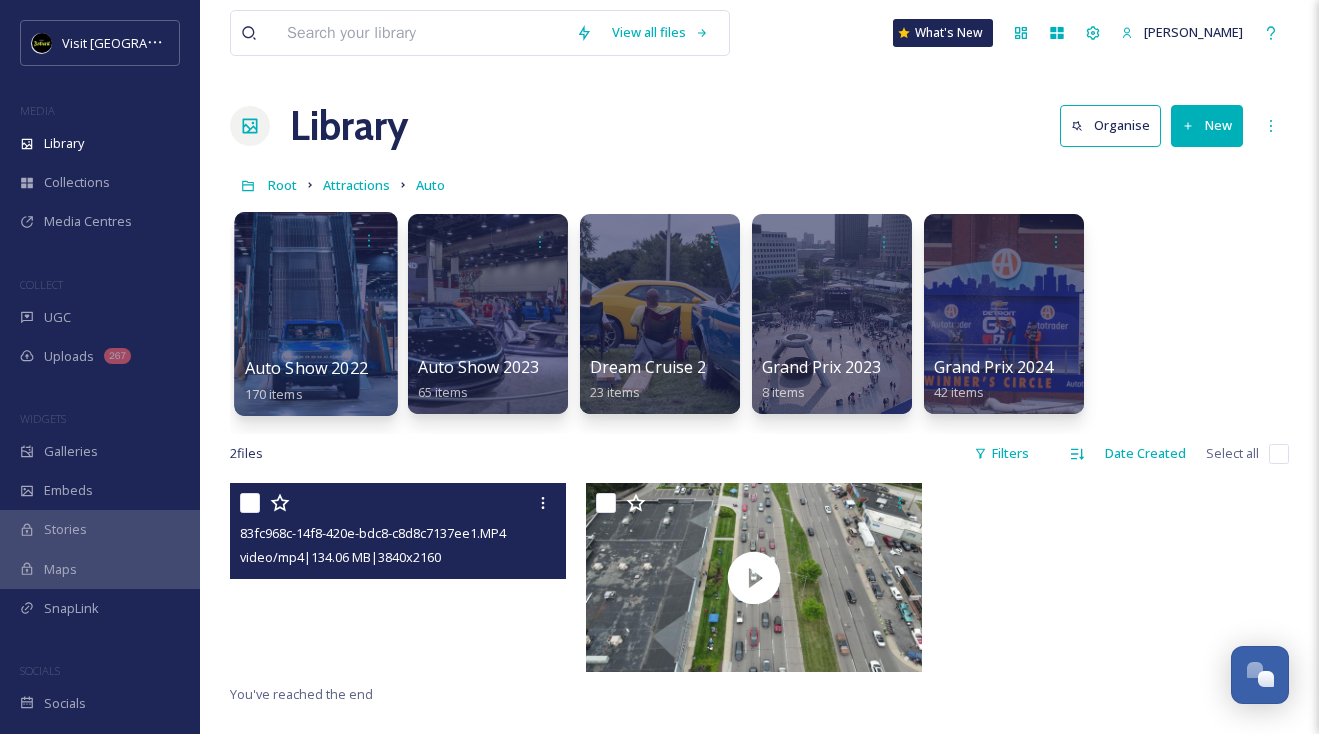 scroll, scrollTop: 16, scrollLeft: 0, axis: vertical 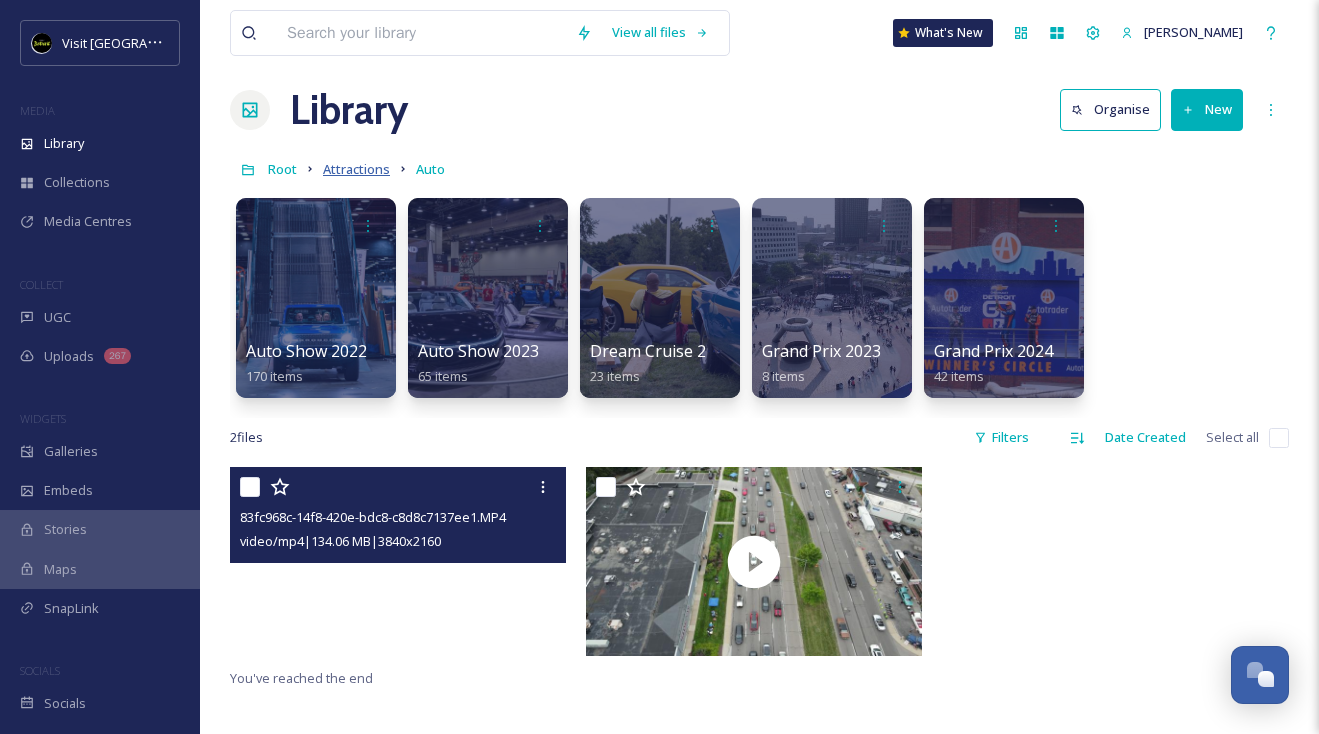 click on "Attractions" at bounding box center [356, 169] 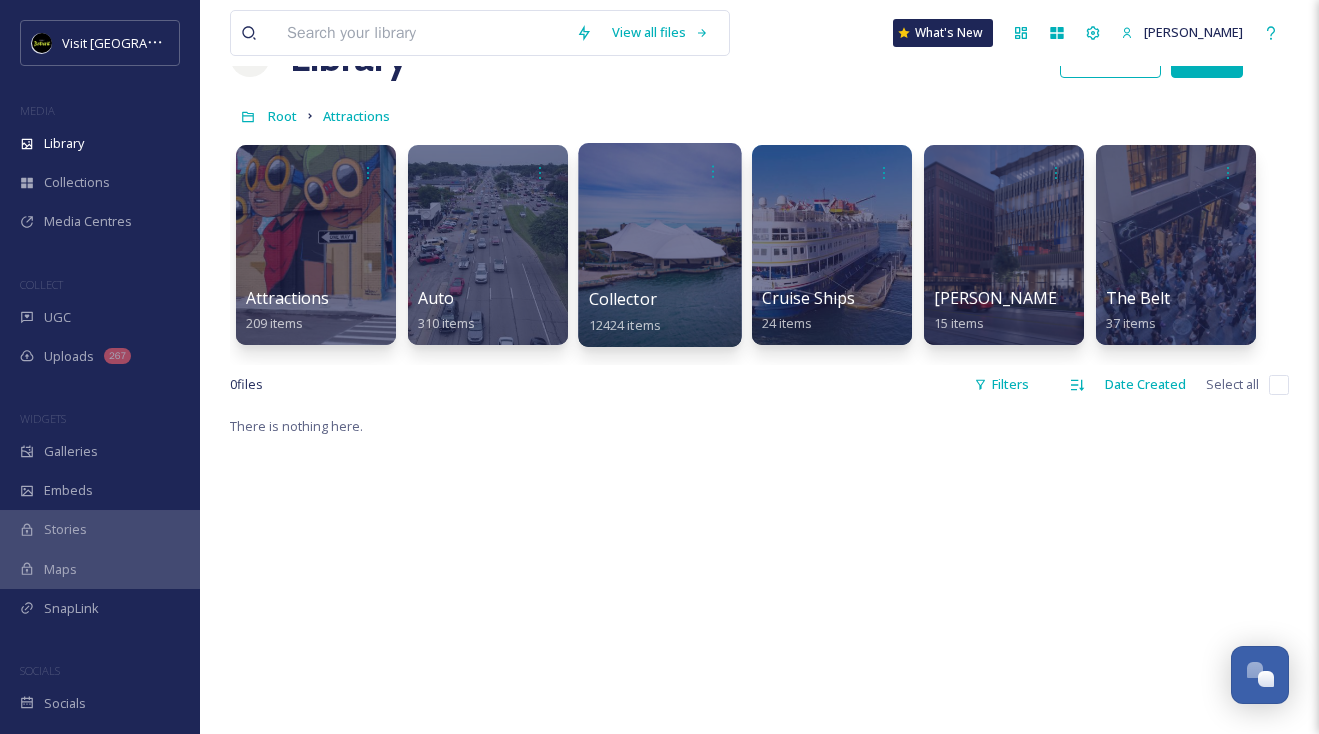 scroll, scrollTop: 44, scrollLeft: 0, axis: vertical 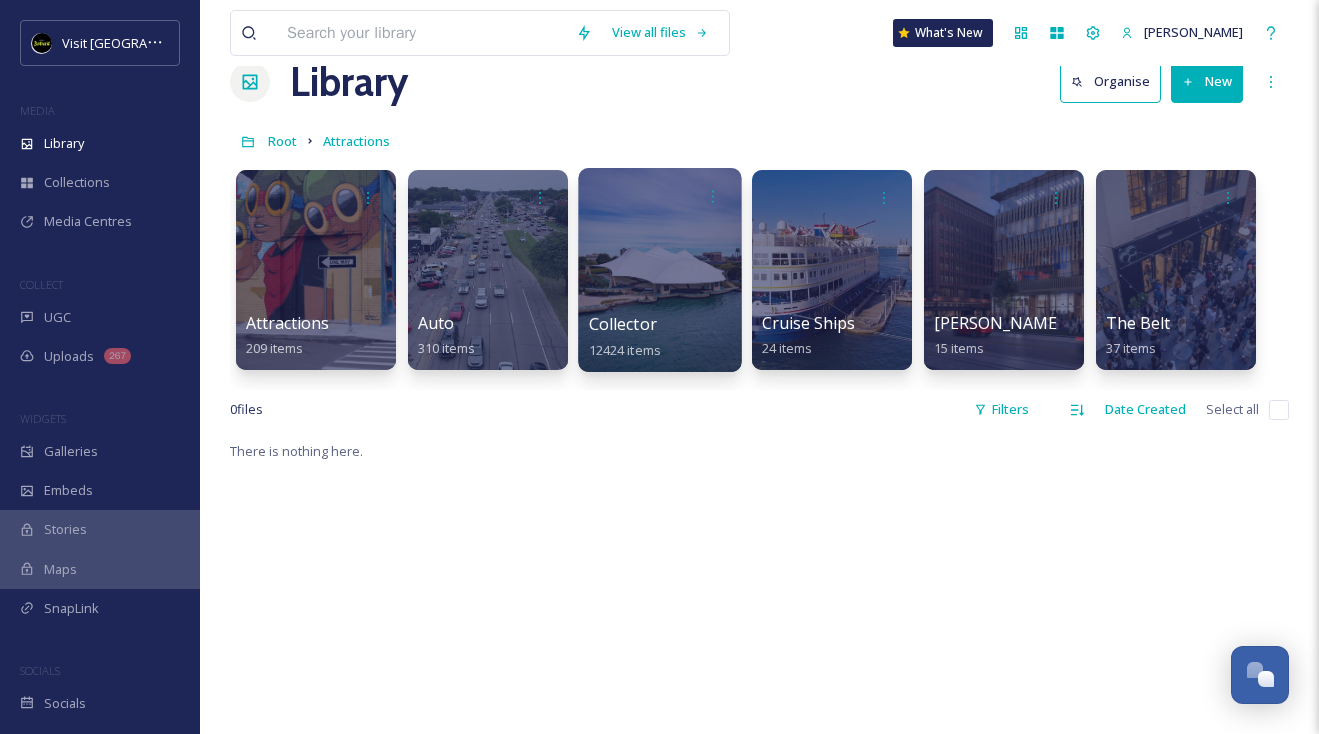 click at bounding box center [659, 270] 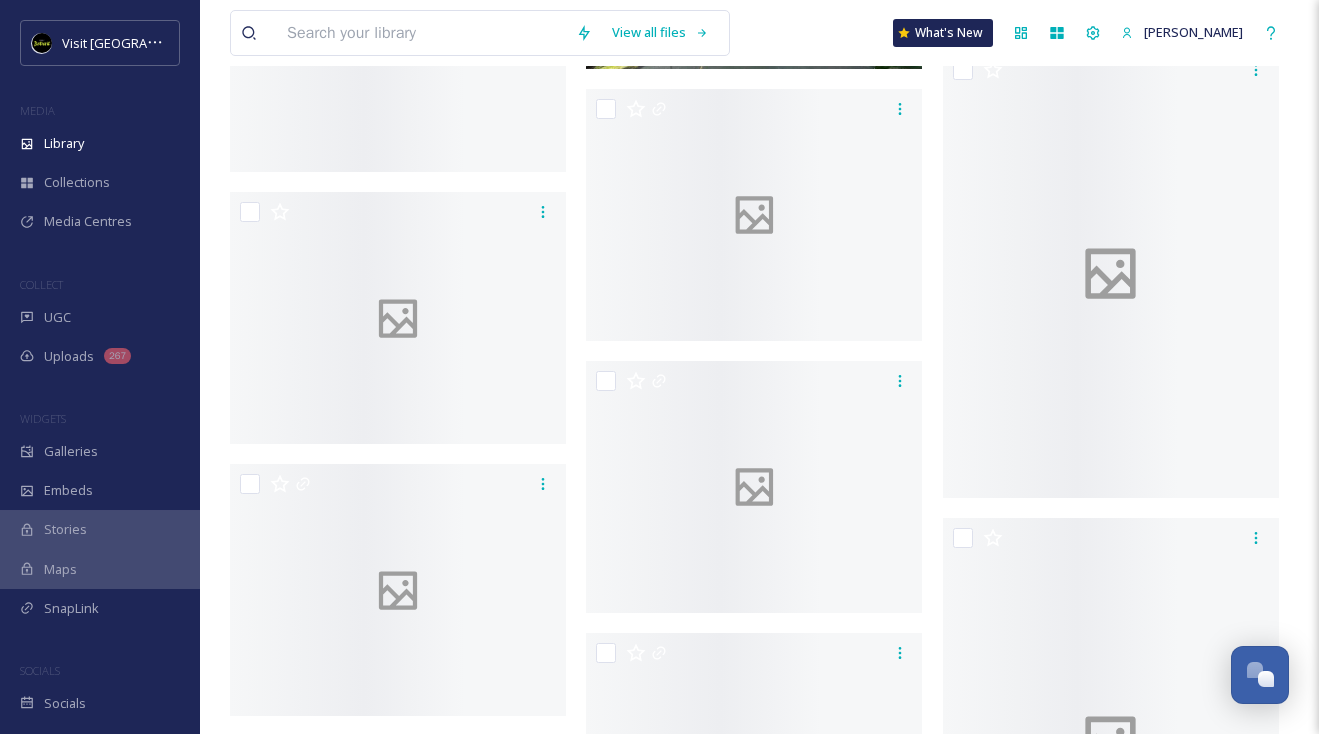 scroll, scrollTop: 36762, scrollLeft: 0, axis: vertical 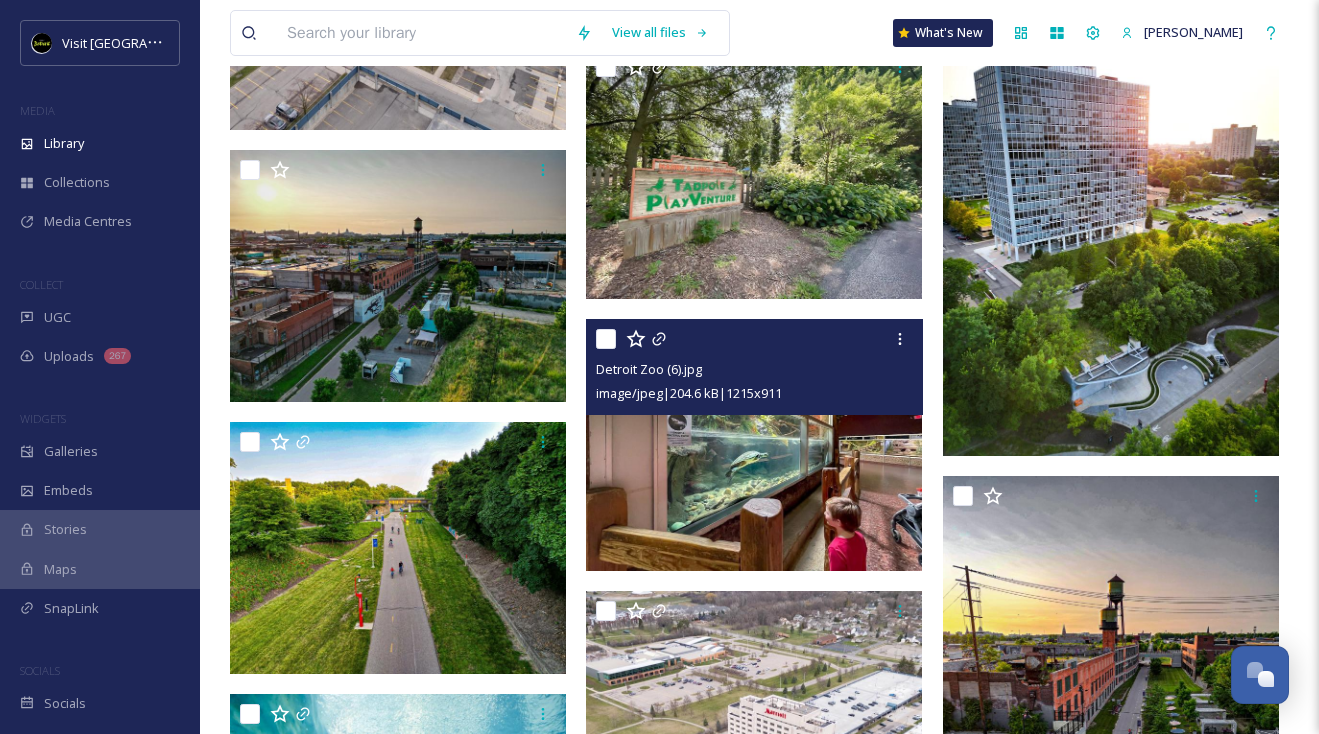 click at bounding box center [754, 445] 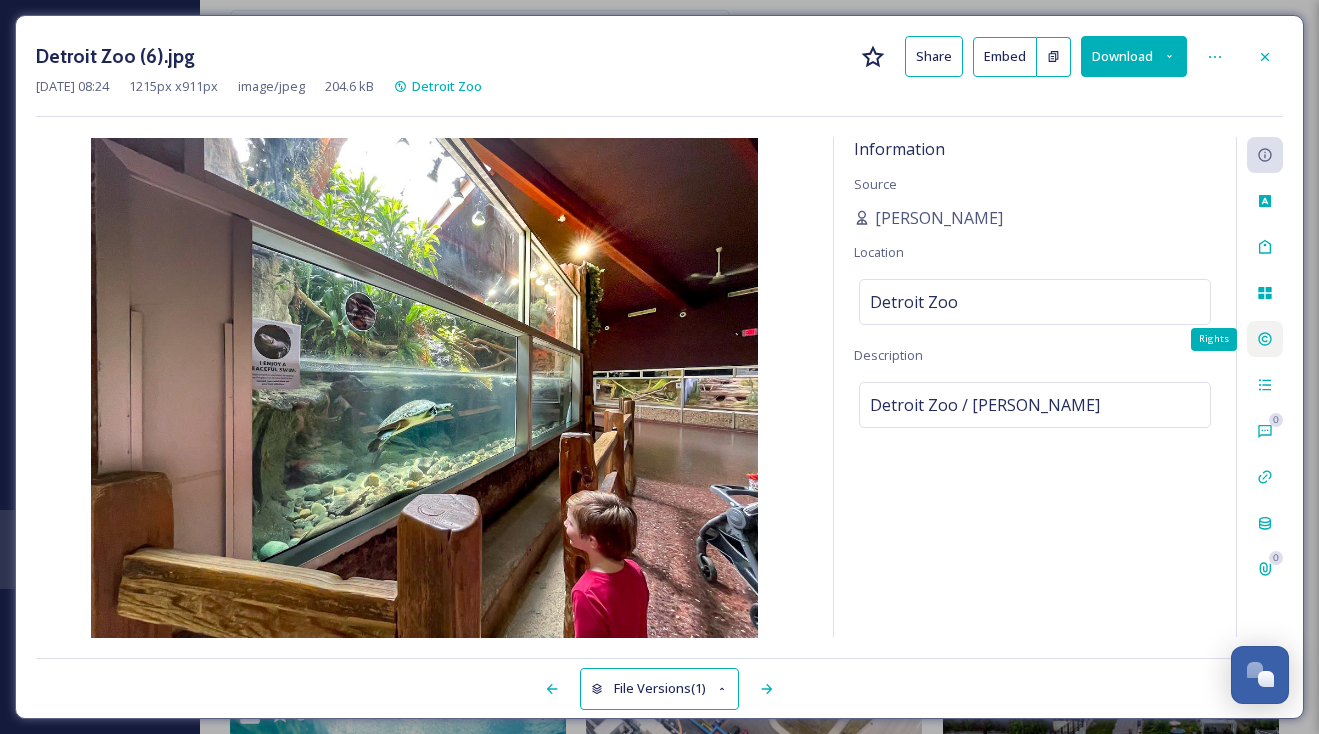 click 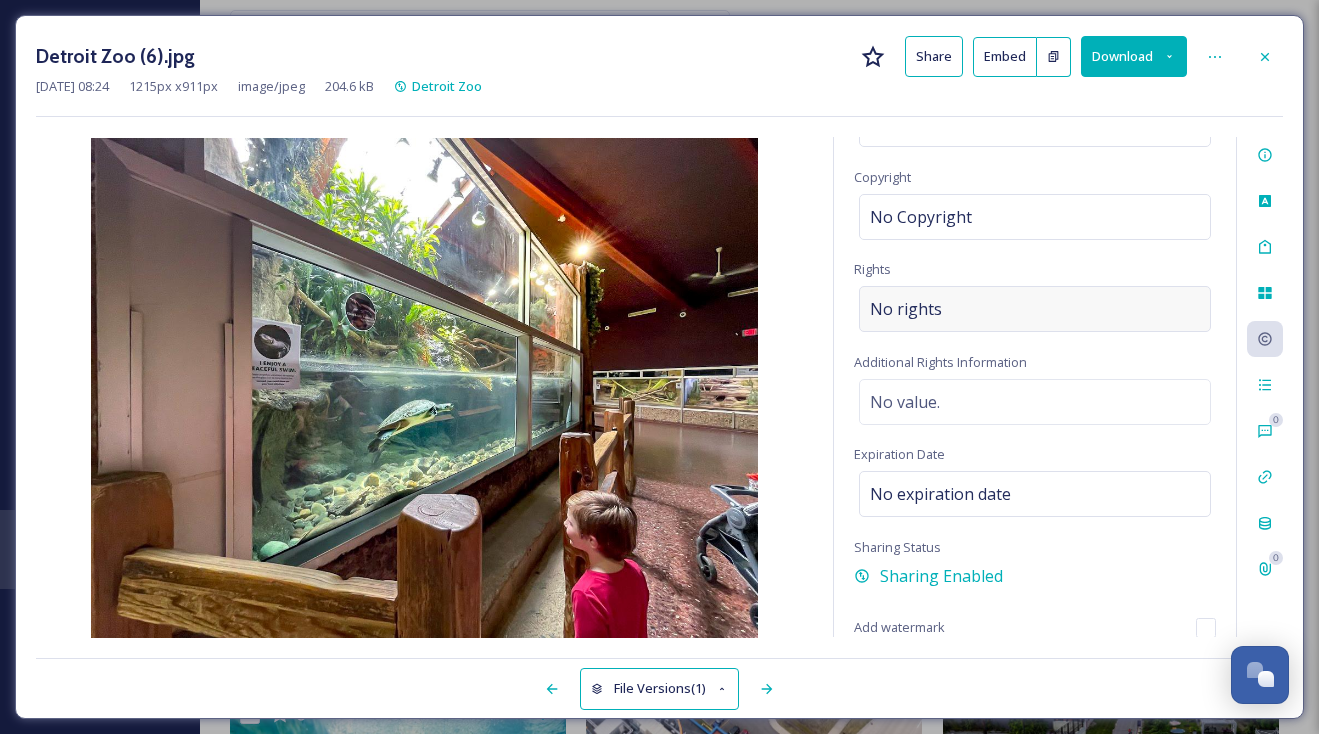 scroll, scrollTop: 0, scrollLeft: 0, axis: both 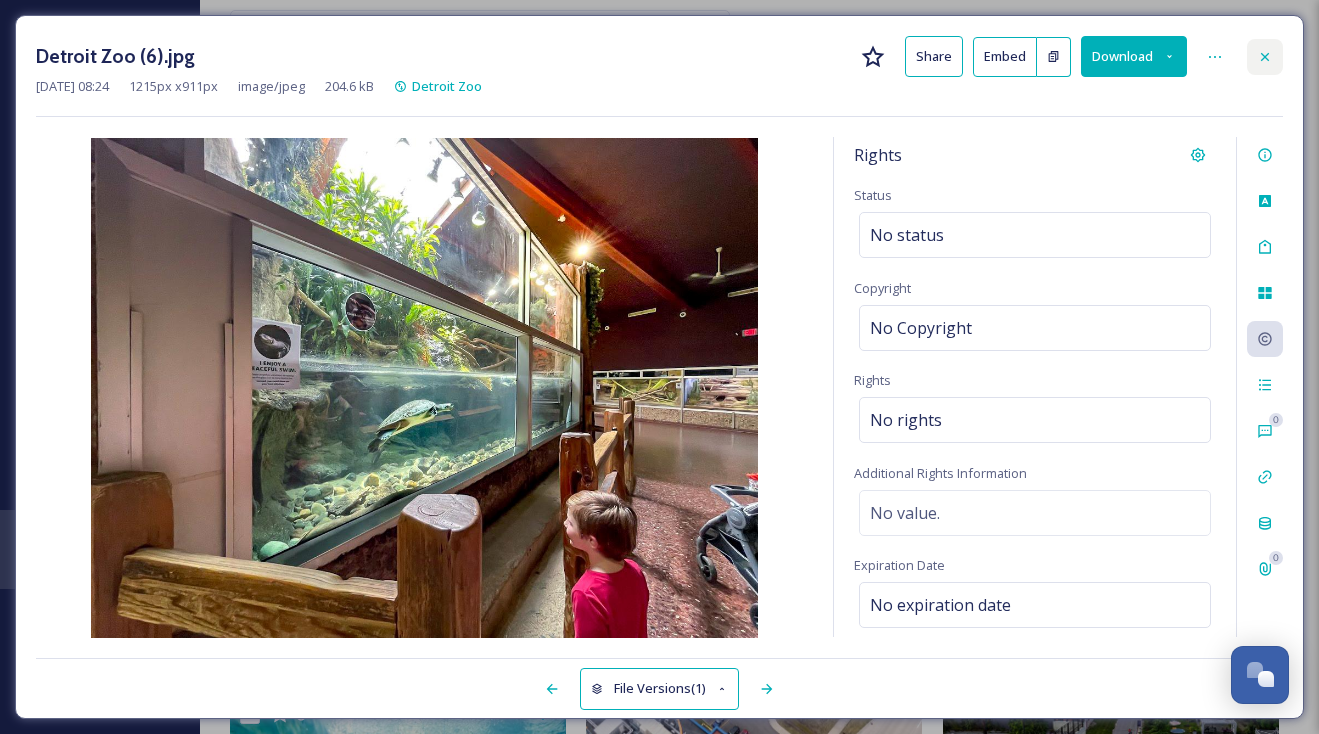 click 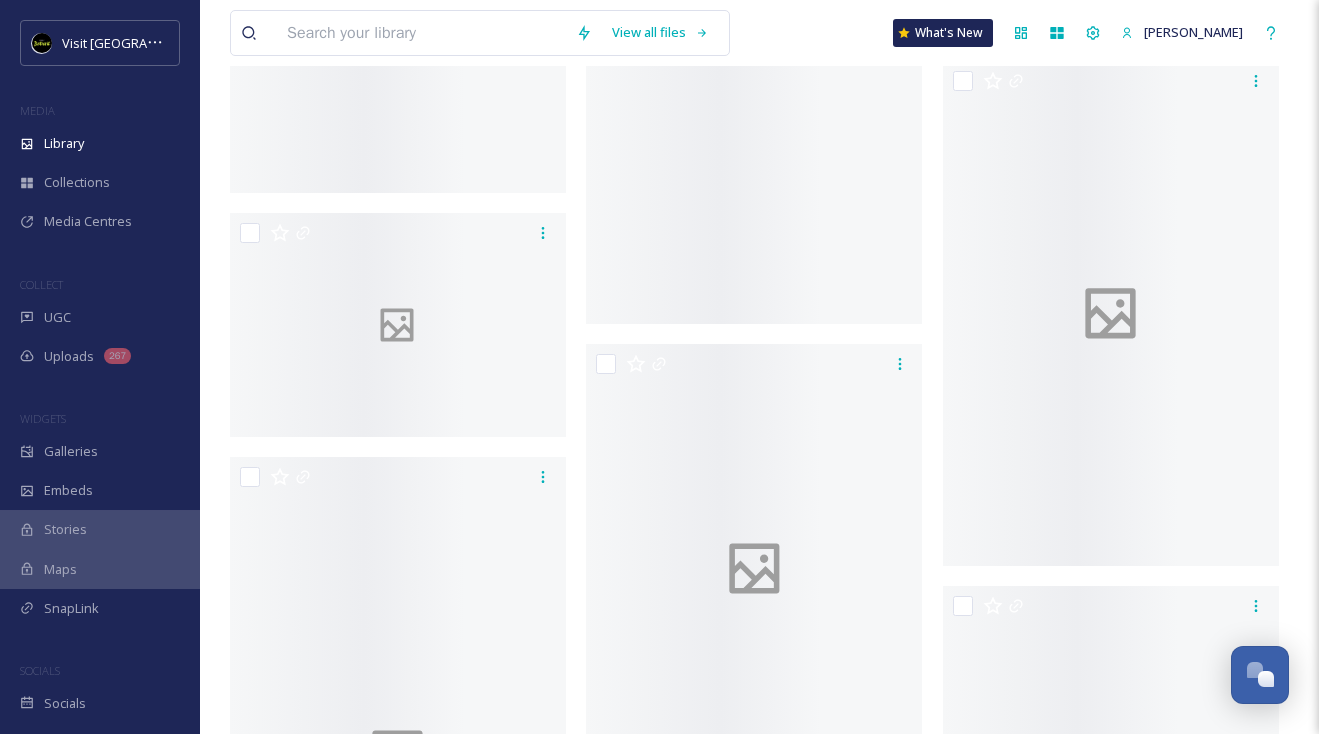 scroll, scrollTop: 69398, scrollLeft: 0, axis: vertical 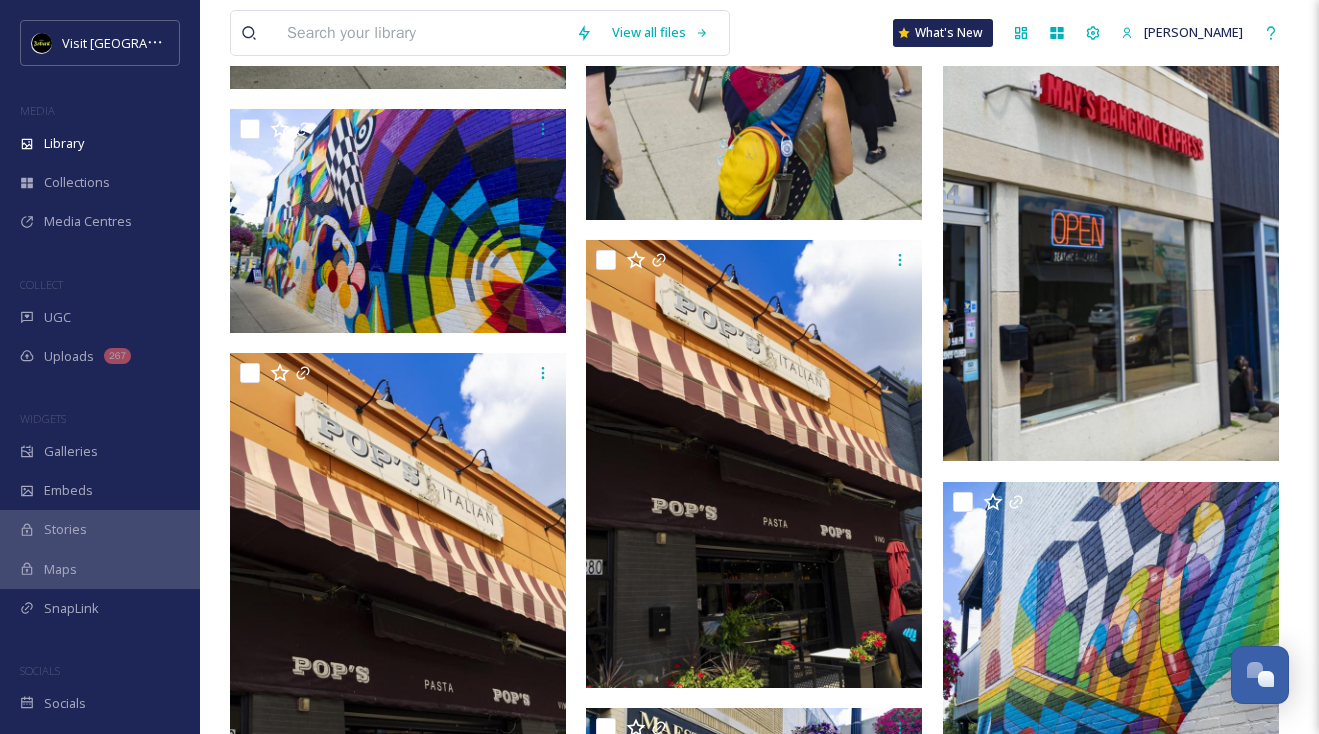click at bounding box center (421, 33) 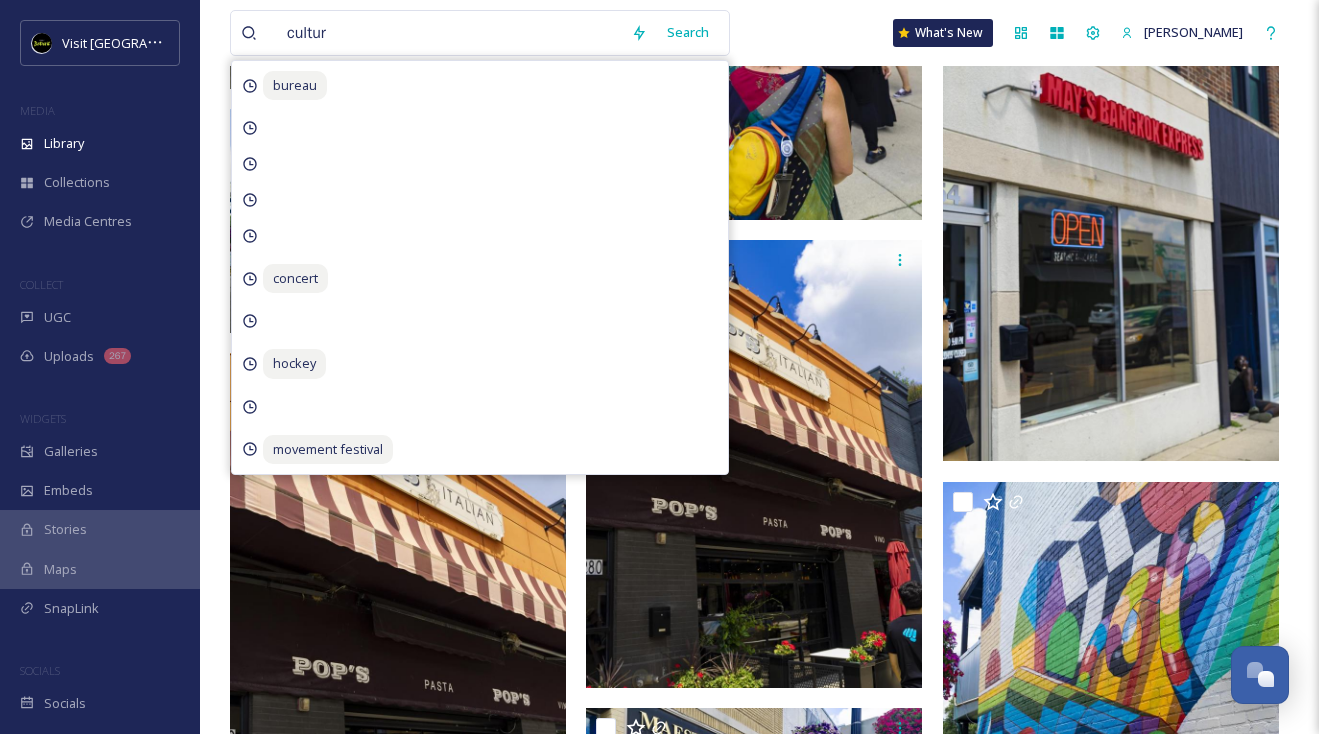 type on "culture" 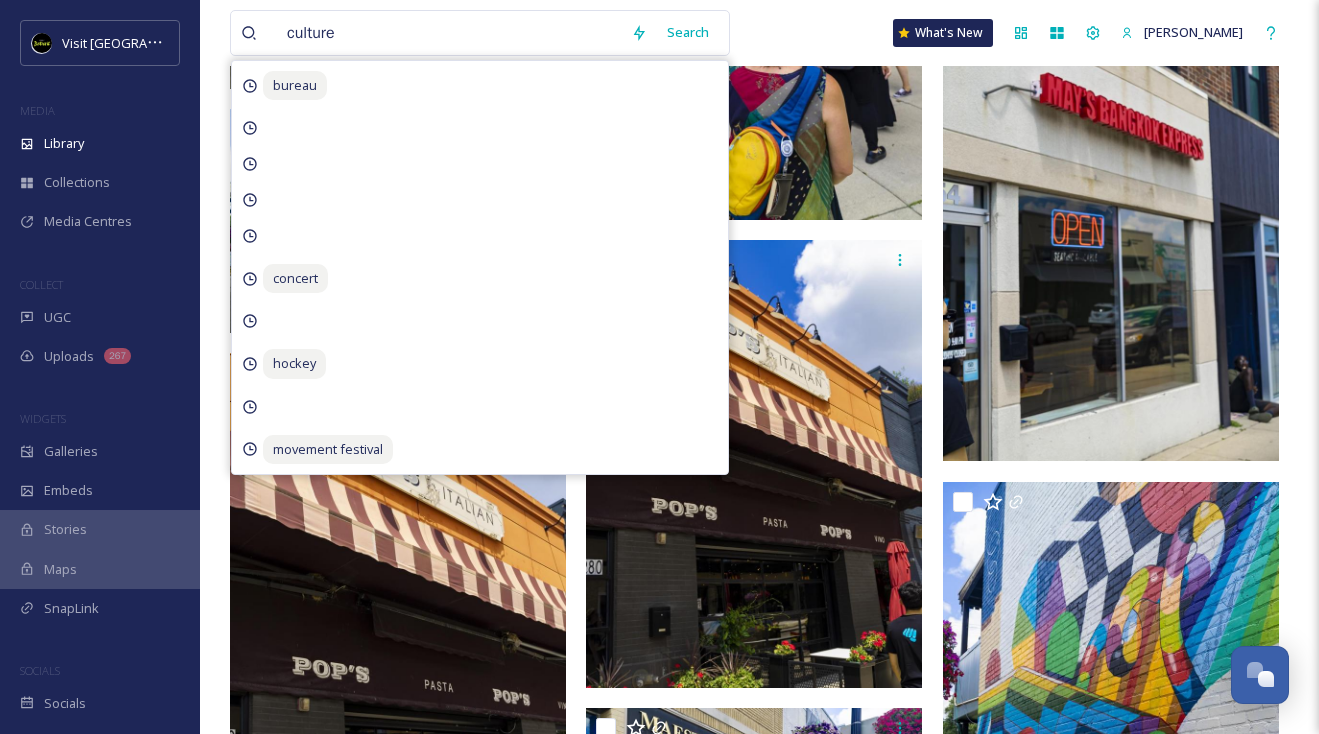 type 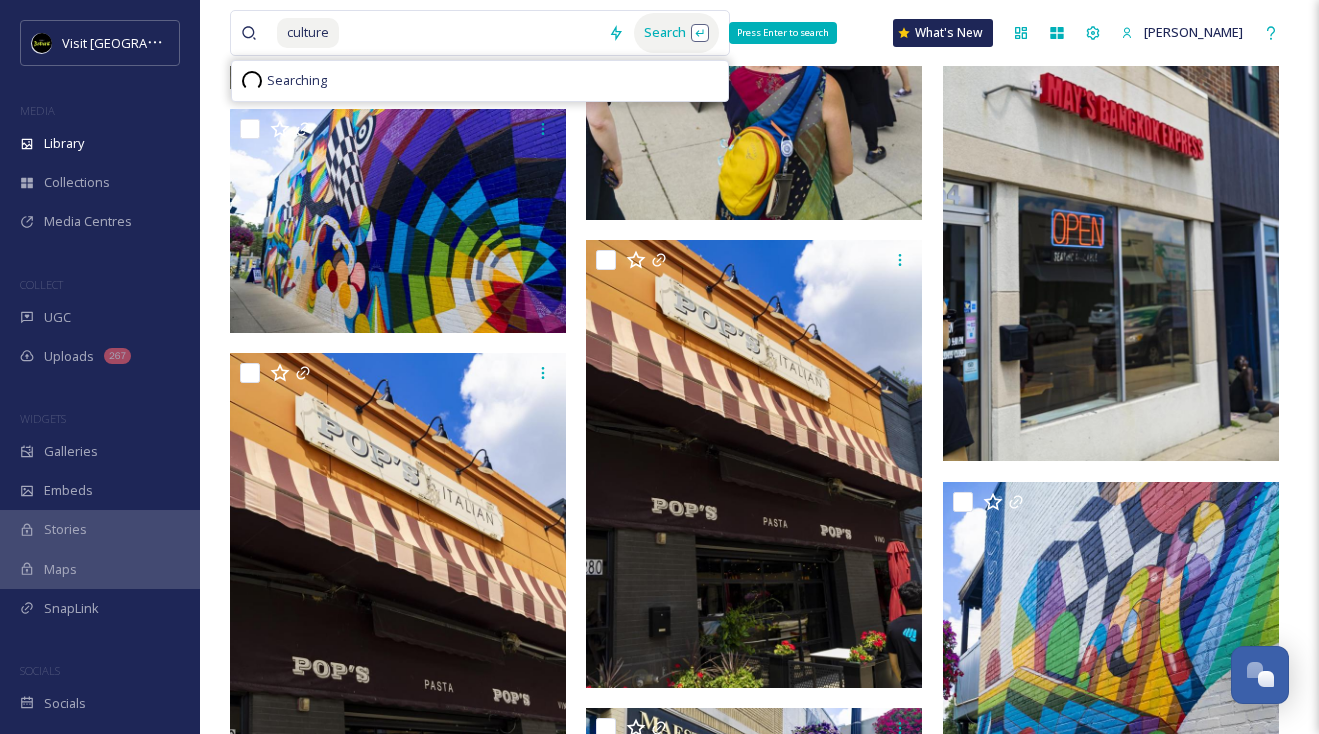 click on "Search Press Enter to search" at bounding box center [676, 32] 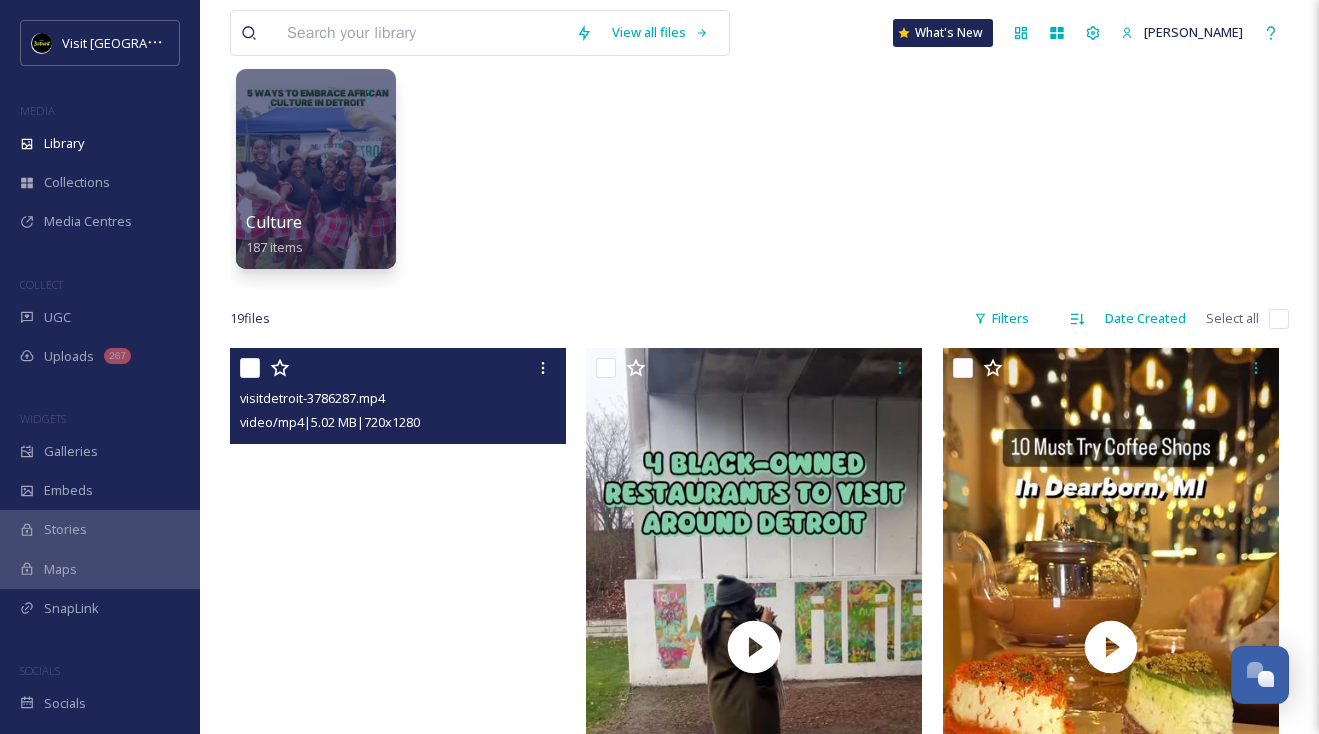 scroll, scrollTop: 0, scrollLeft: 0, axis: both 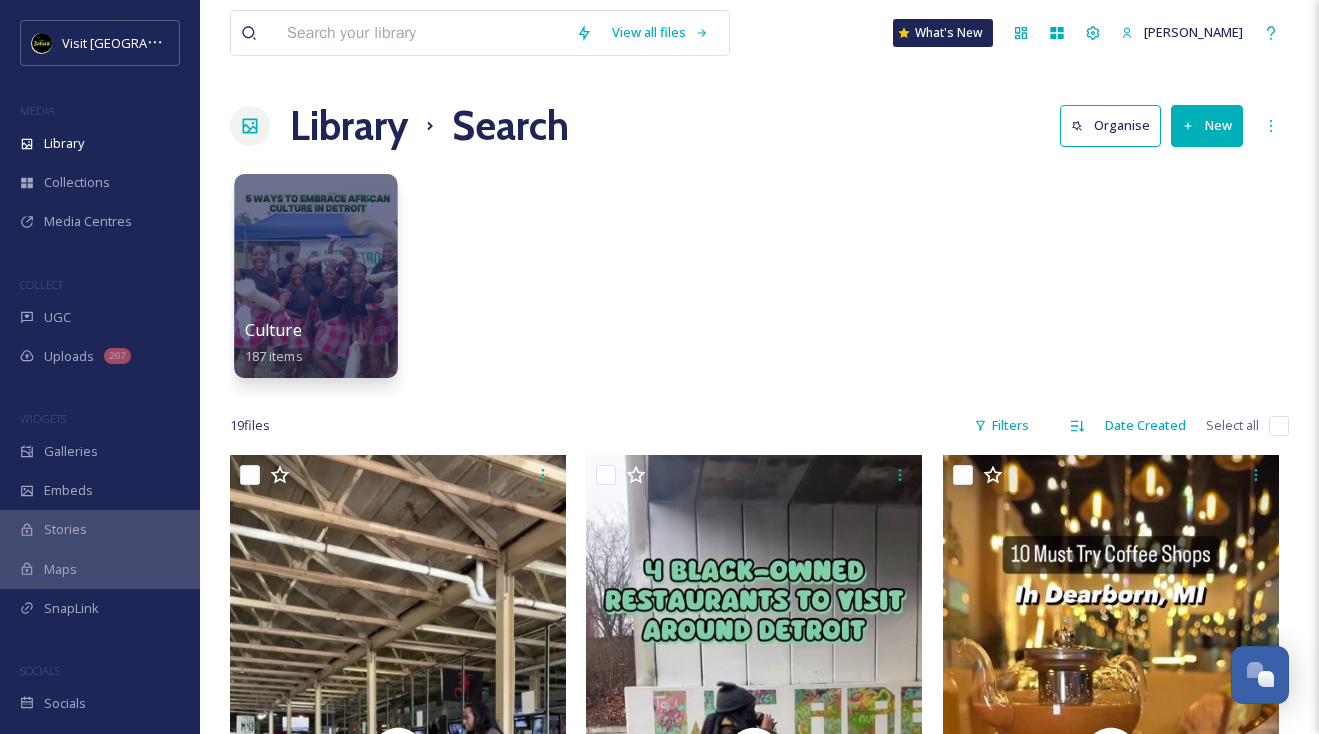 click at bounding box center [315, 276] 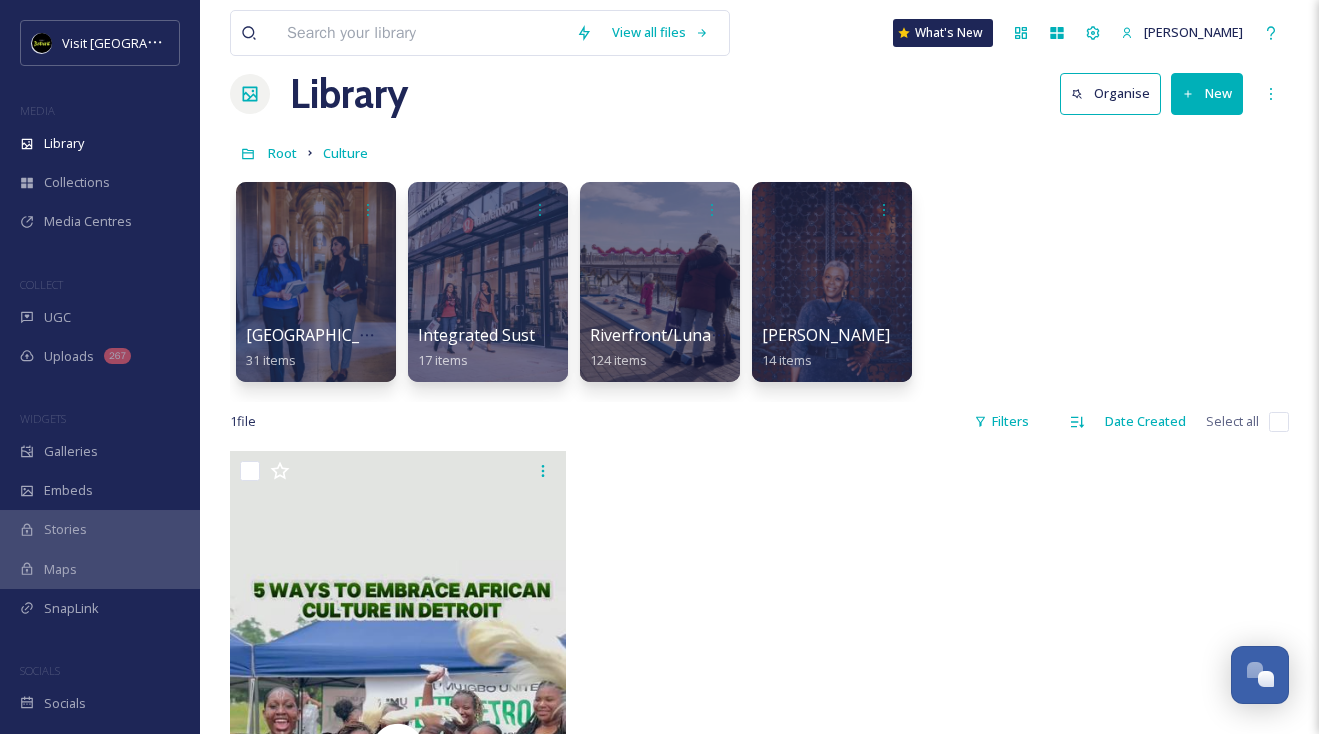 scroll, scrollTop: 0, scrollLeft: 0, axis: both 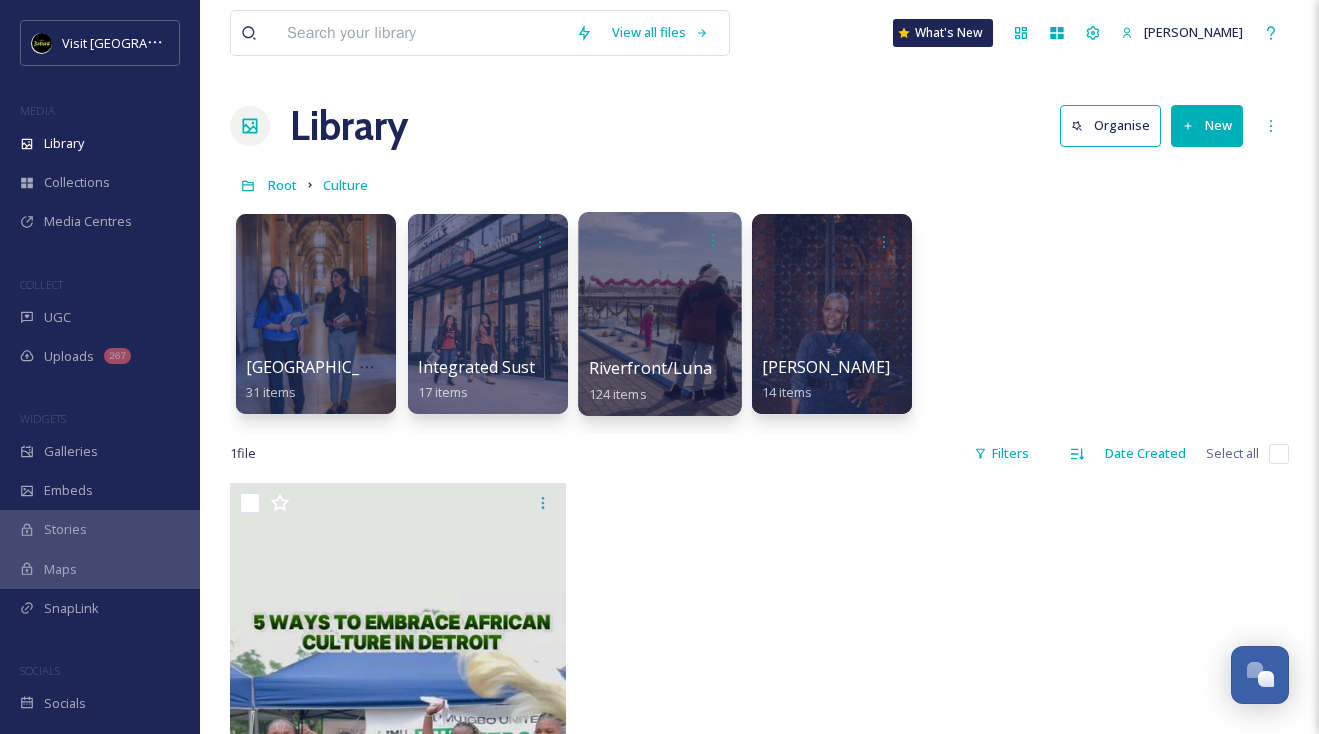 click at bounding box center [659, 314] 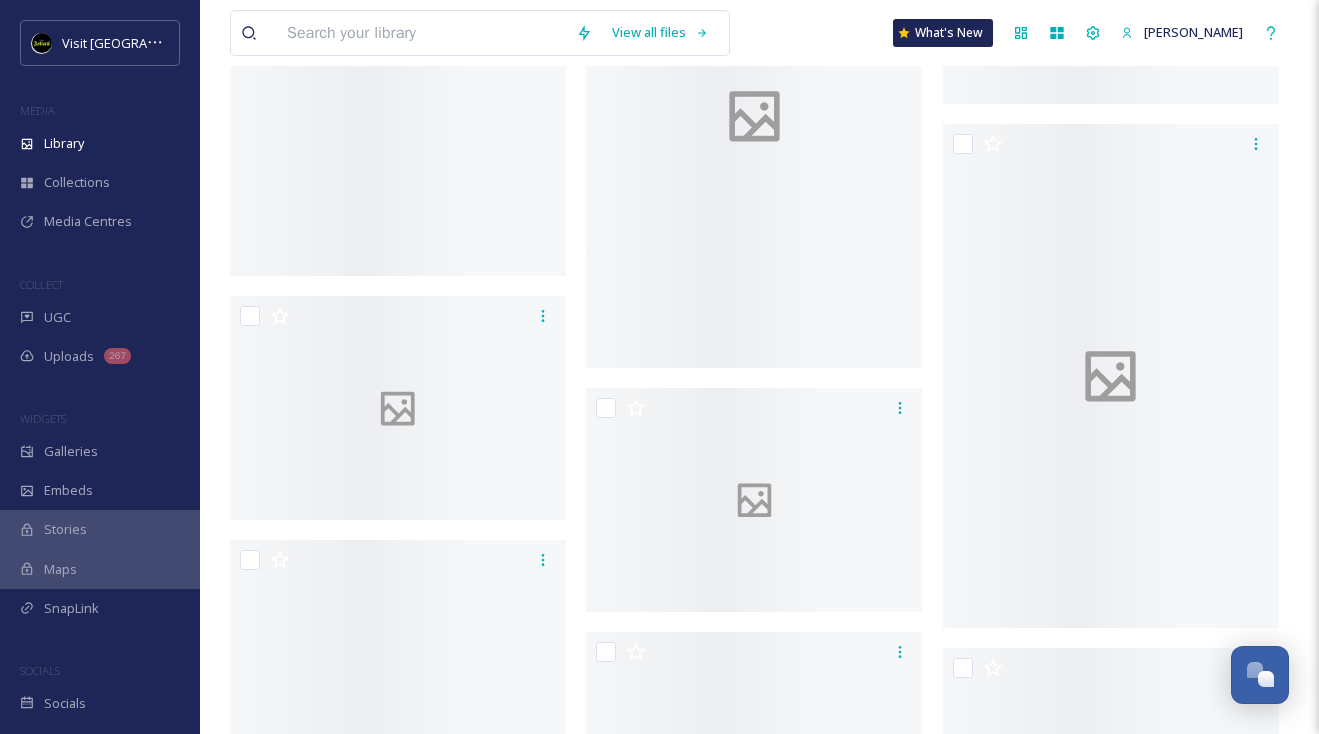 scroll, scrollTop: 17341, scrollLeft: 0, axis: vertical 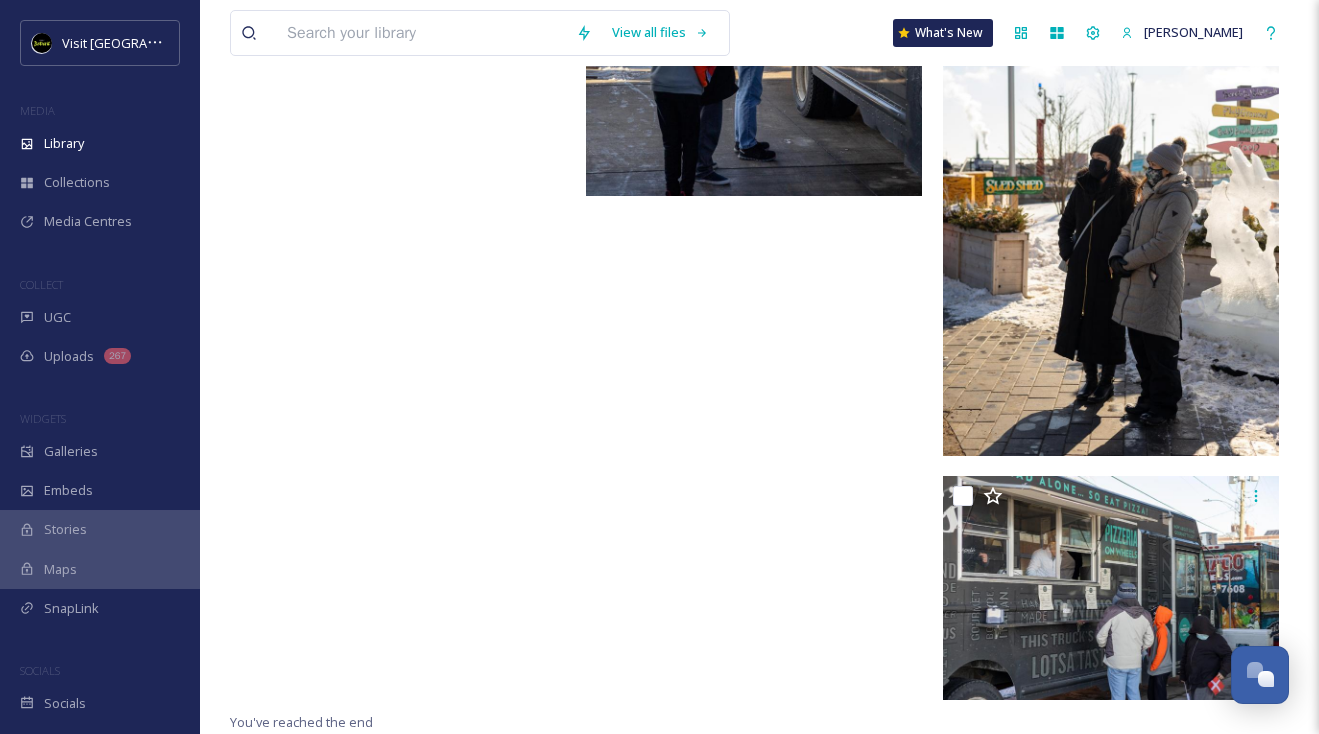 click at bounding box center (421, 33) 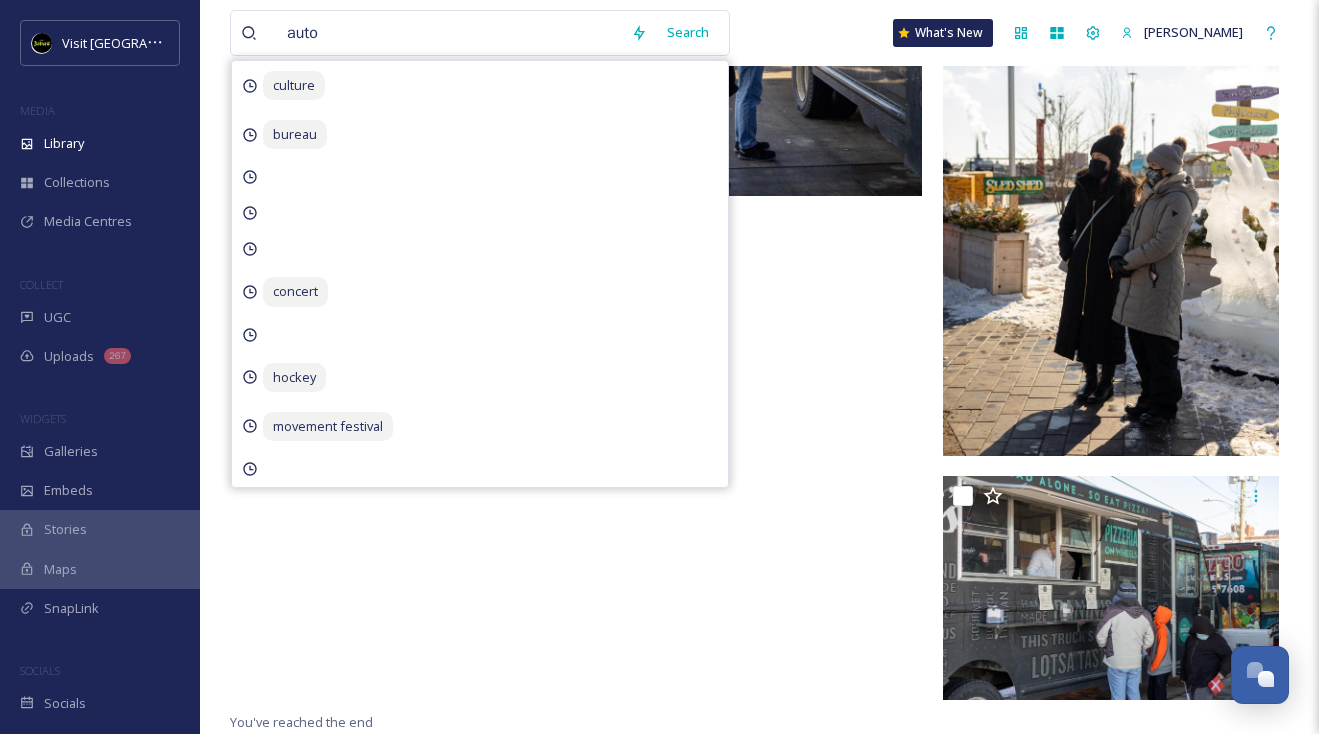 type on "auto" 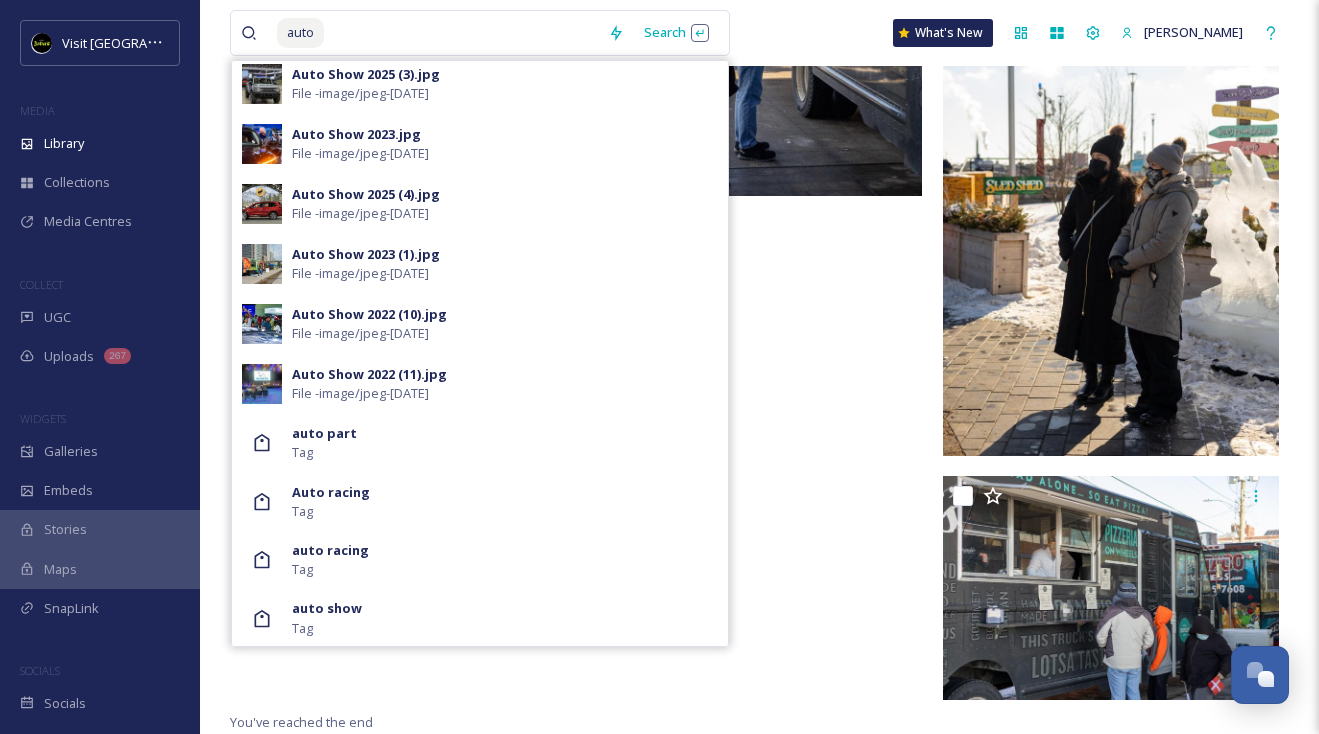 scroll, scrollTop: 1229, scrollLeft: 0, axis: vertical 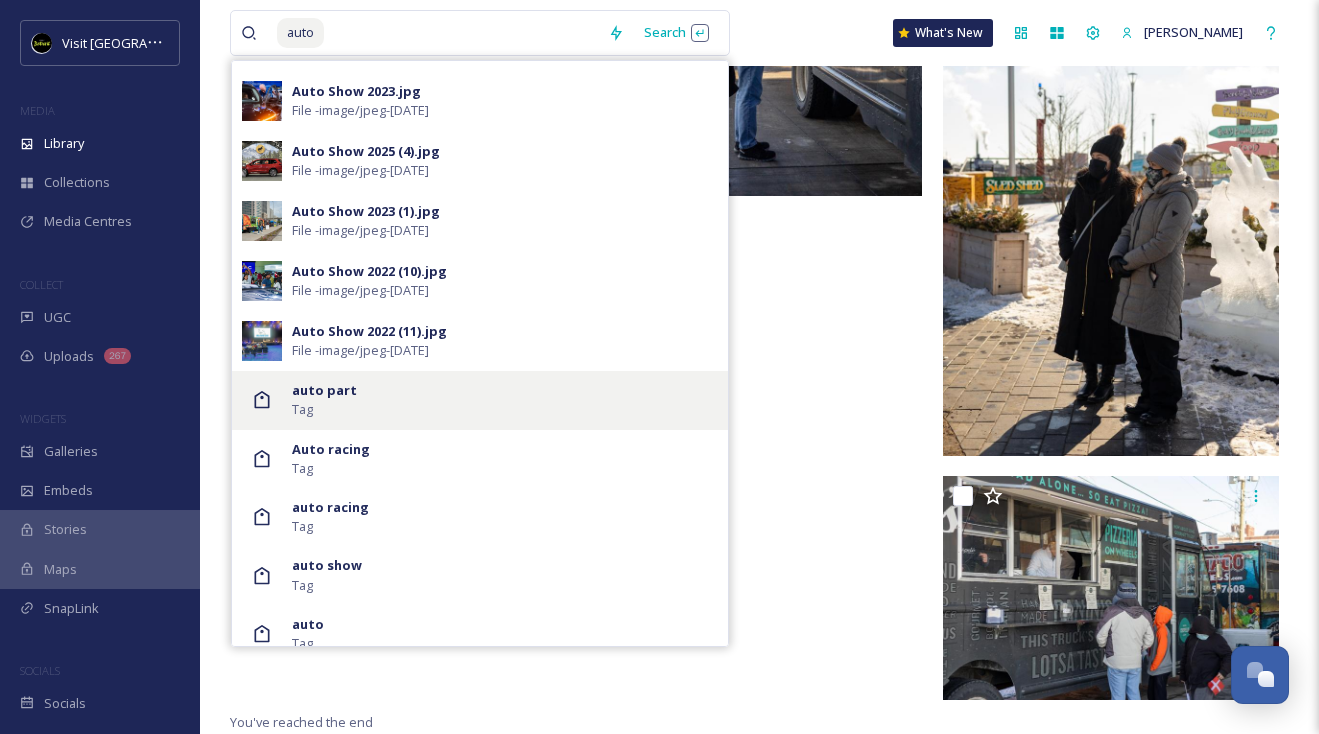 click on "auto part Tag" at bounding box center [505, 400] 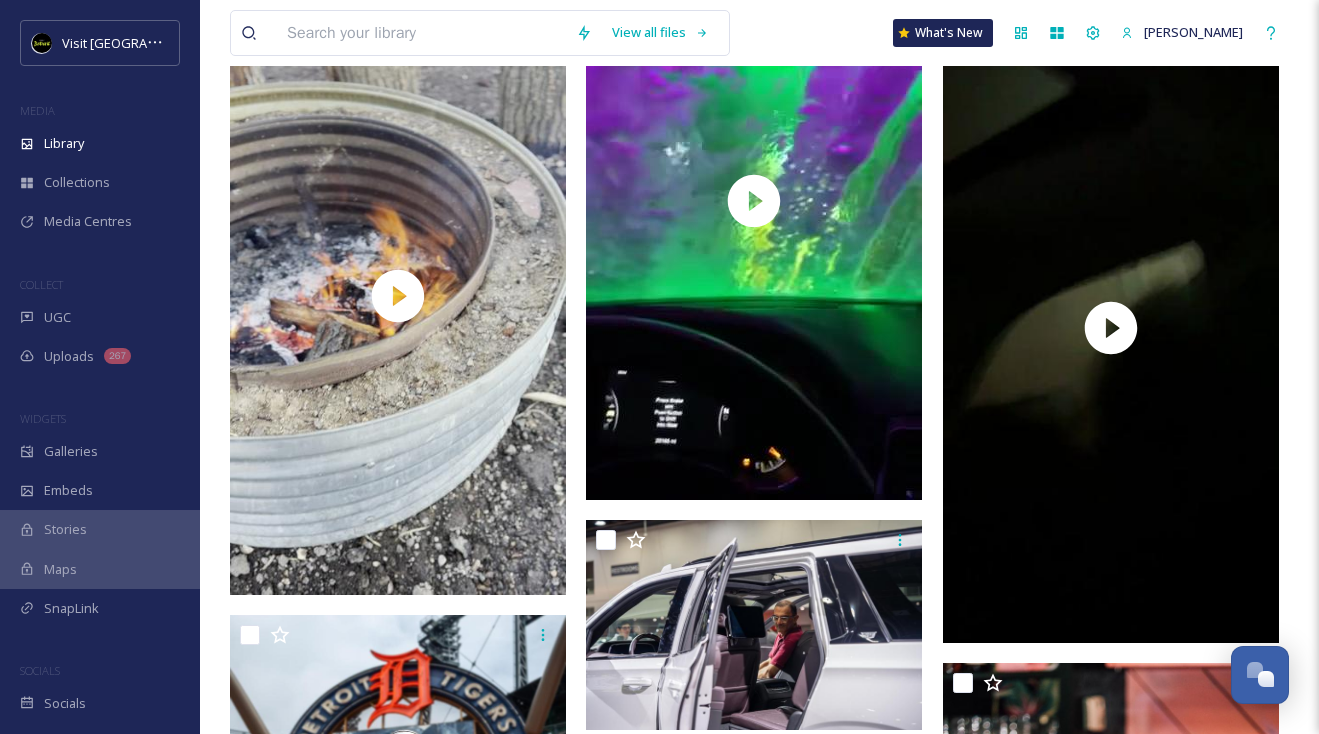scroll, scrollTop: 0, scrollLeft: 0, axis: both 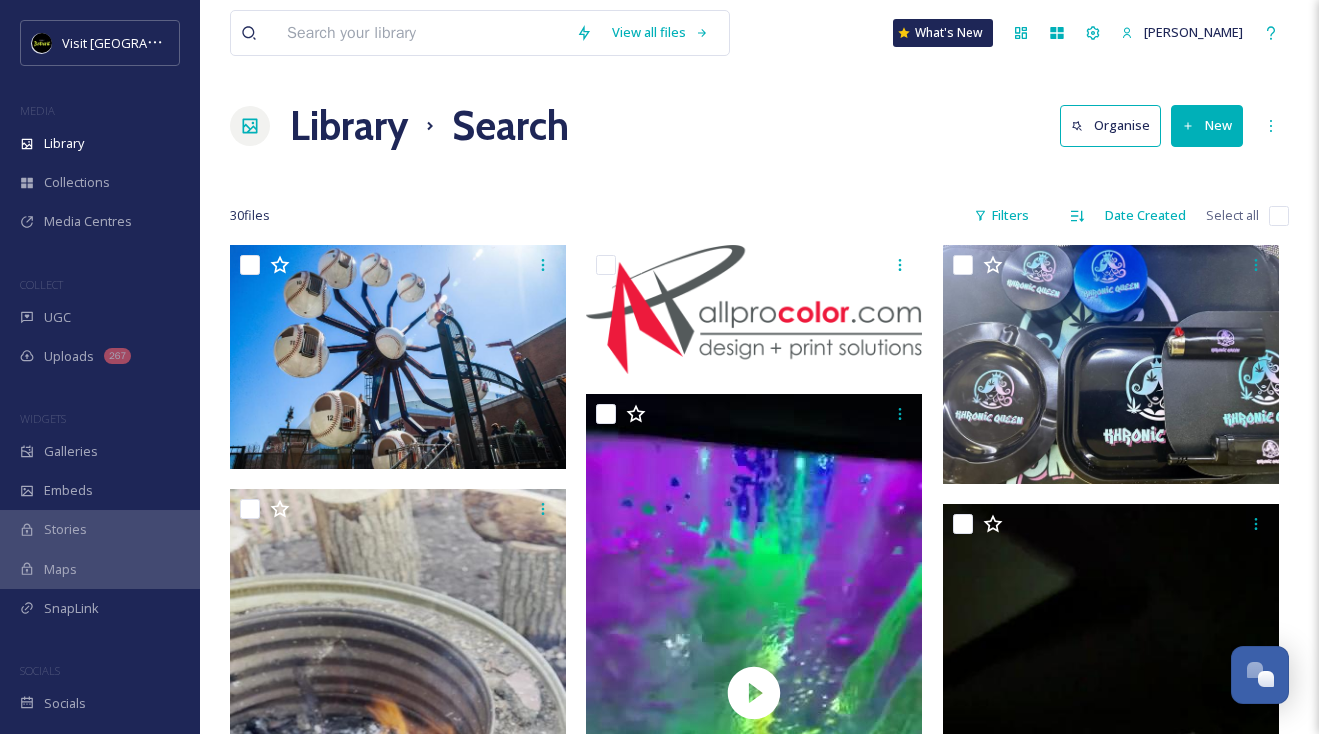 click at bounding box center [421, 33] 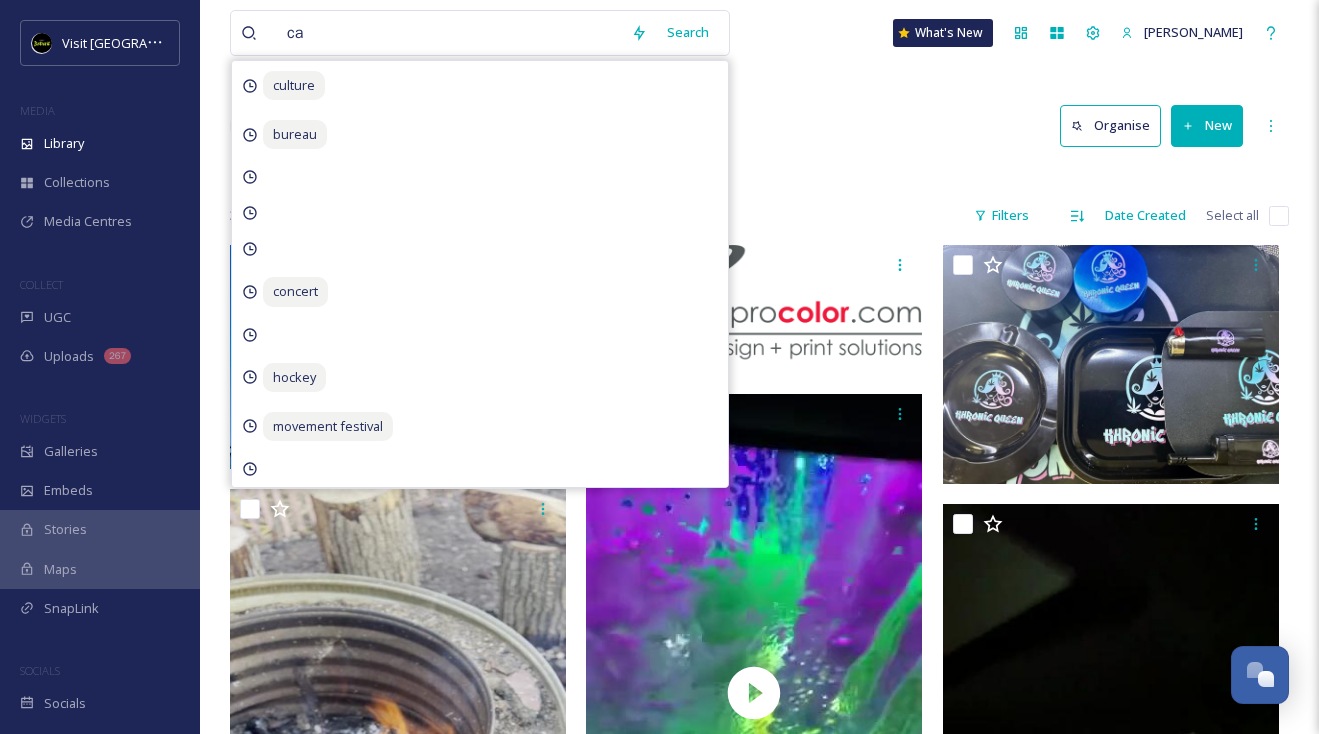 type on "car" 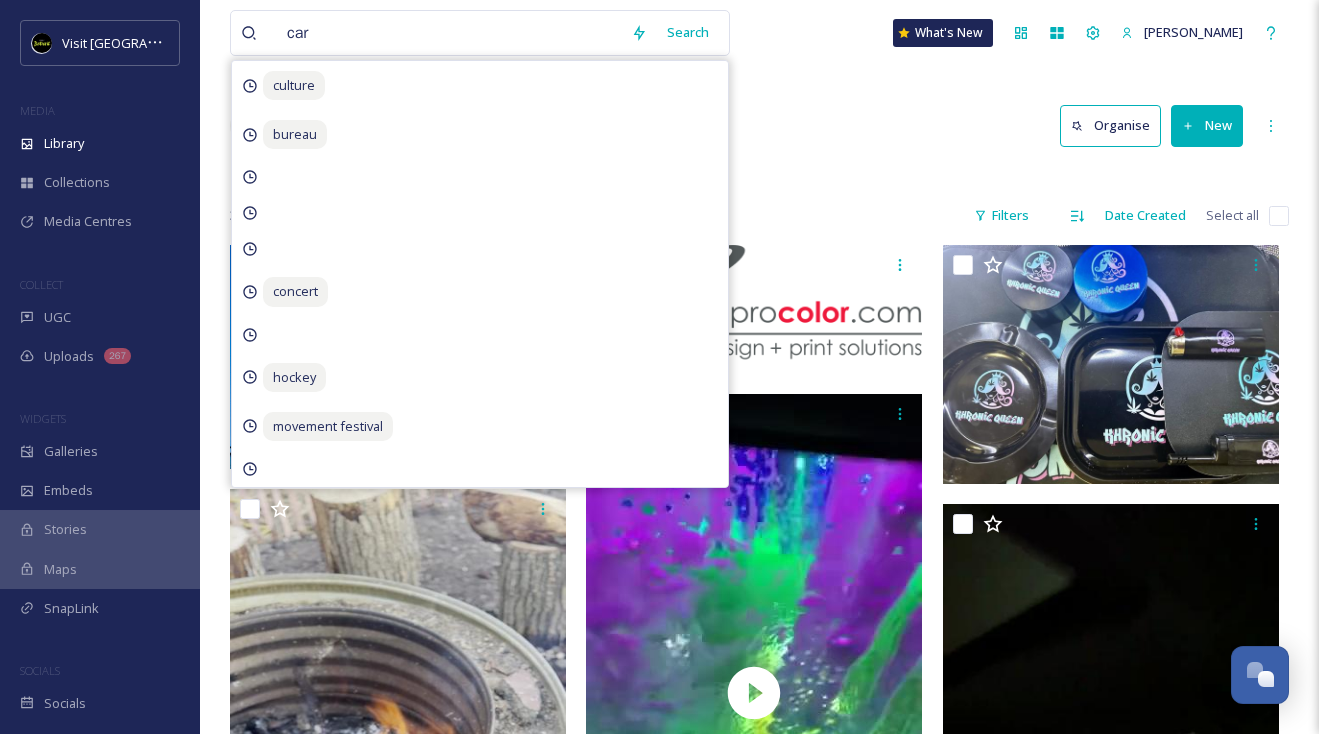 type 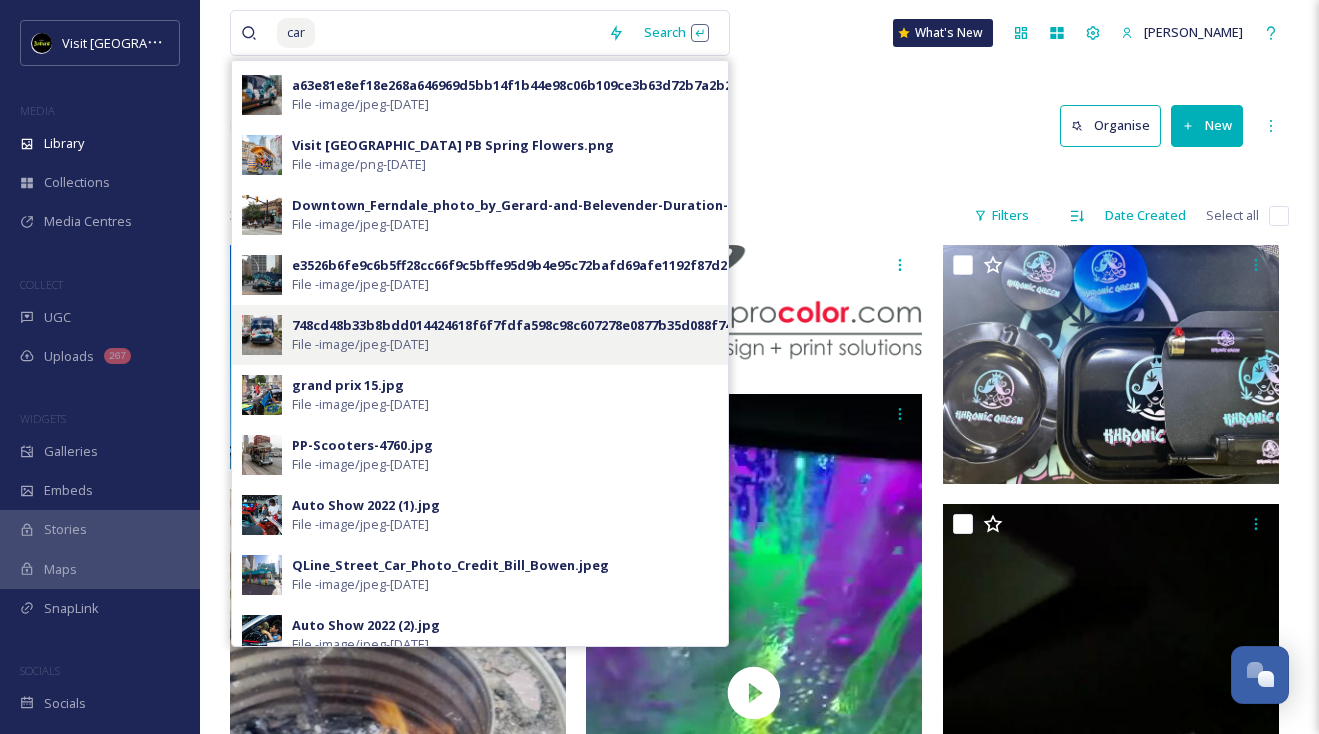 scroll, scrollTop: 604, scrollLeft: 0, axis: vertical 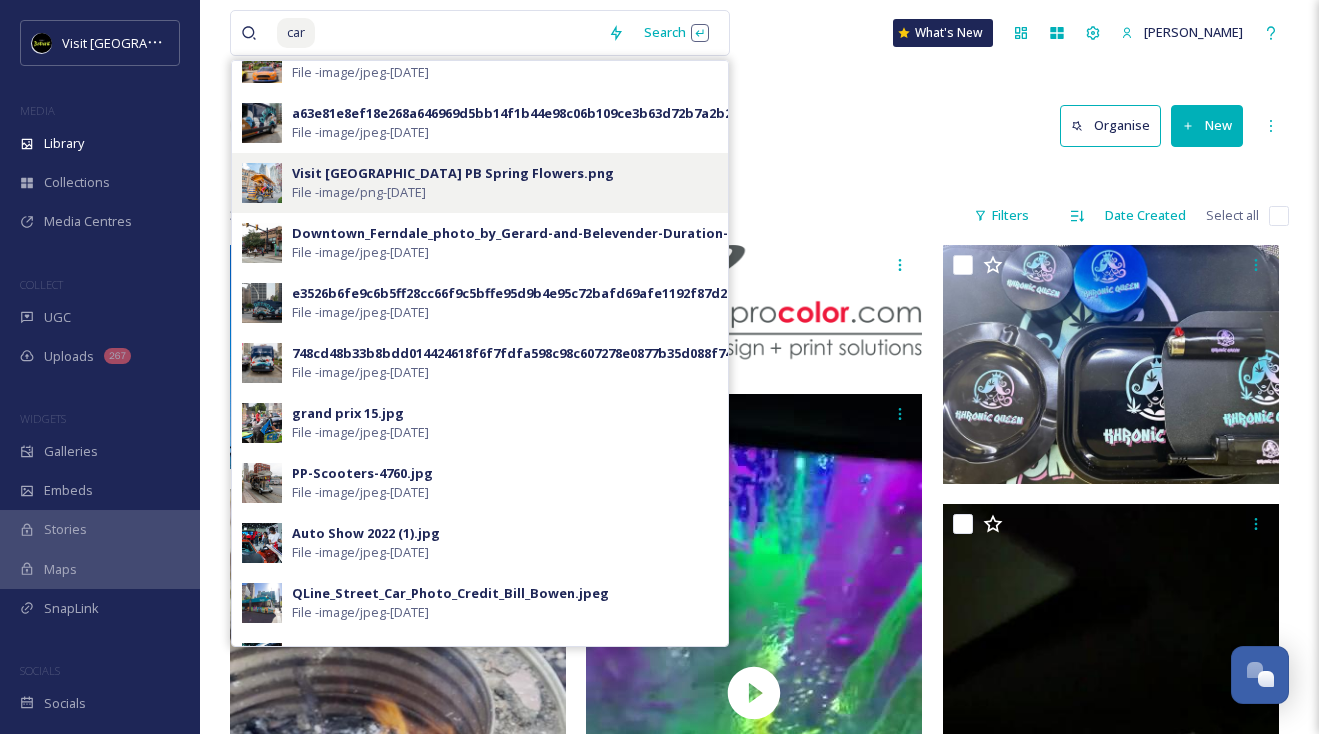 click at bounding box center [262, 183] 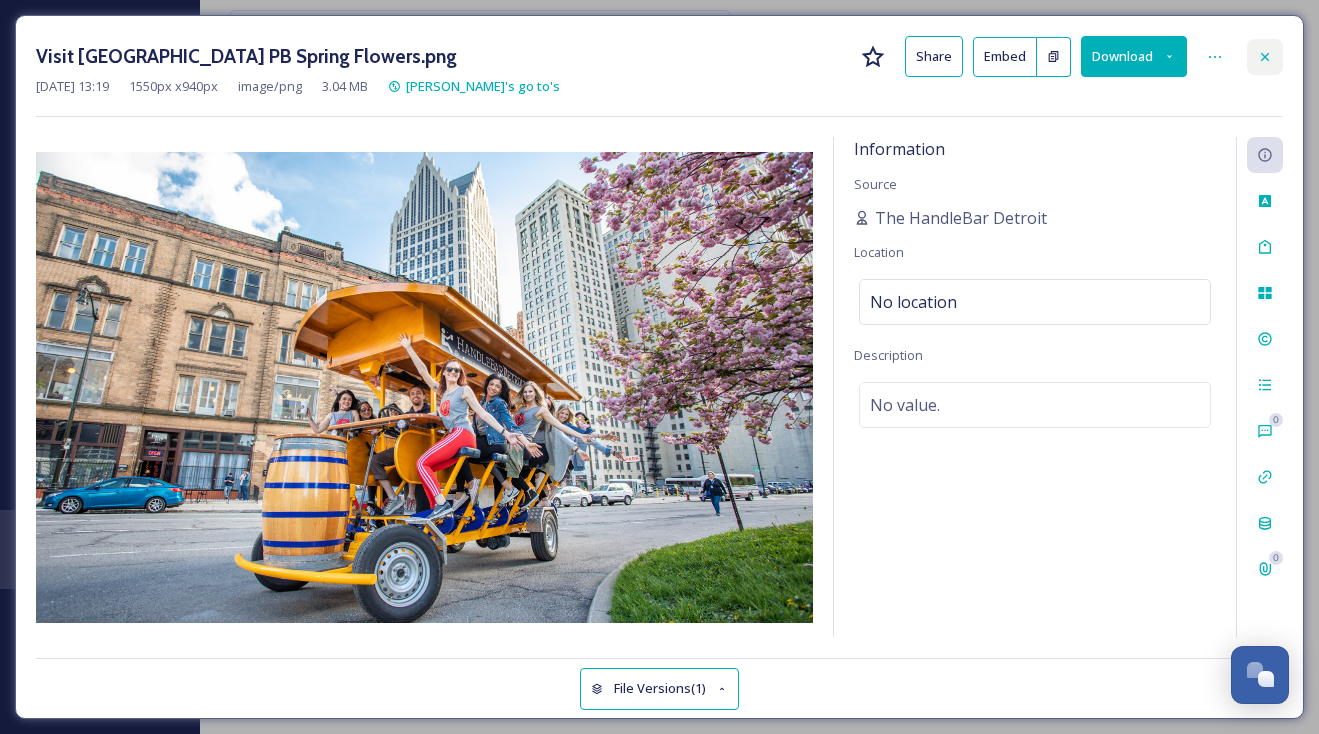 click 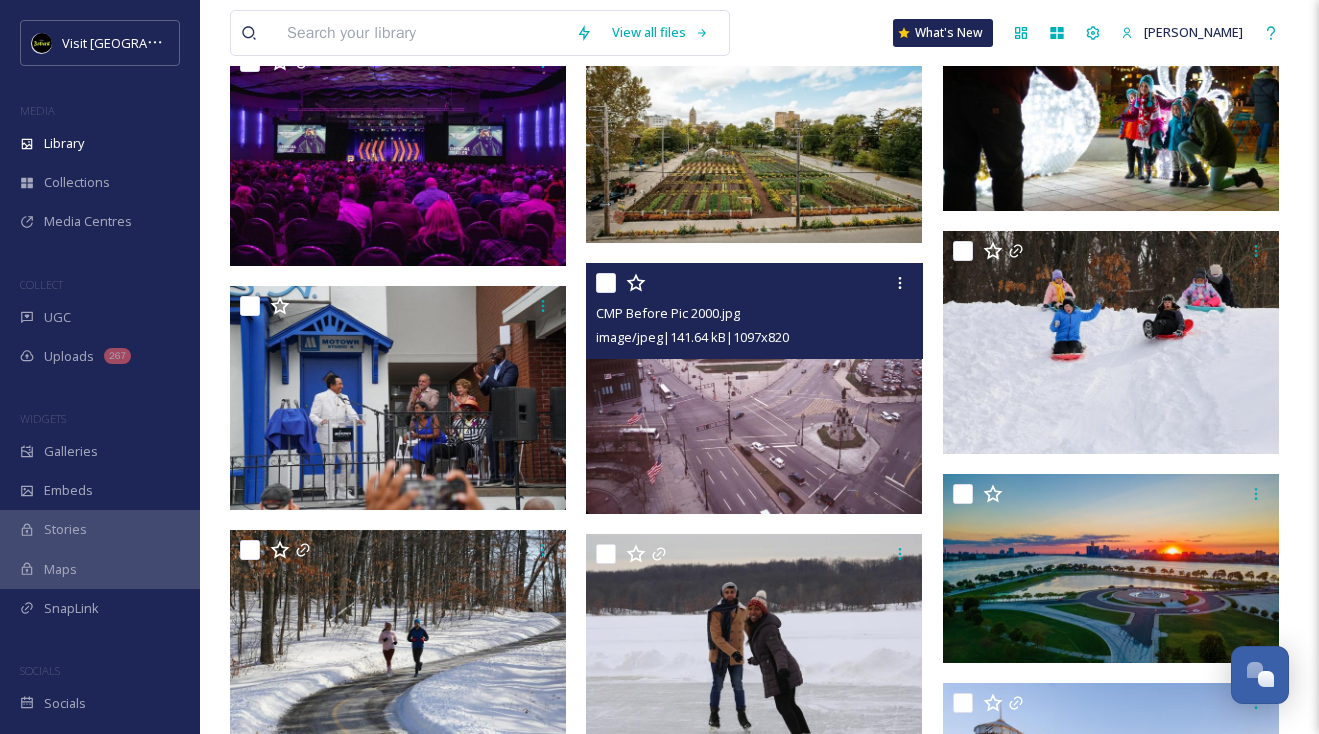 scroll, scrollTop: 8832, scrollLeft: 0, axis: vertical 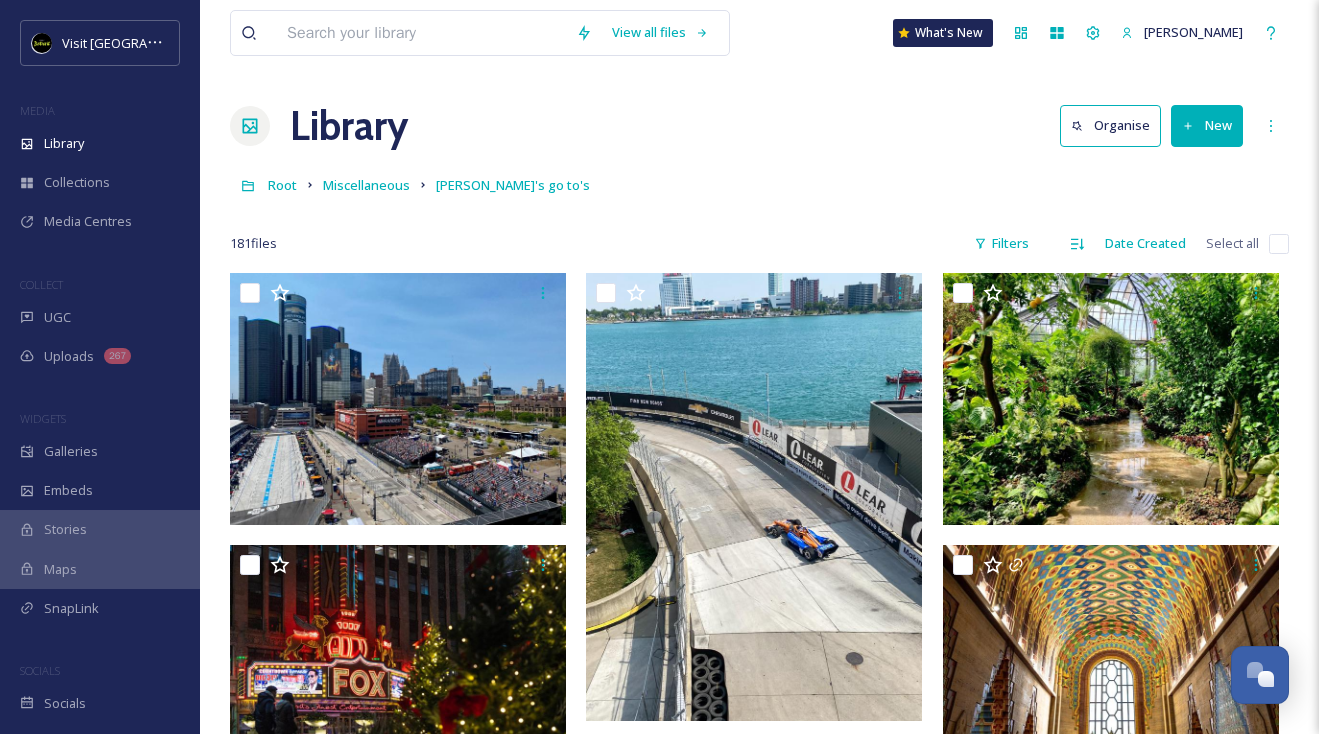 click at bounding box center (421, 33) 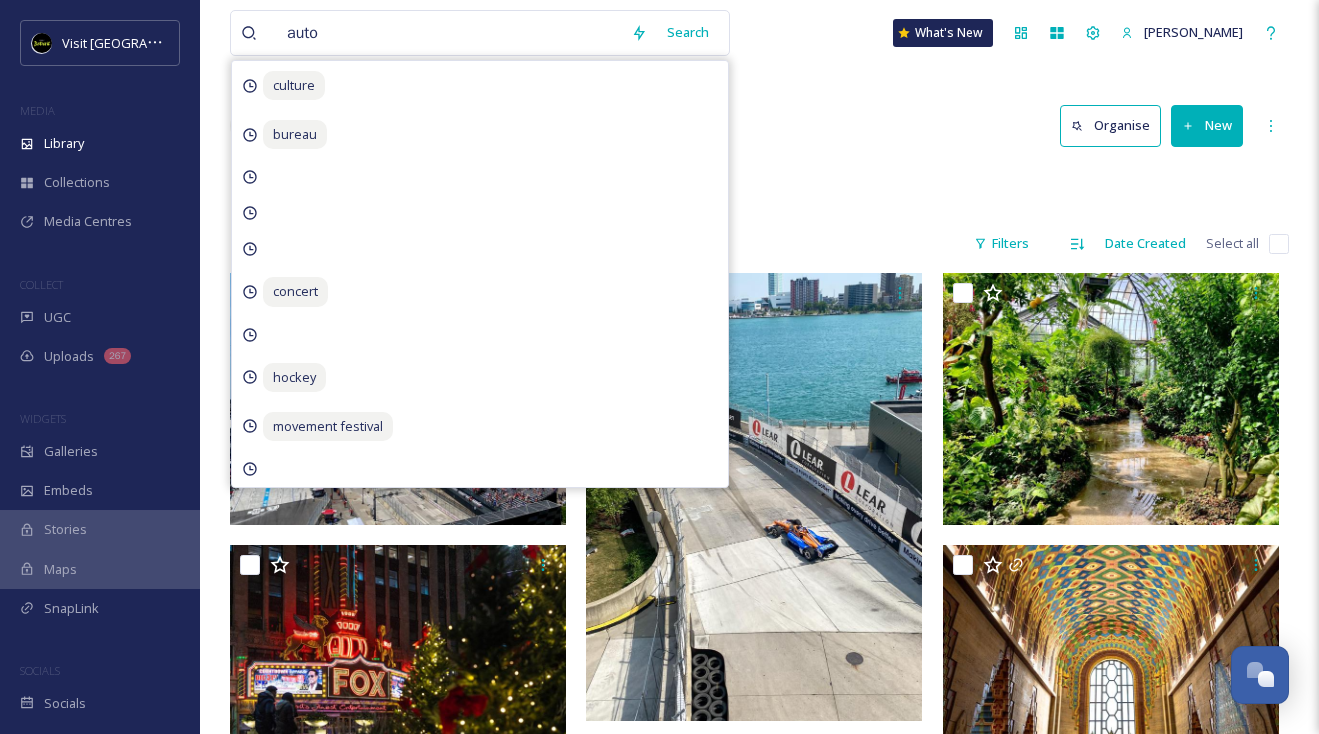 type on "auto" 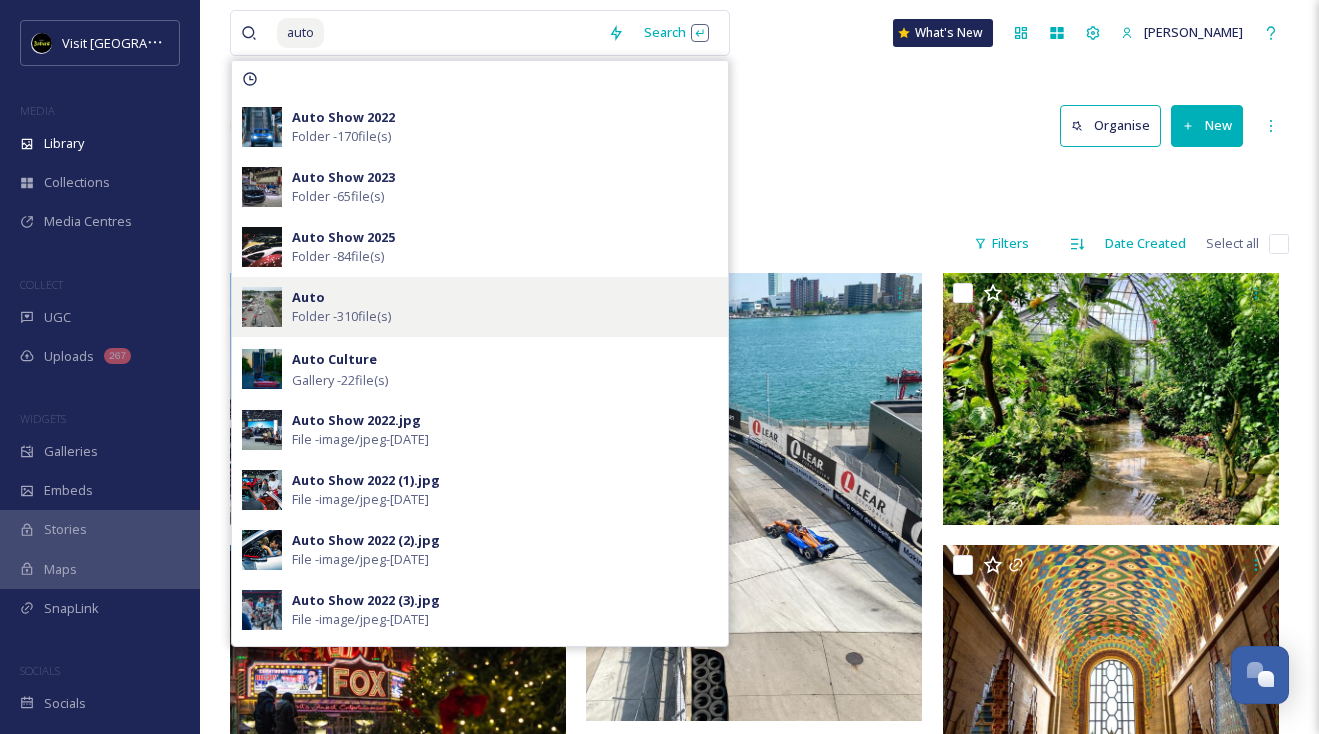click on "Auto" at bounding box center (308, 297) 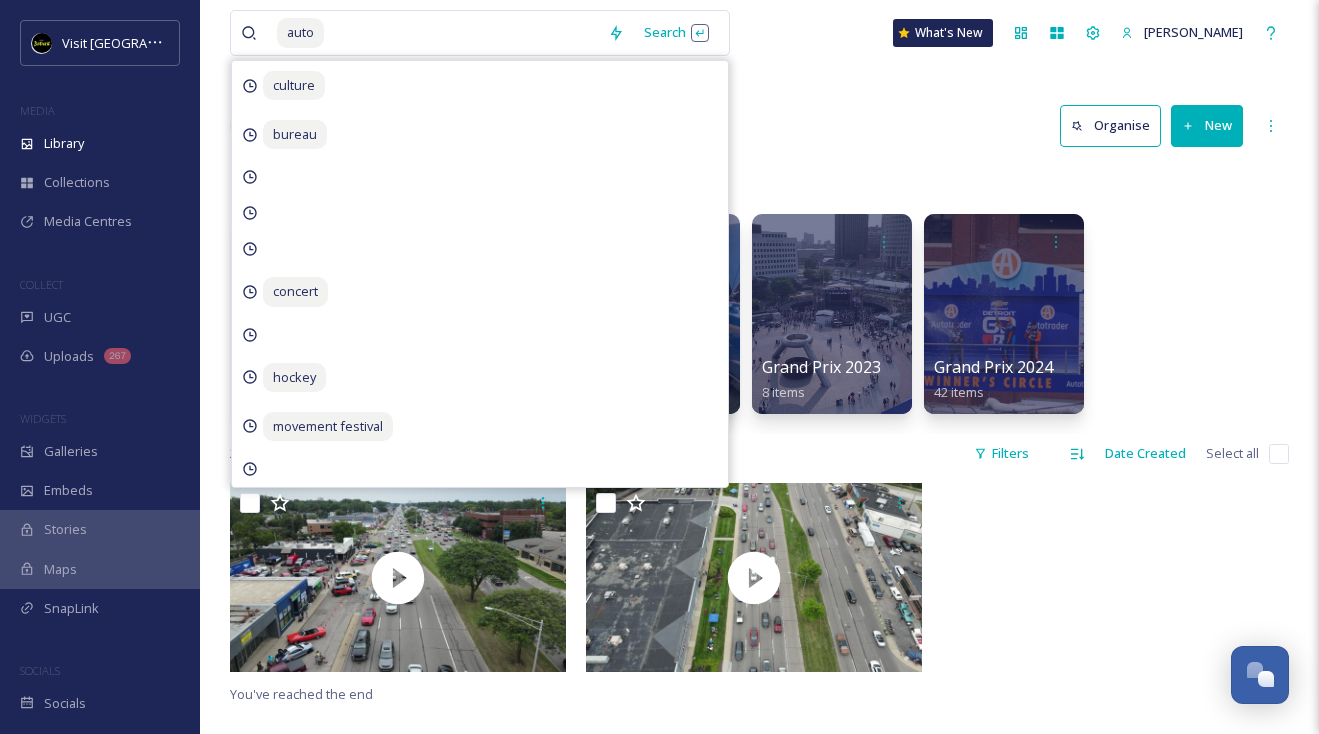 click on "2  file s Filters Date Created Select all" at bounding box center [759, 453] 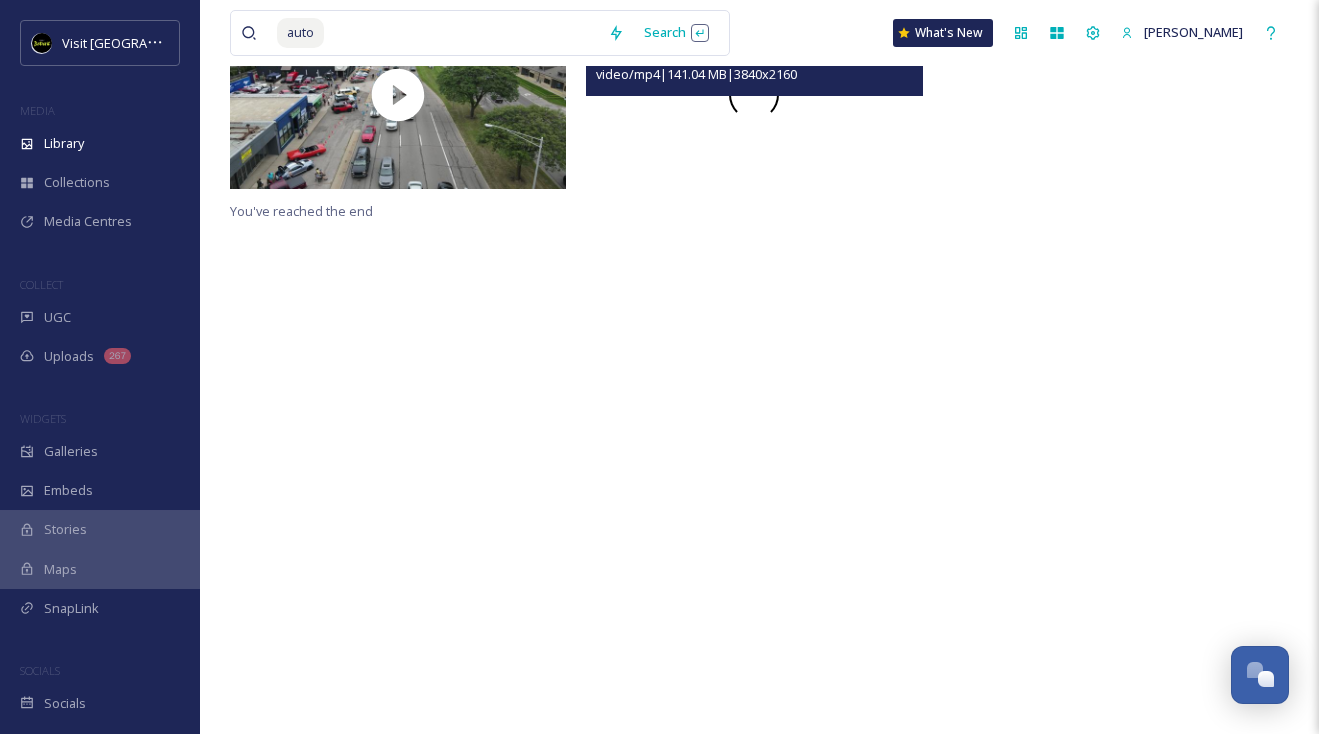 scroll, scrollTop: 0, scrollLeft: 0, axis: both 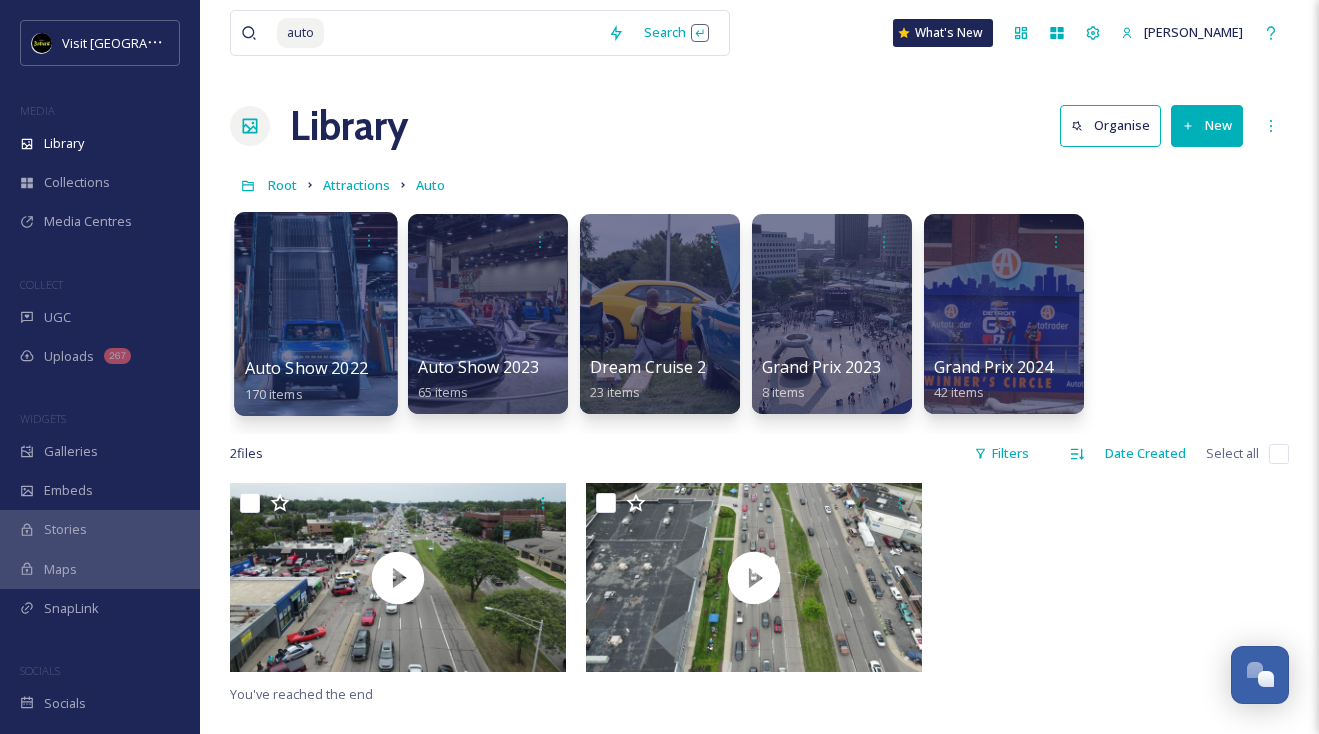 click at bounding box center [315, 314] 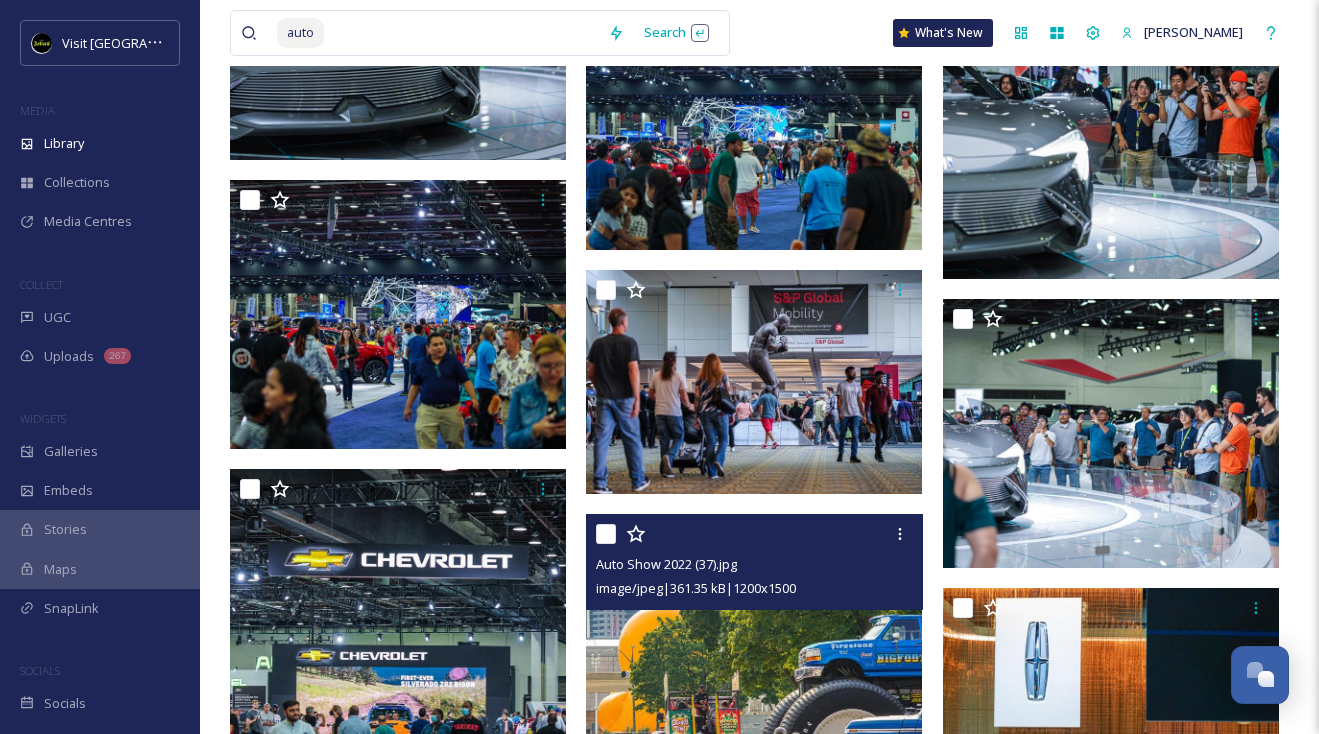 scroll, scrollTop: 9456, scrollLeft: 0, axis: vertical 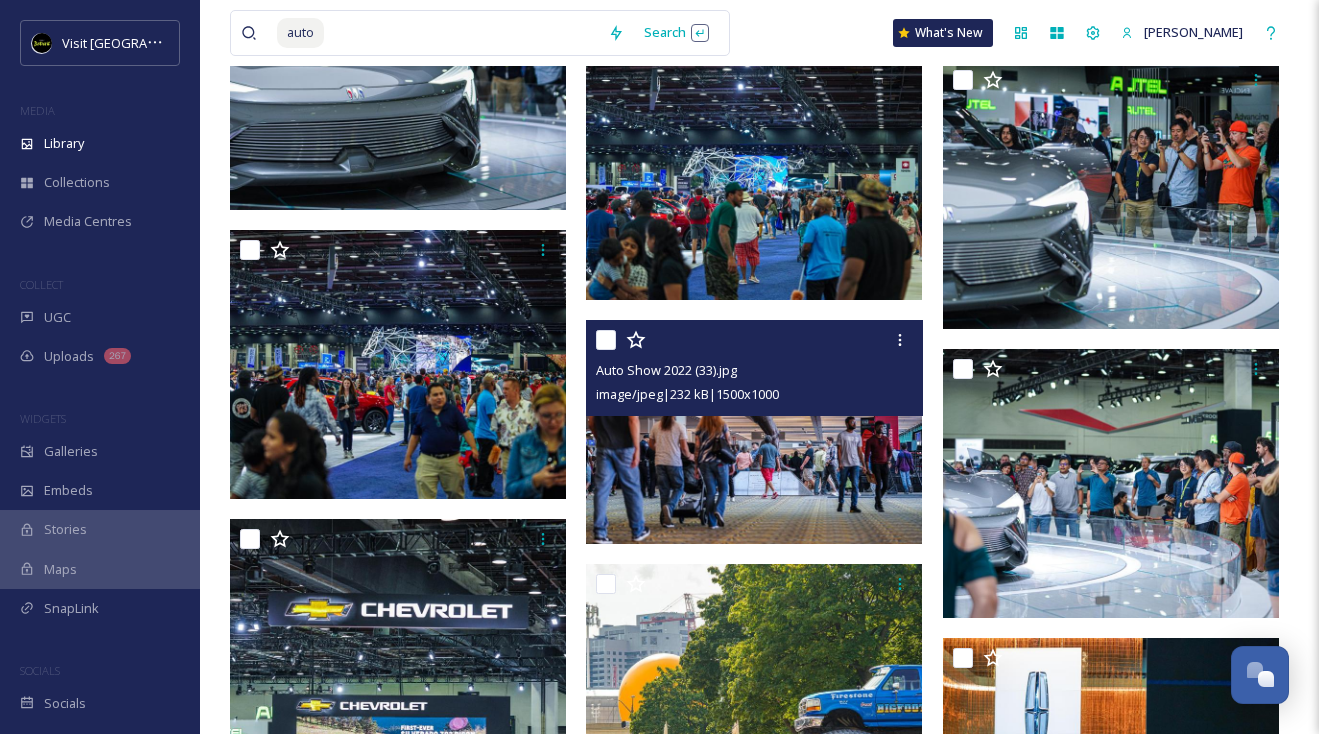 click at bounding box center (754, 432) 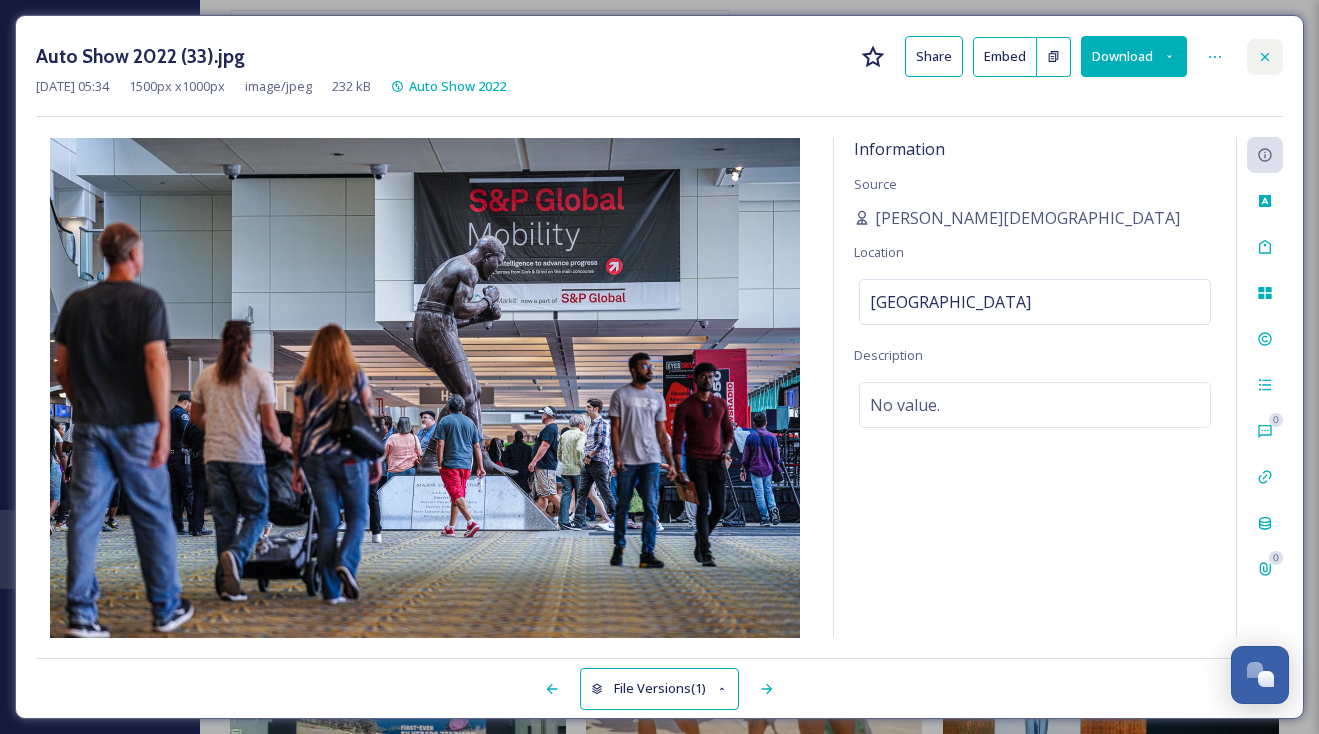 click 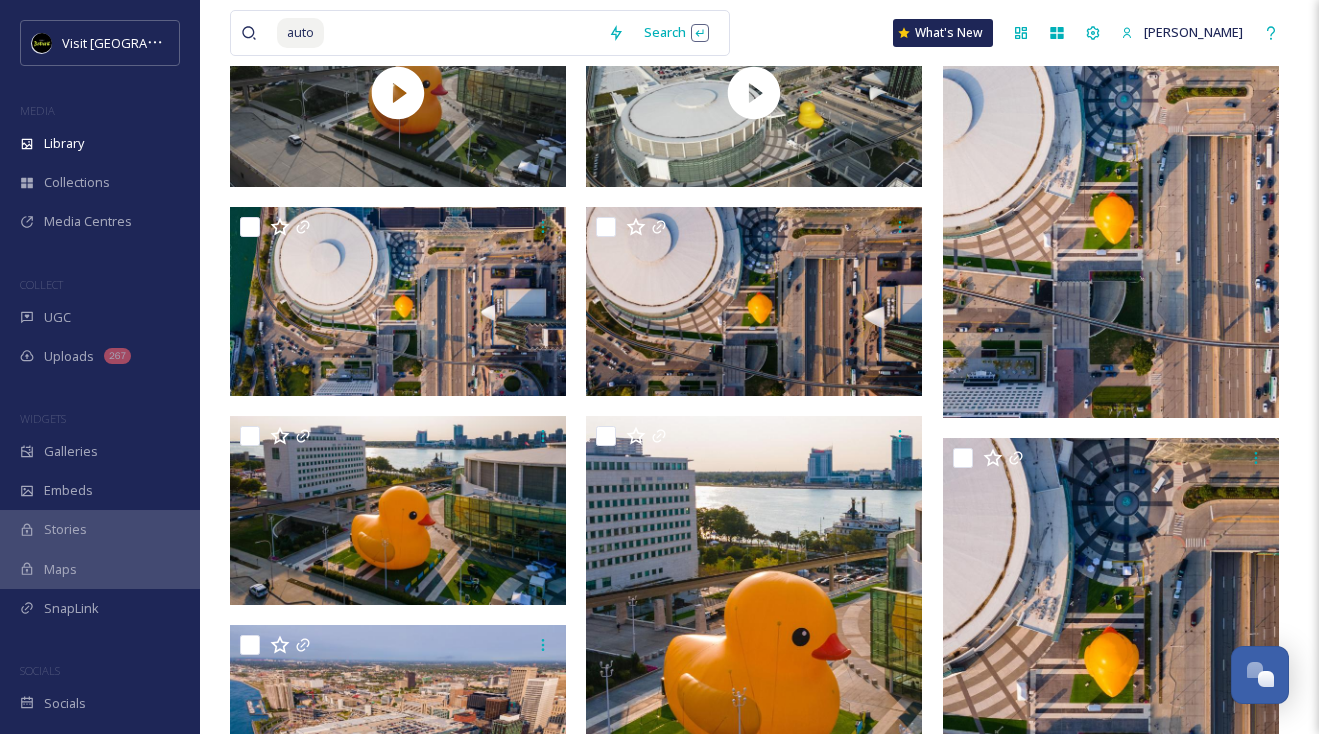 scroll, scrollTop: 0, scrollLeft: 0, axis: both 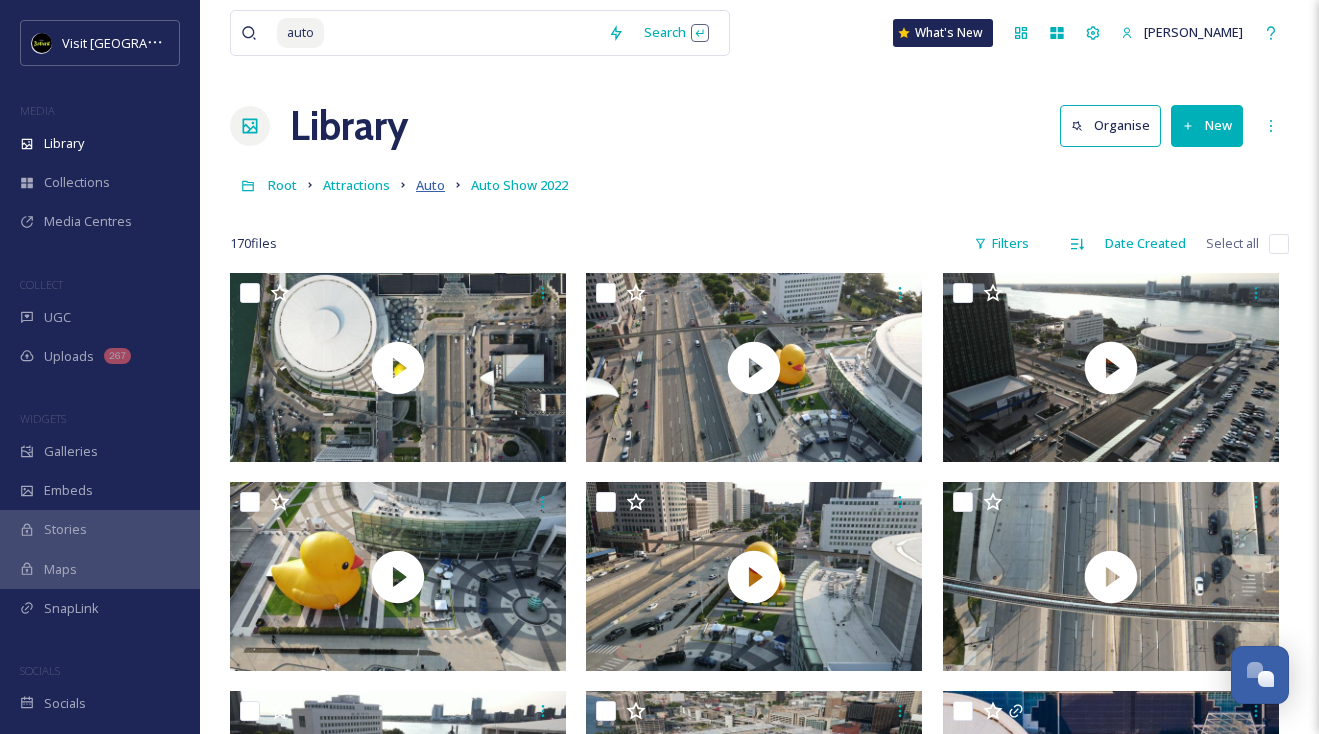 click on "Auto" at bounding box center [430, 185] 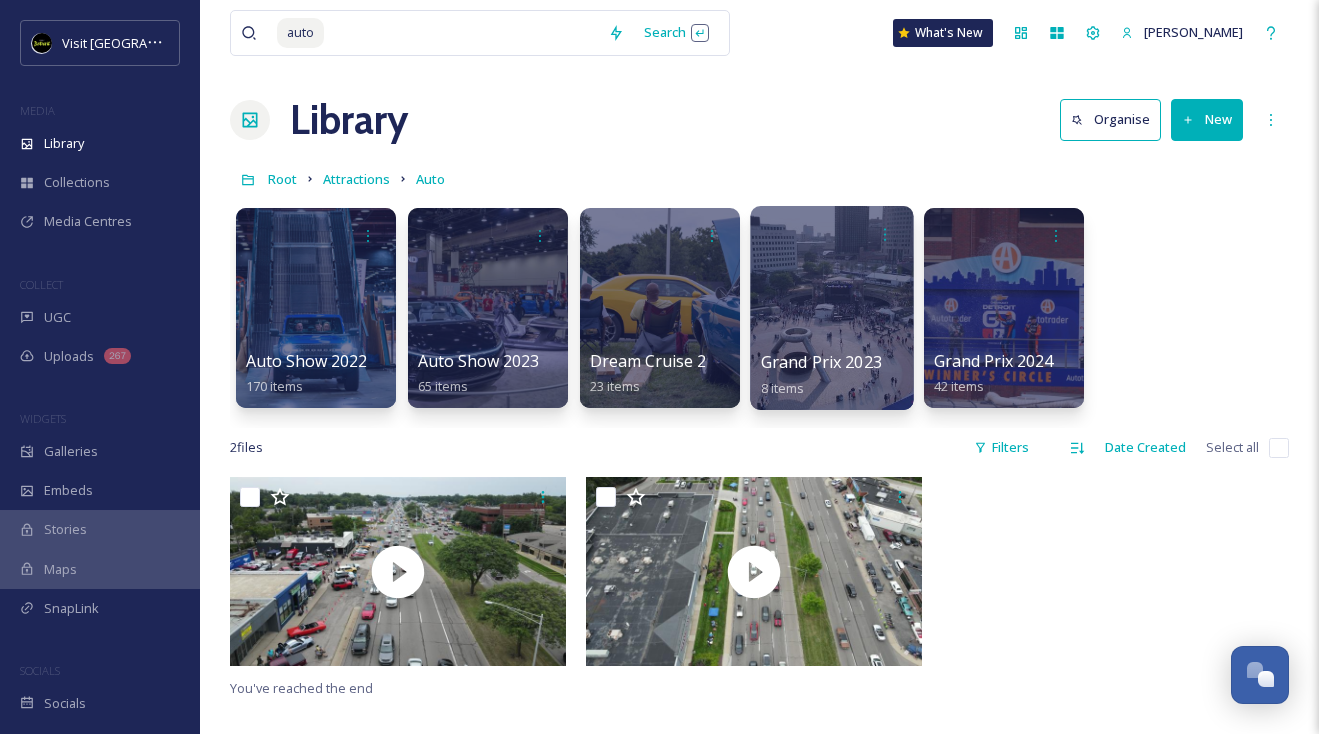 scroll, scrollTop: 0, scrollLeft: 0, axis: both 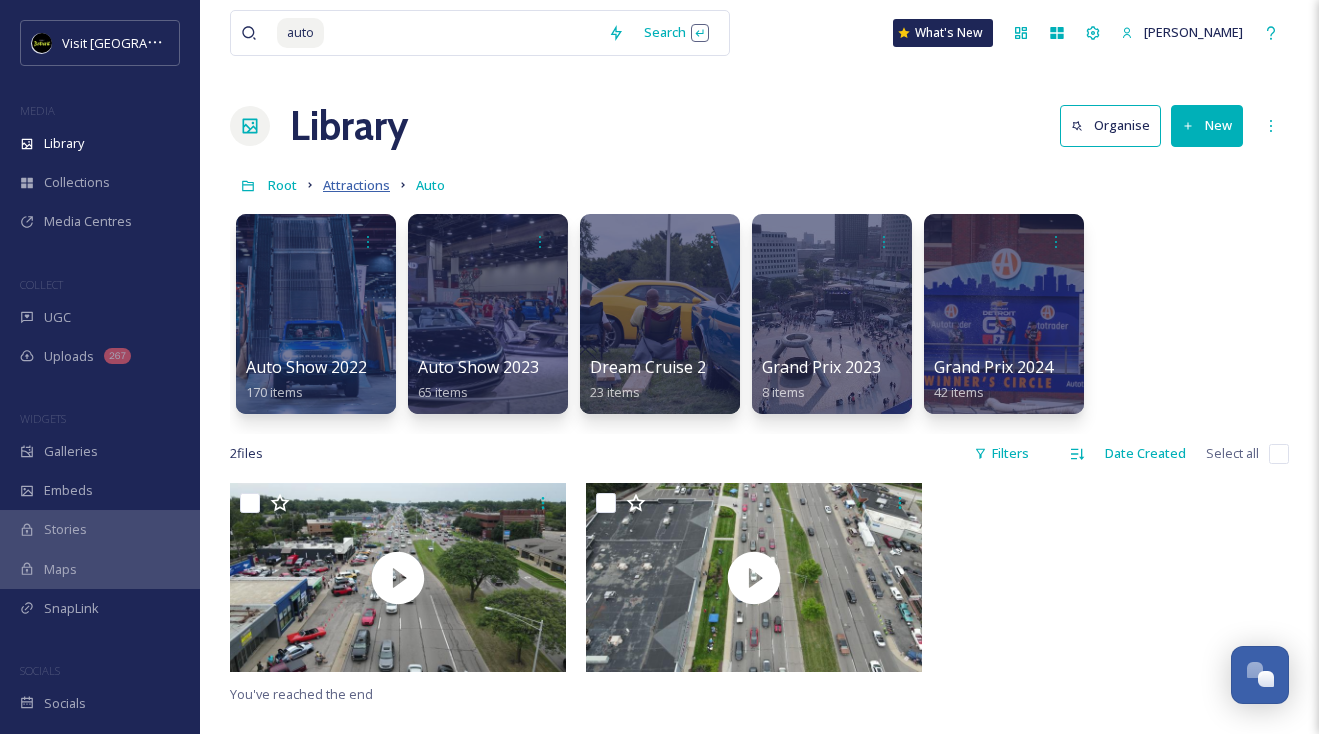 click on "Attractions" at bounding box center (356, 185) 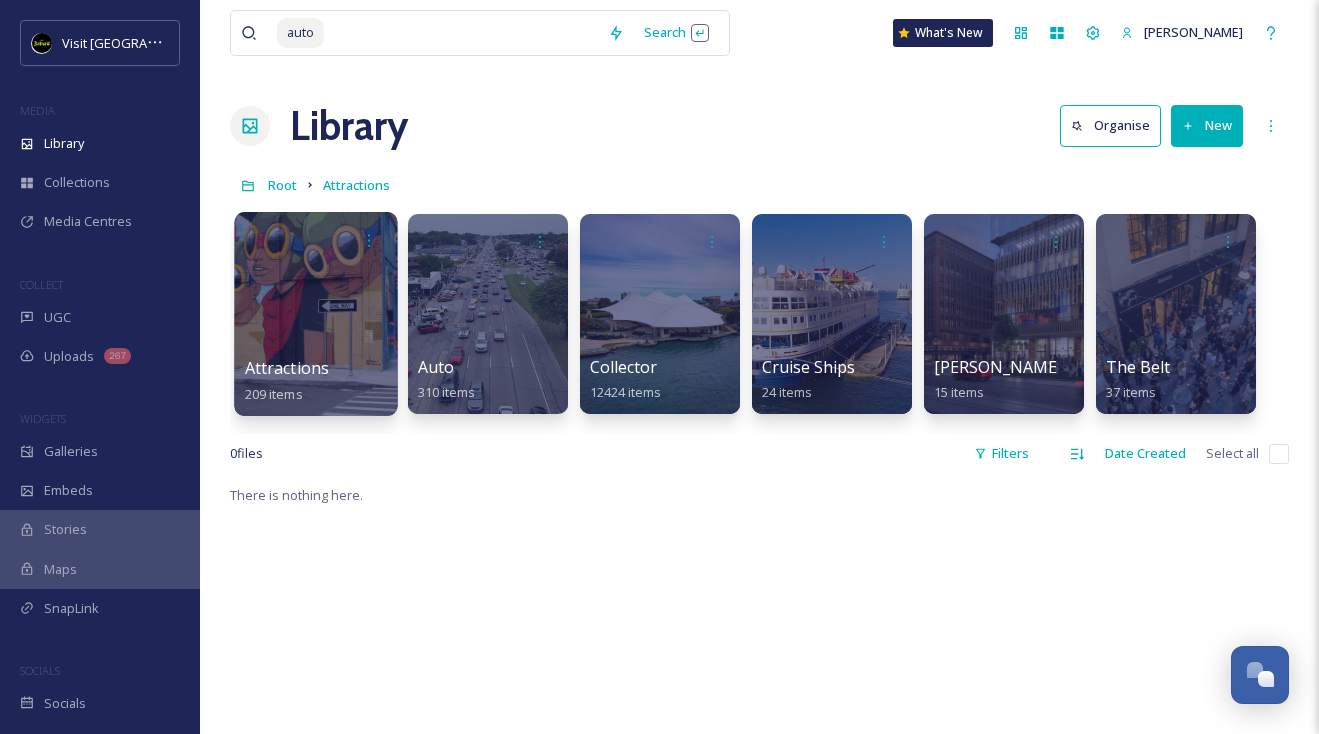 click at bounding box center (315, 314) 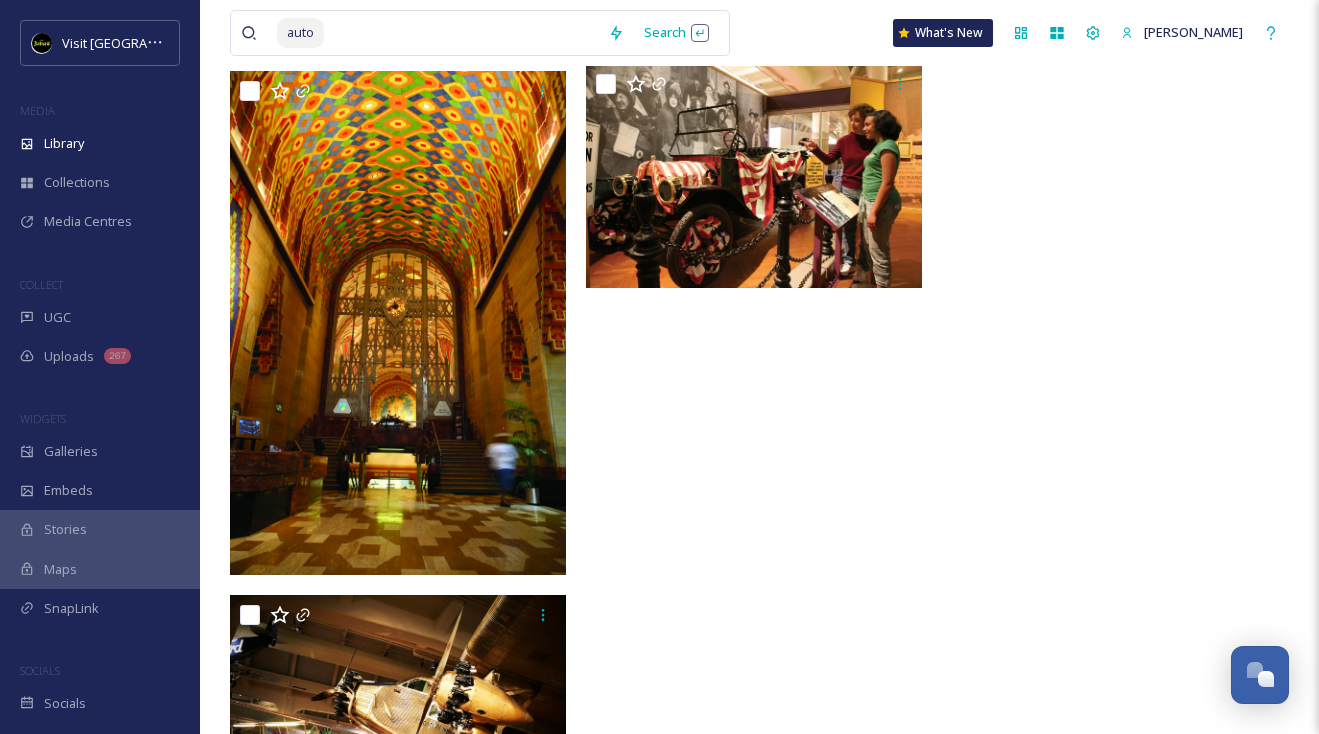scroll, scrollTop: 18322, scrollLeft: 0, axis: vertical 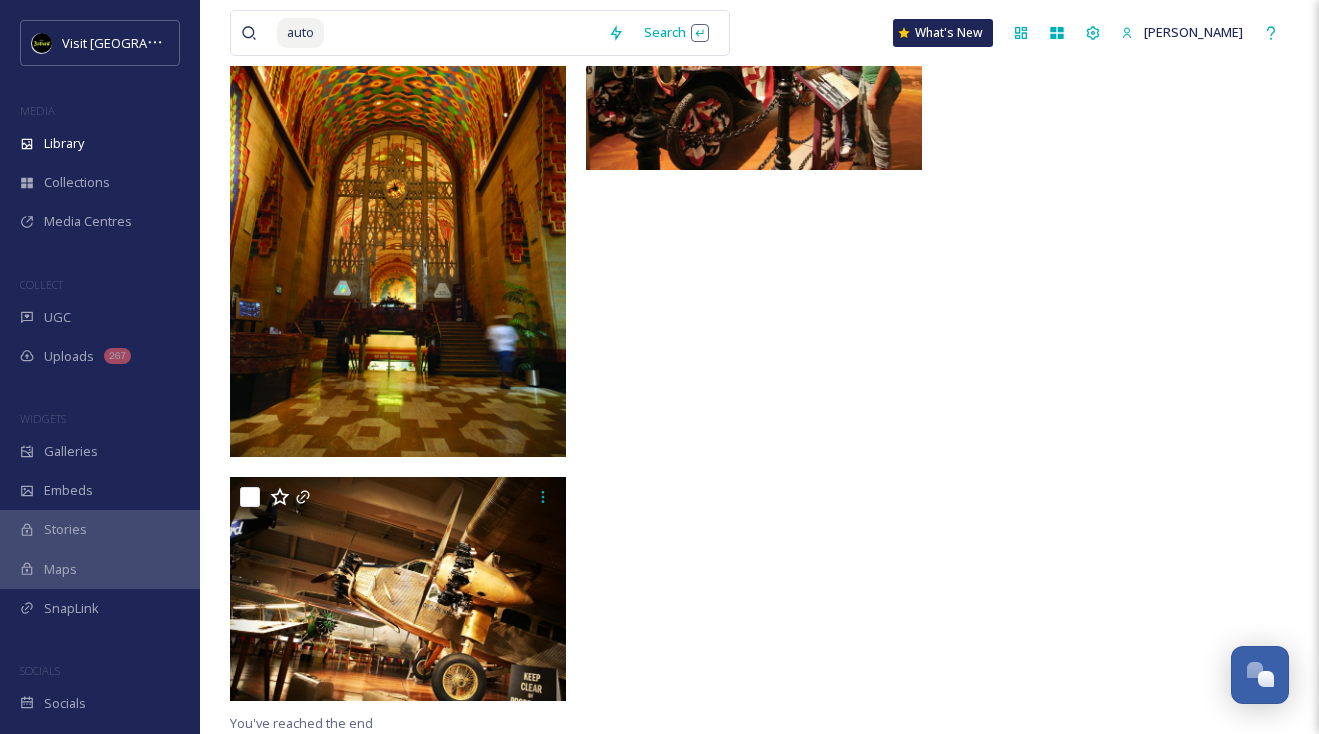 click at bounding box center (462, 33) 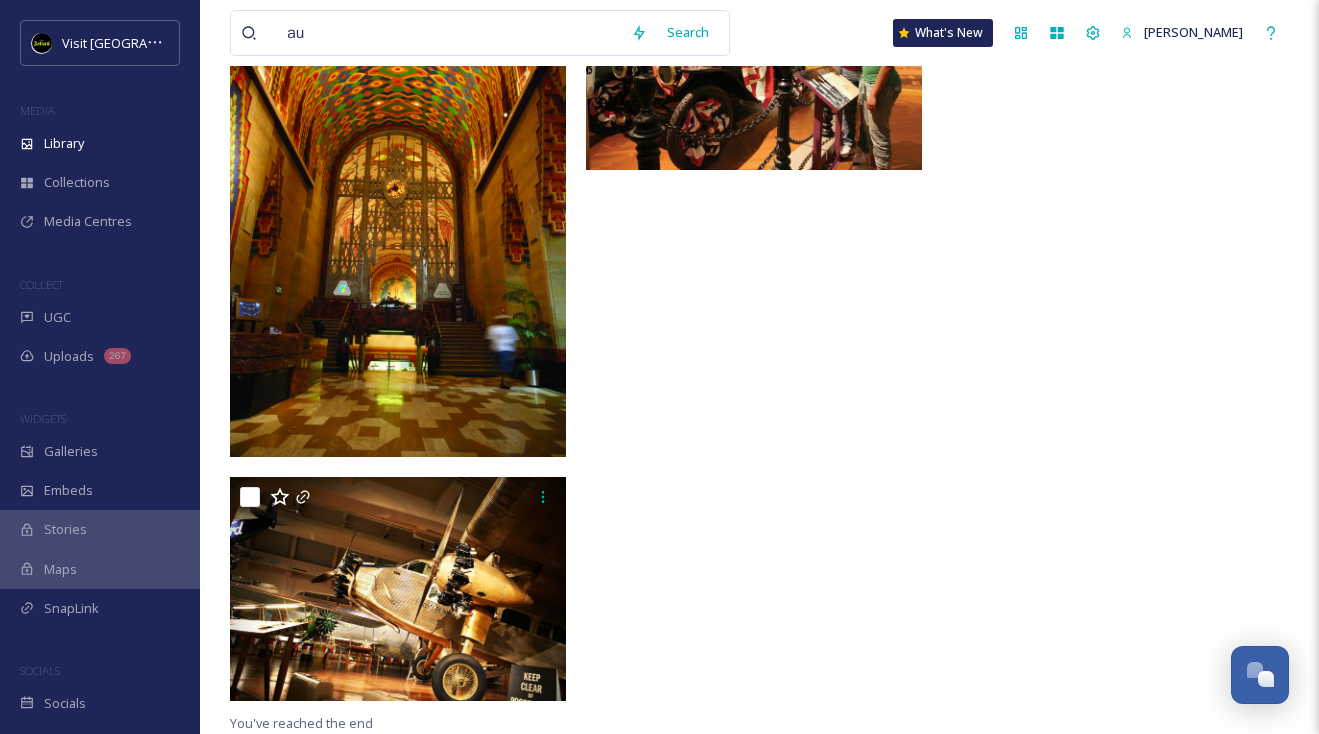type on "a" 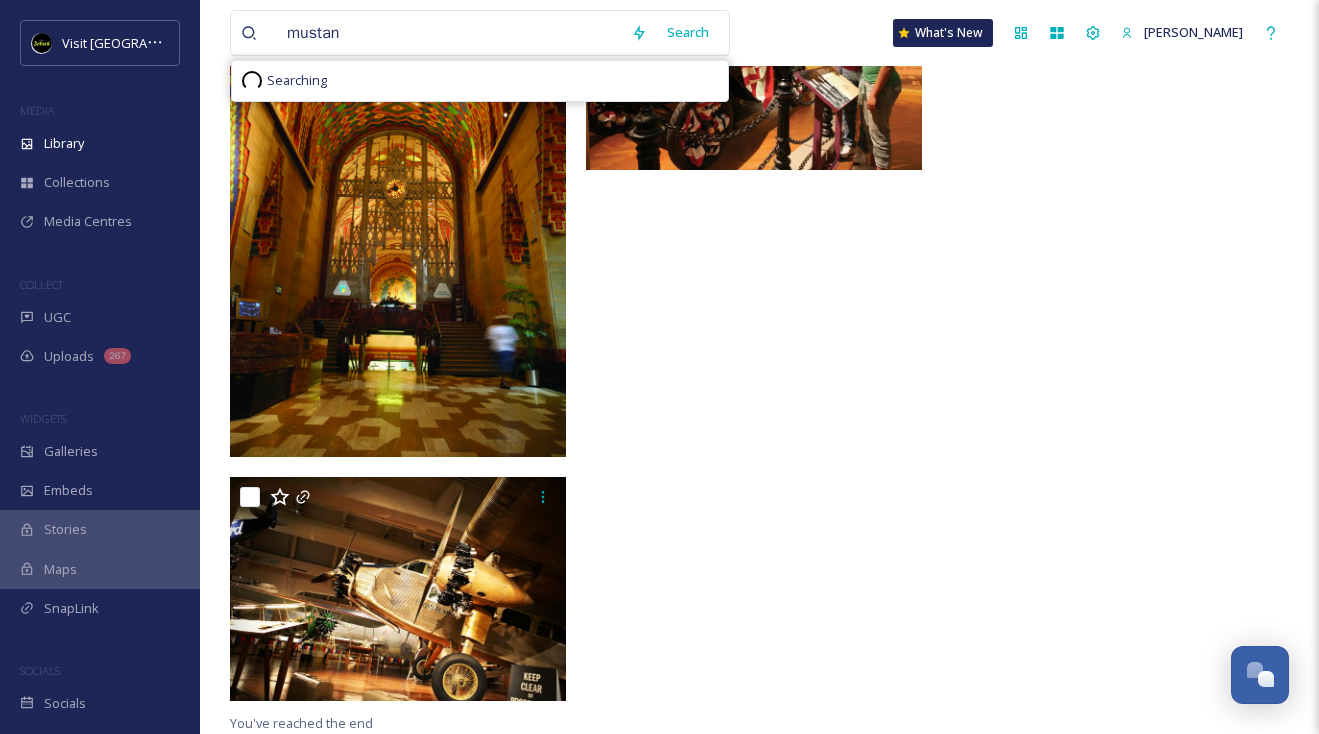 type on "mustang" 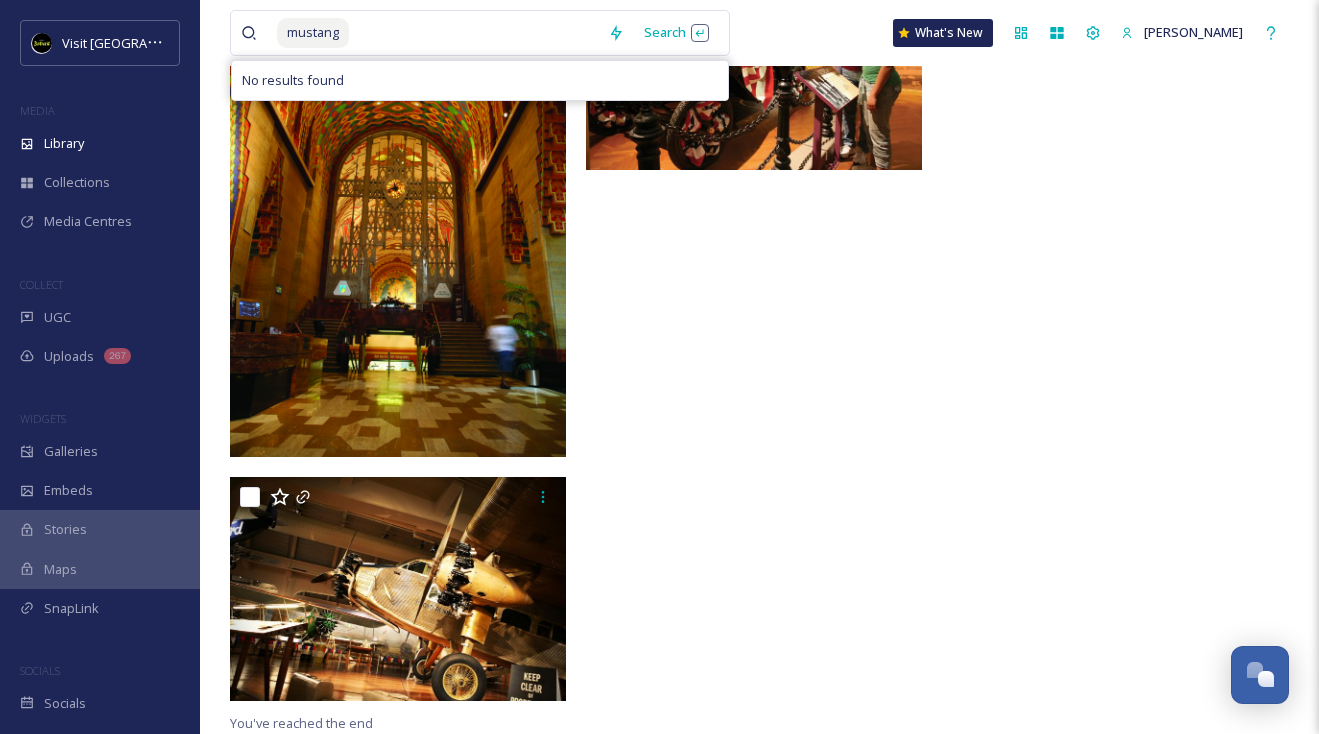drag, startPoint x: 379, startPoint y: 35, endPoint x: 214, endPoint y: 34, distance: 165.00304 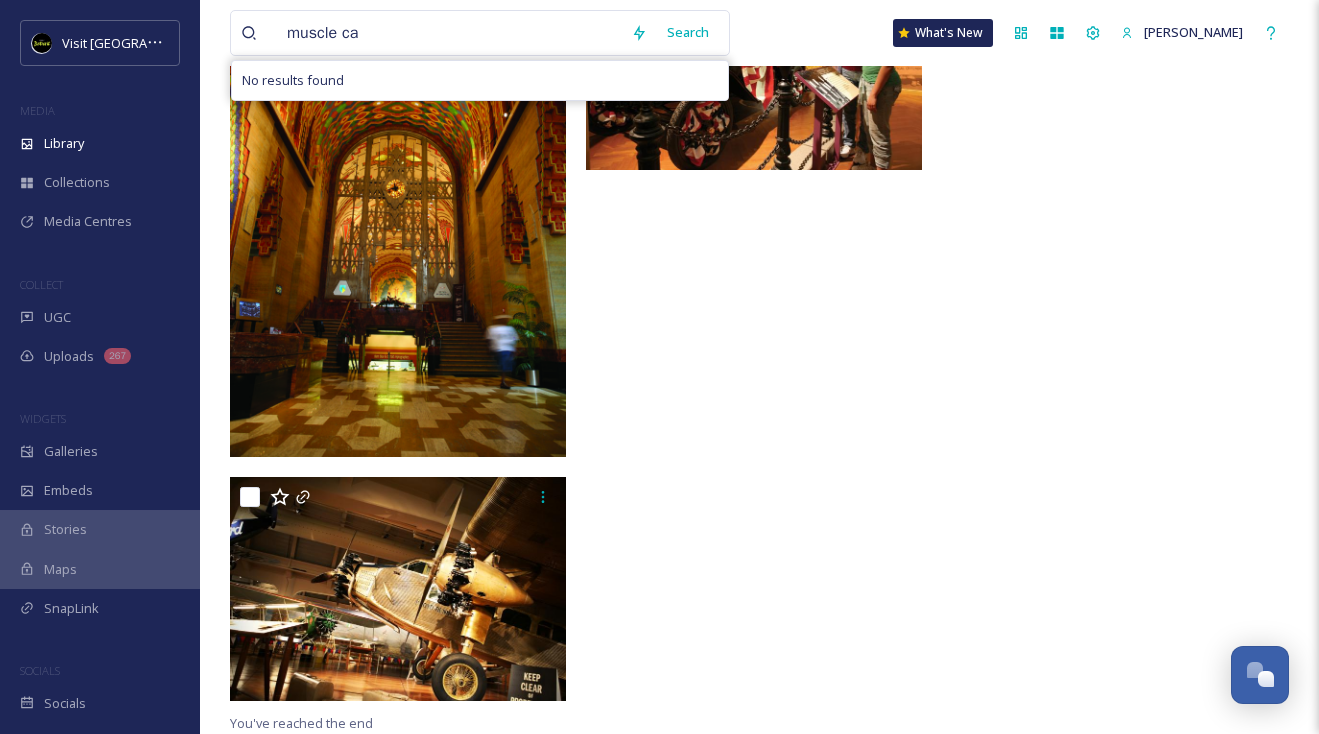 type on "muscle car" 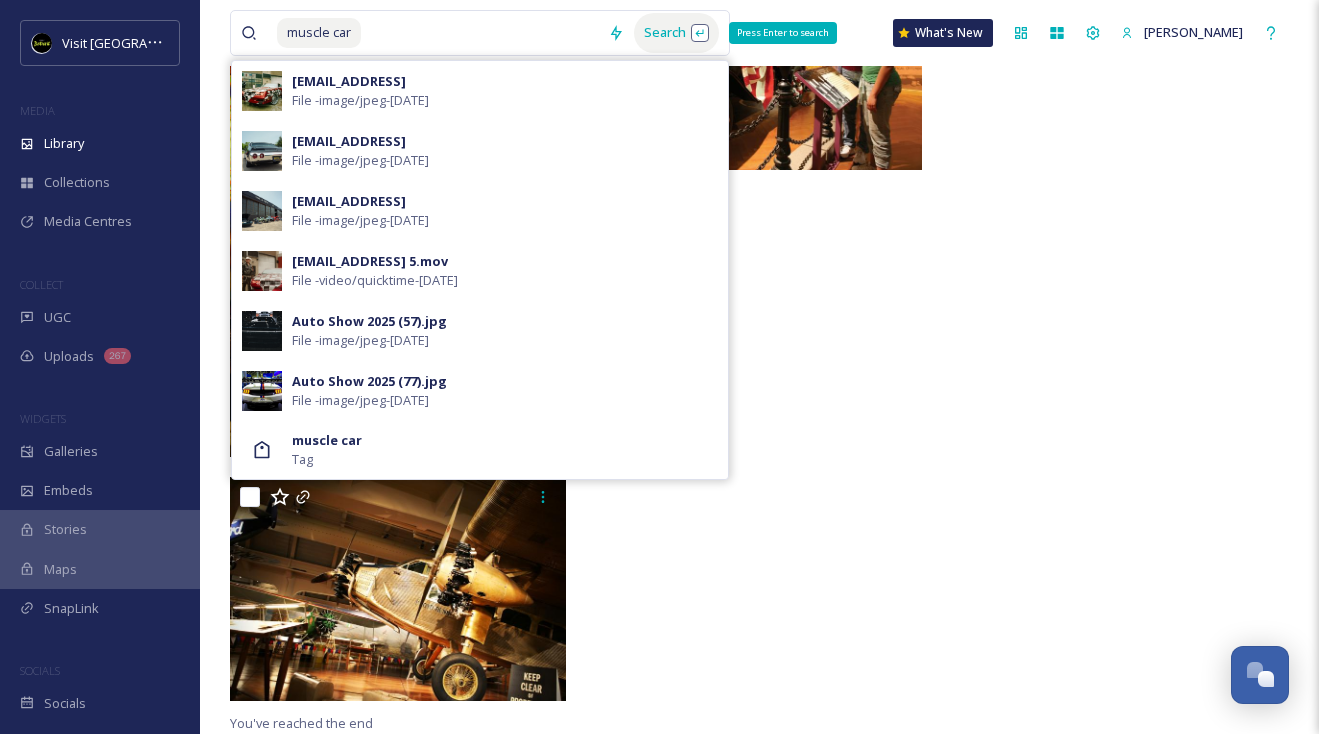 type 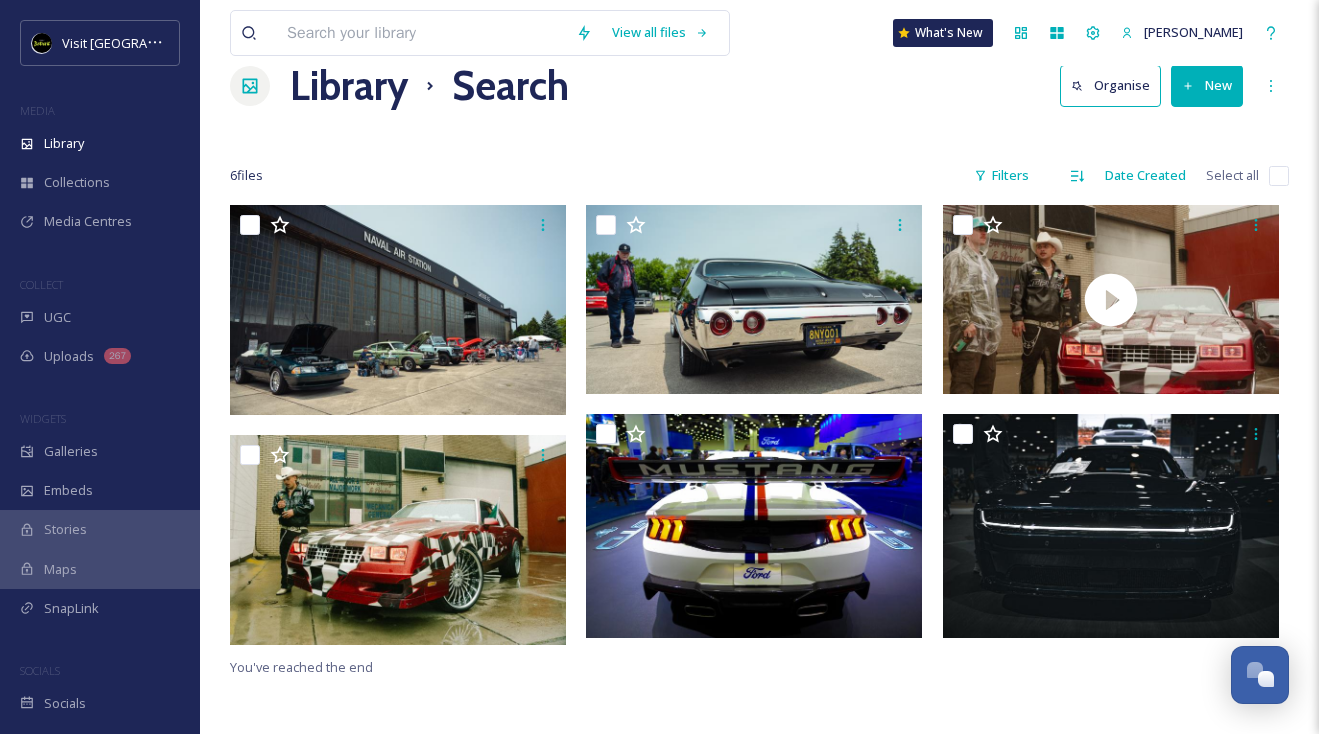 scroll, scrollTop: 14, scrollLeft: 0, axis: vertical 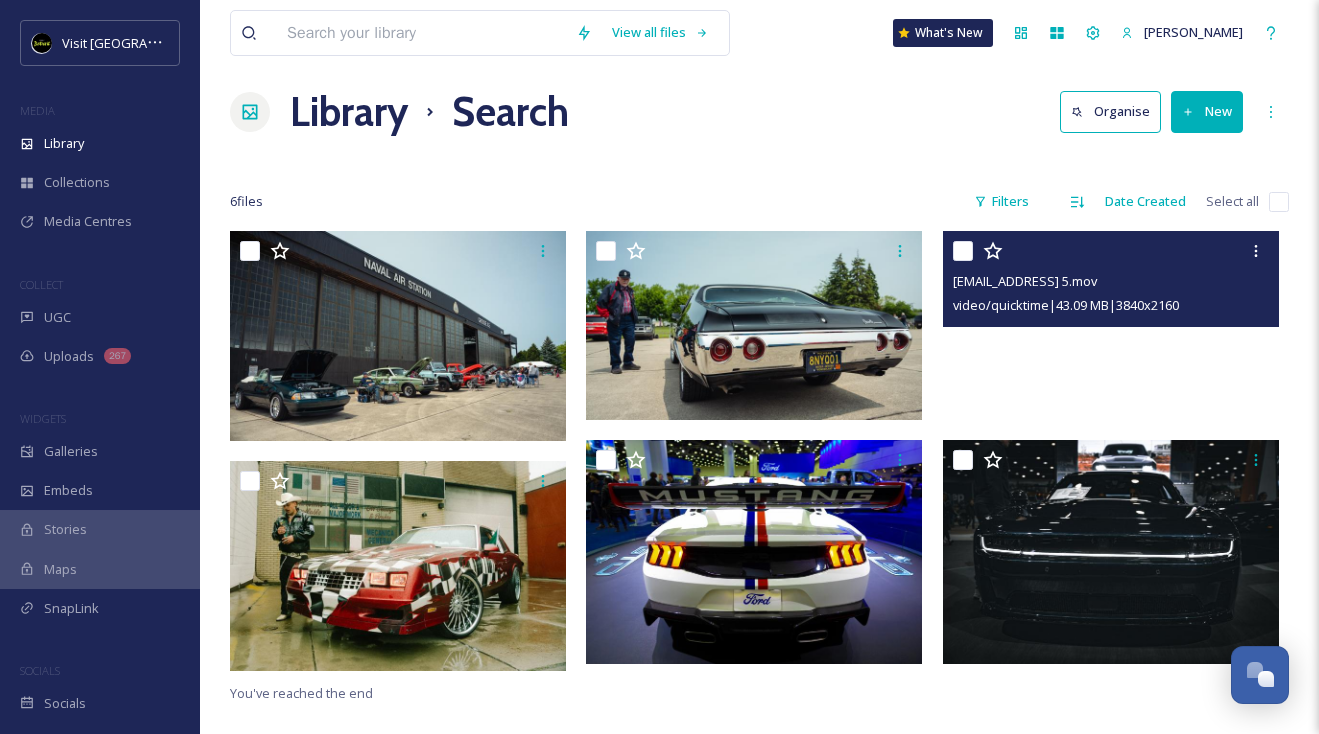 click at bounding box center [1111, 325] 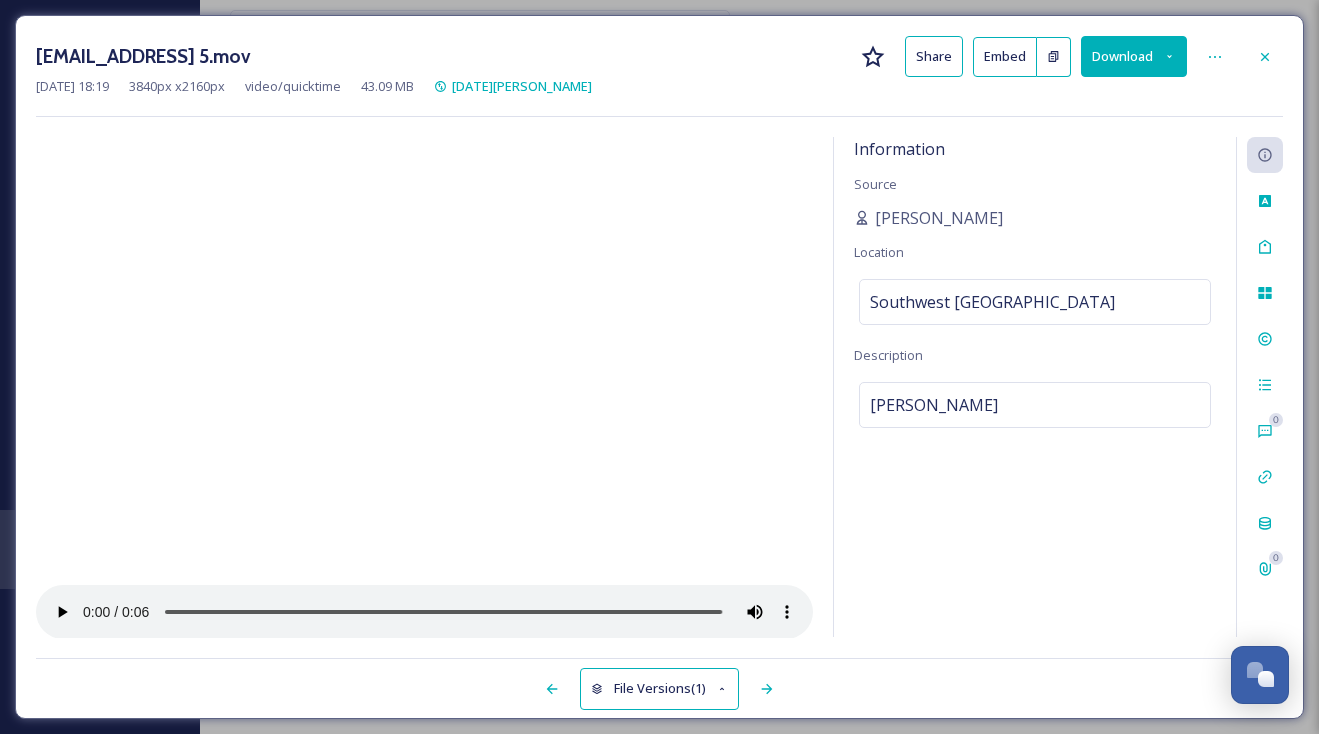 click at bounding box center (424, 388) 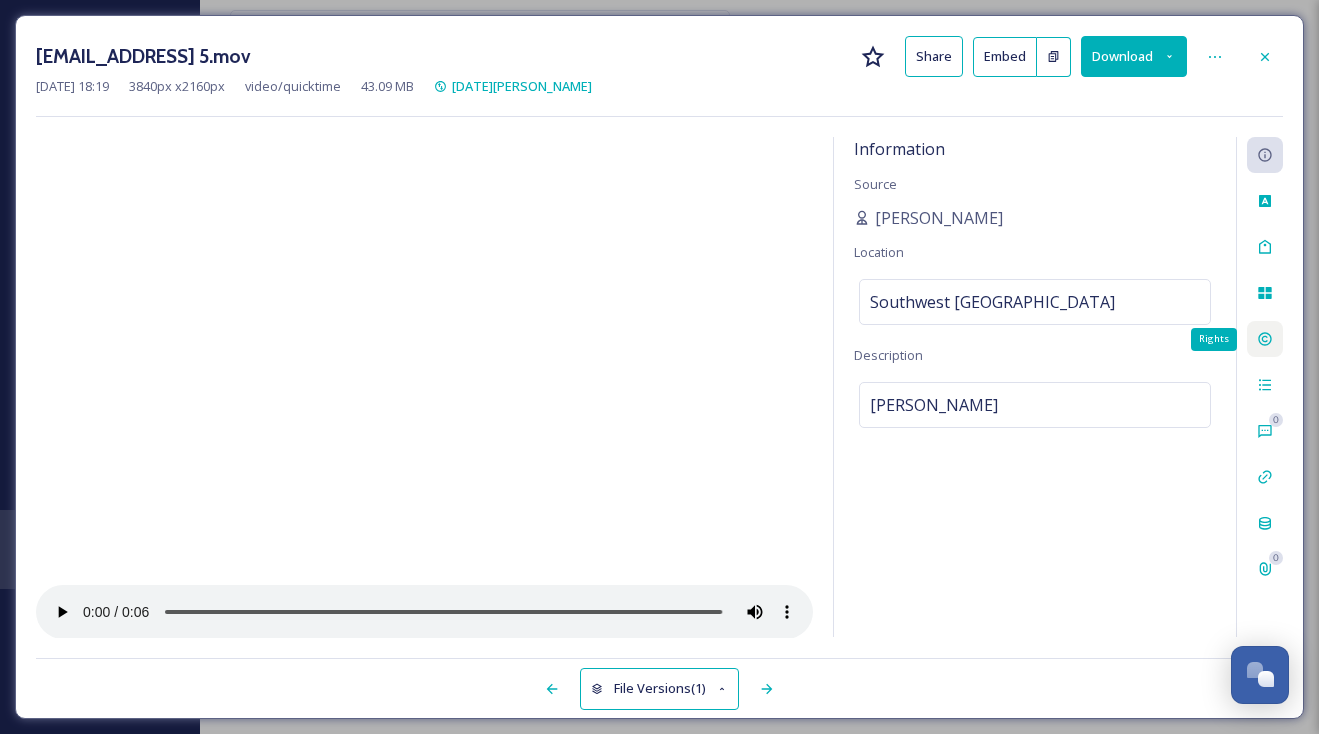 click 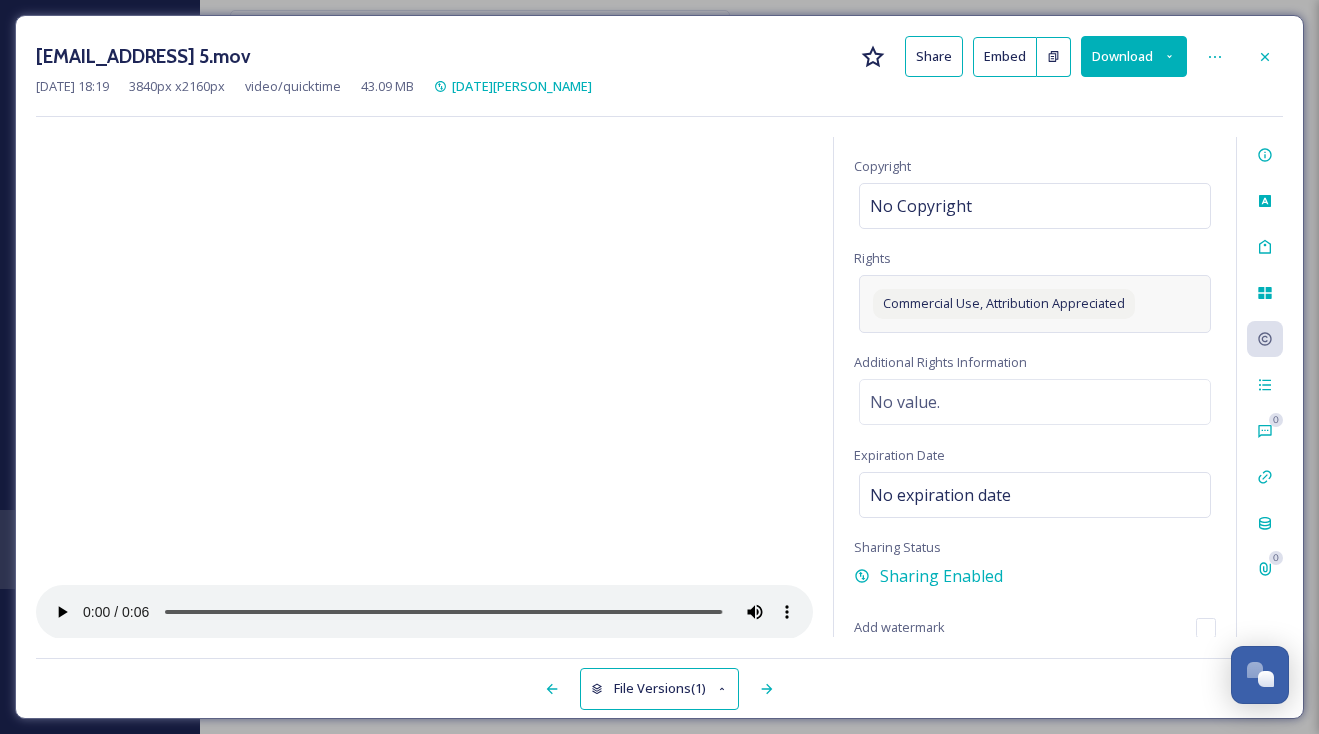 scroll, scrollTop: 119, scrollLeft: 0, axis: vertical 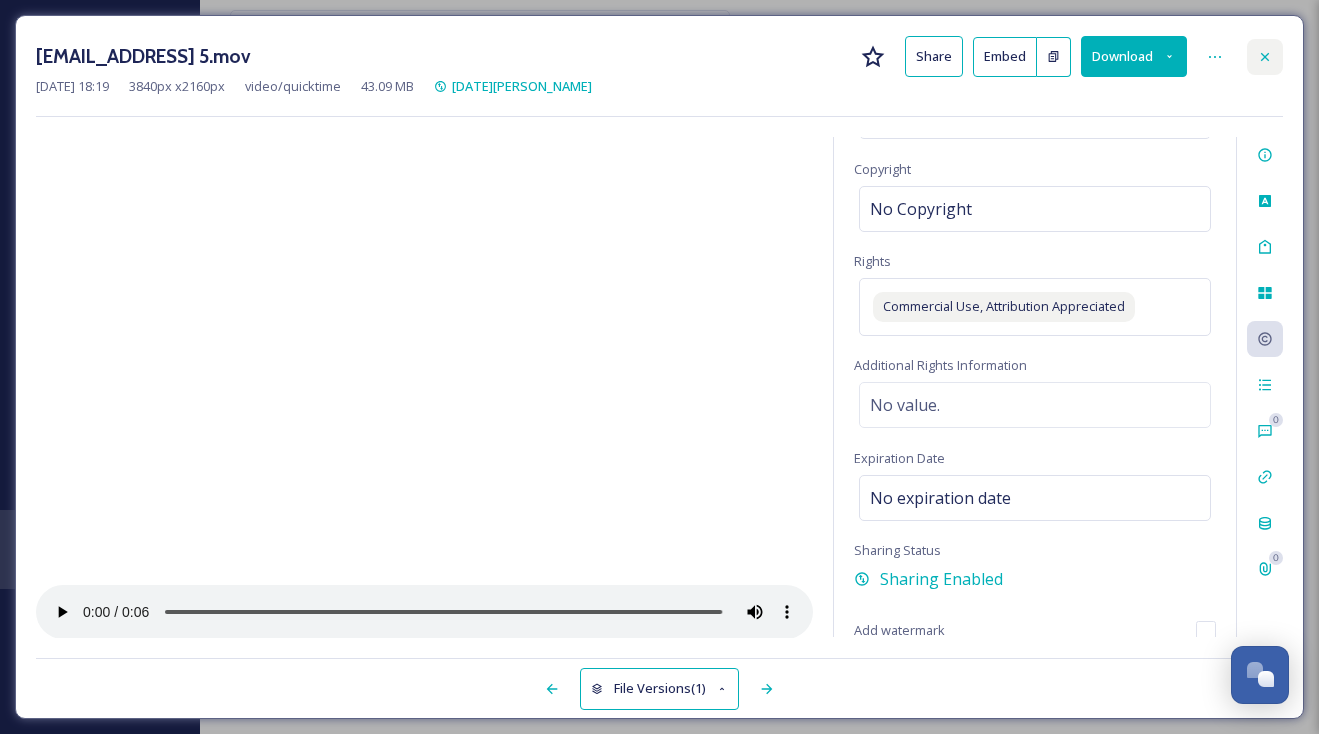 click 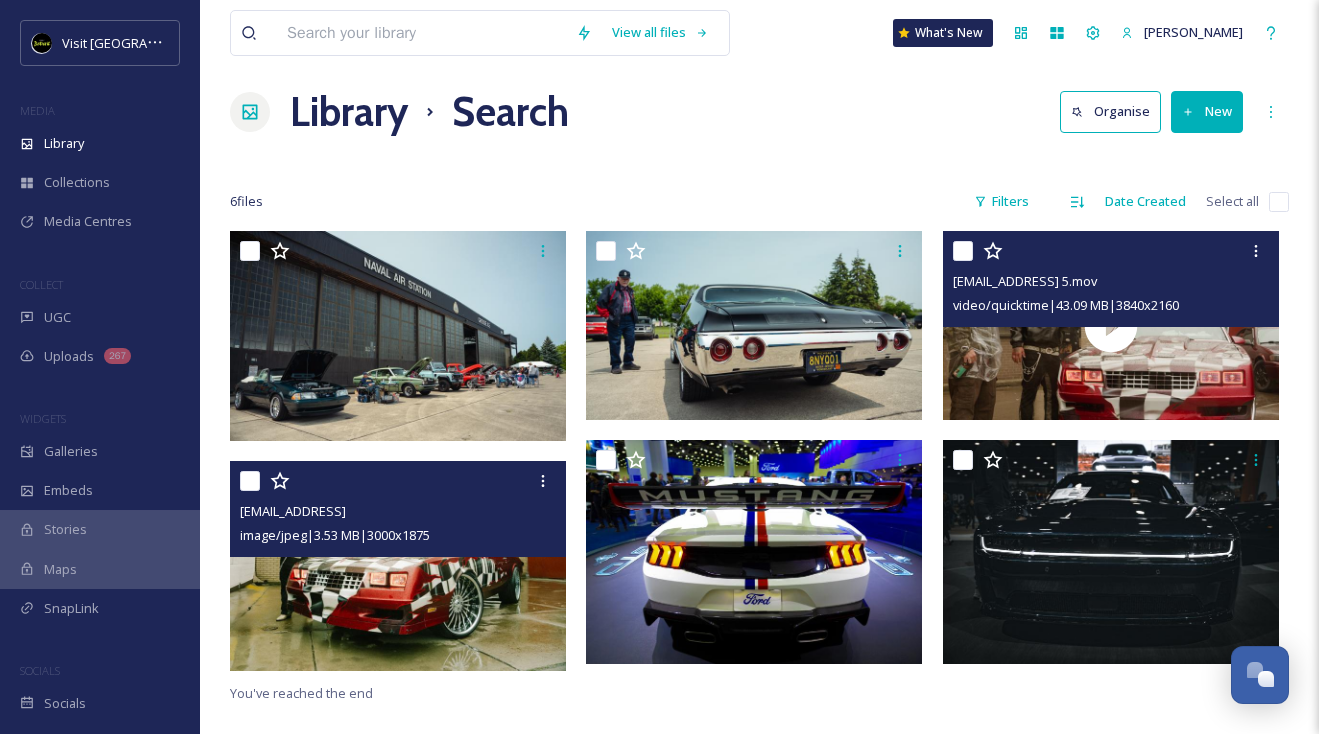 click at bounding box center [398, 566] 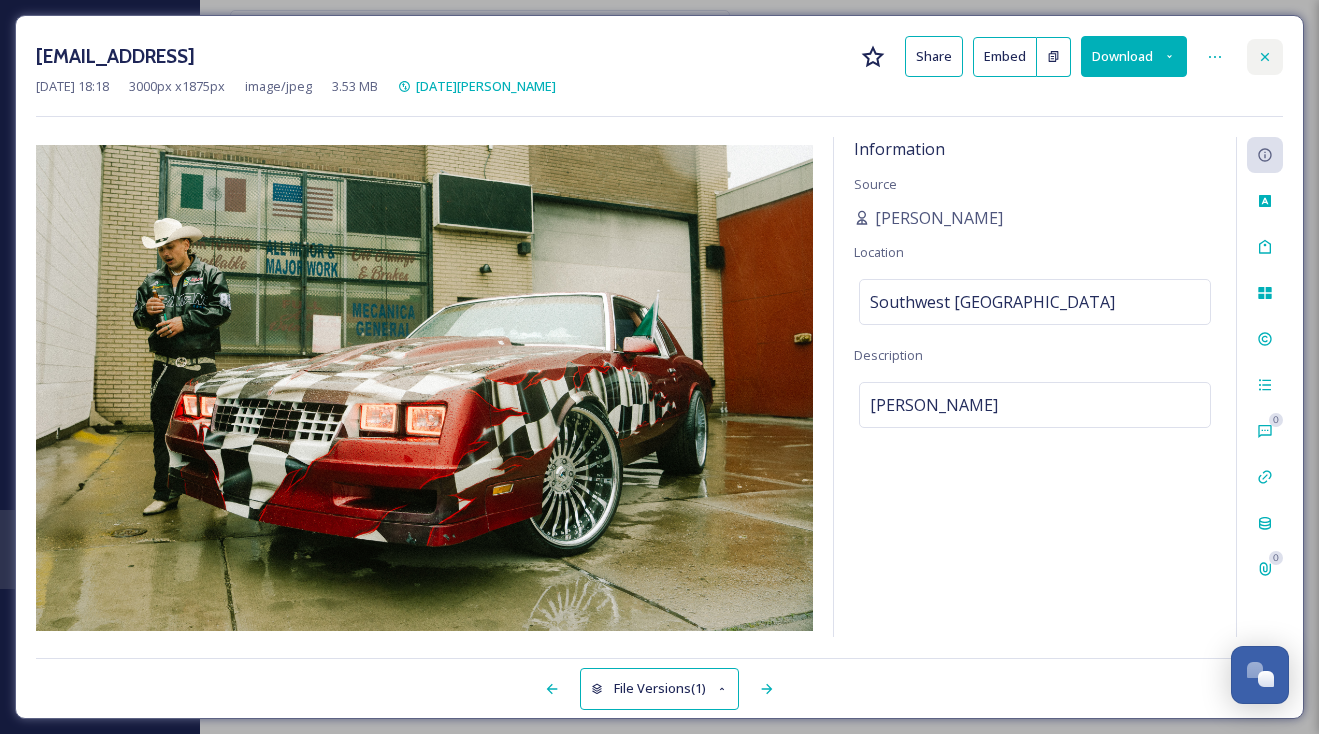 click 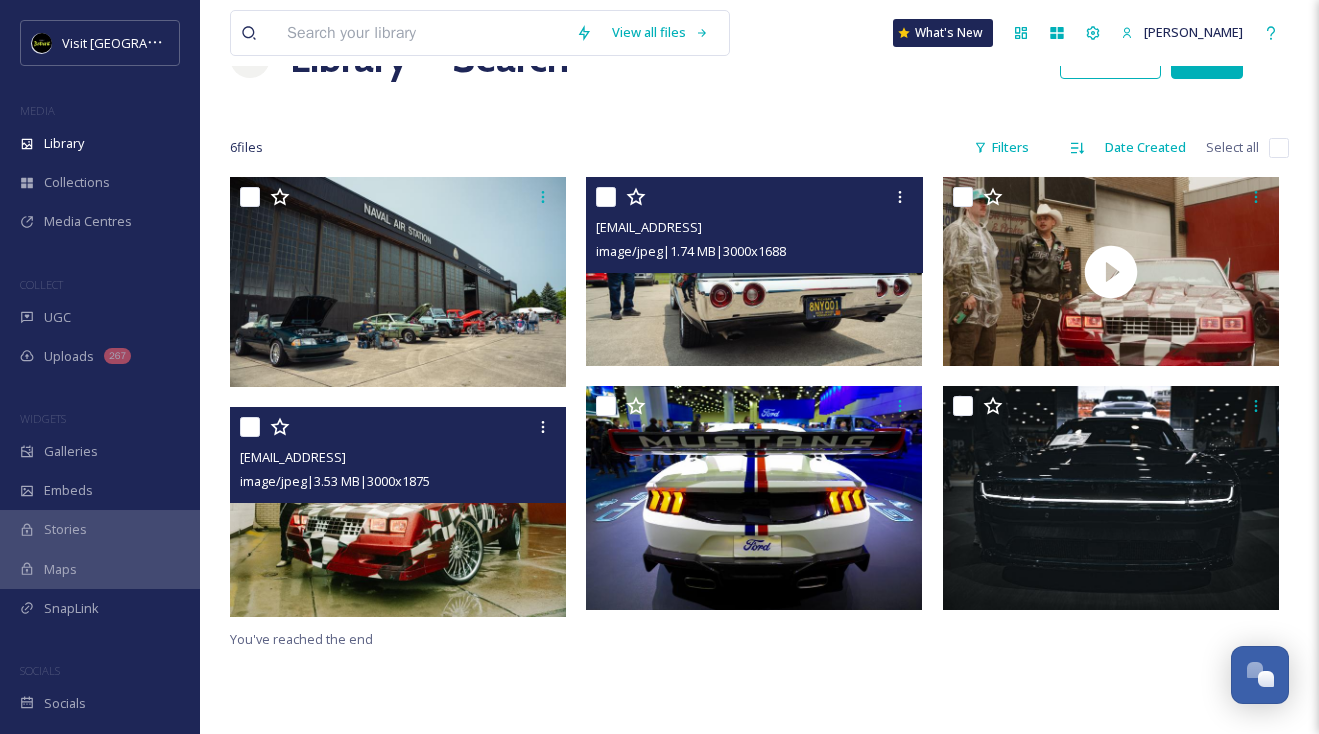 scroll, scrollTop: 0, scrollLeft: 0, axis: both 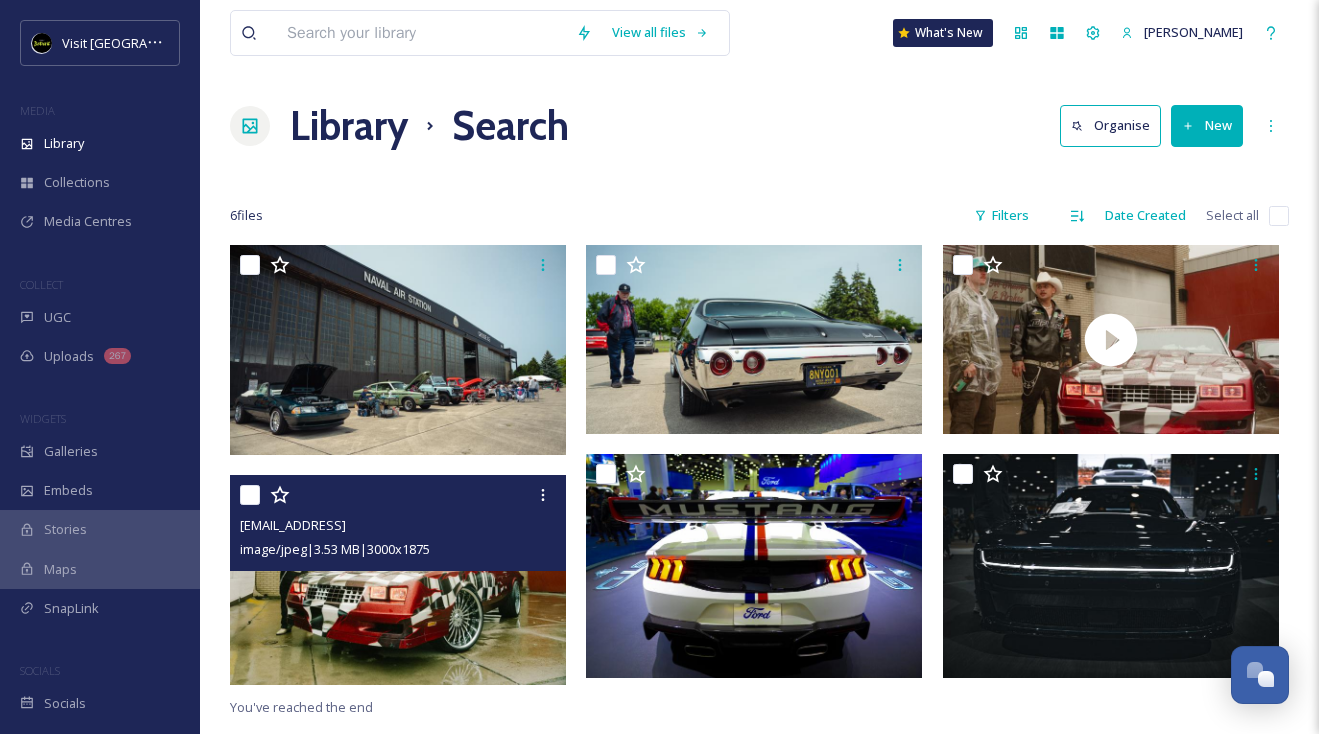 click at bounding box center [421, 33] 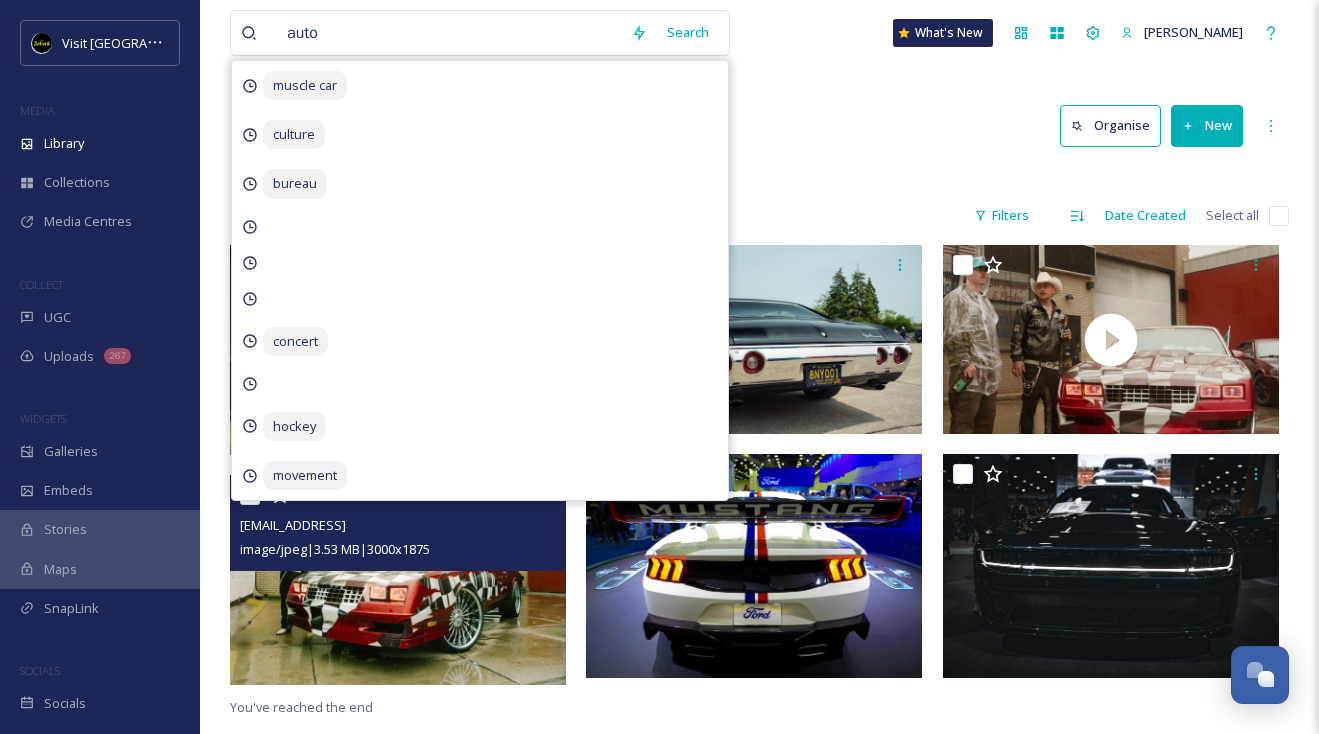 type on "auto" 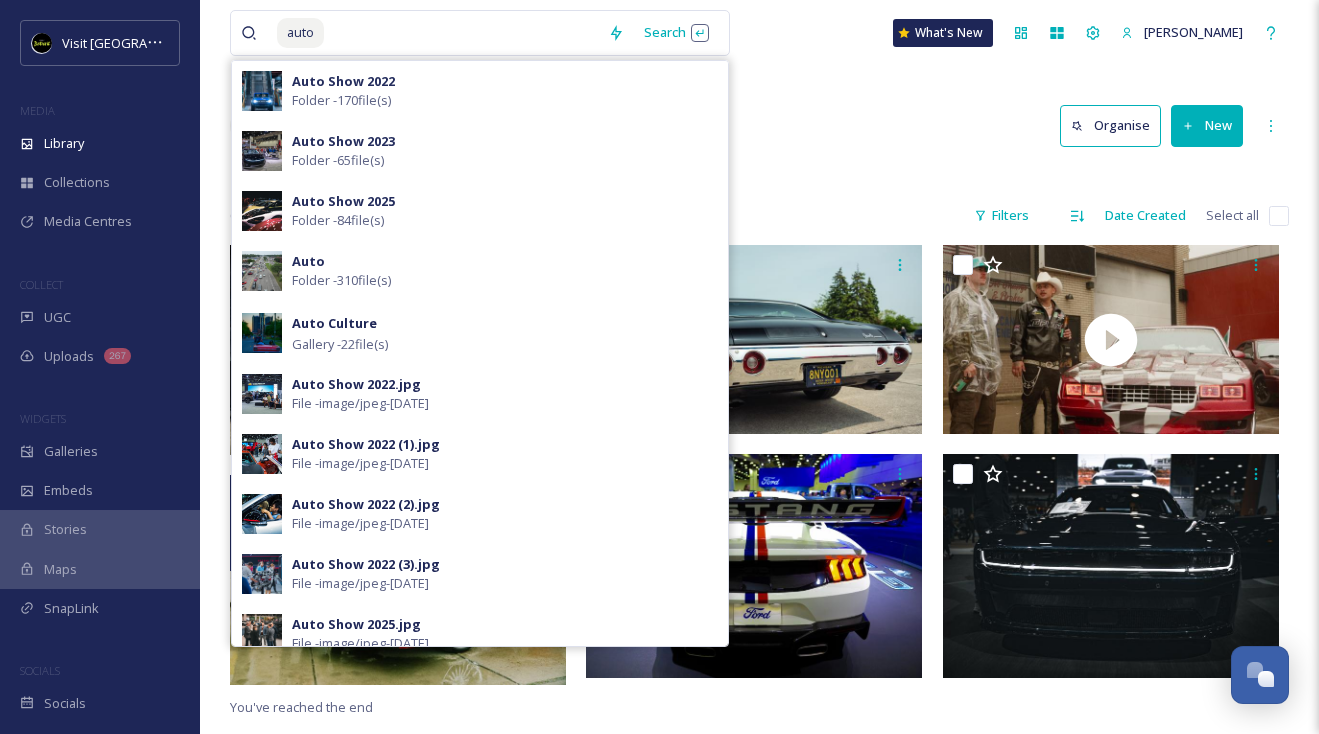 click at bounding box center [462, 33] 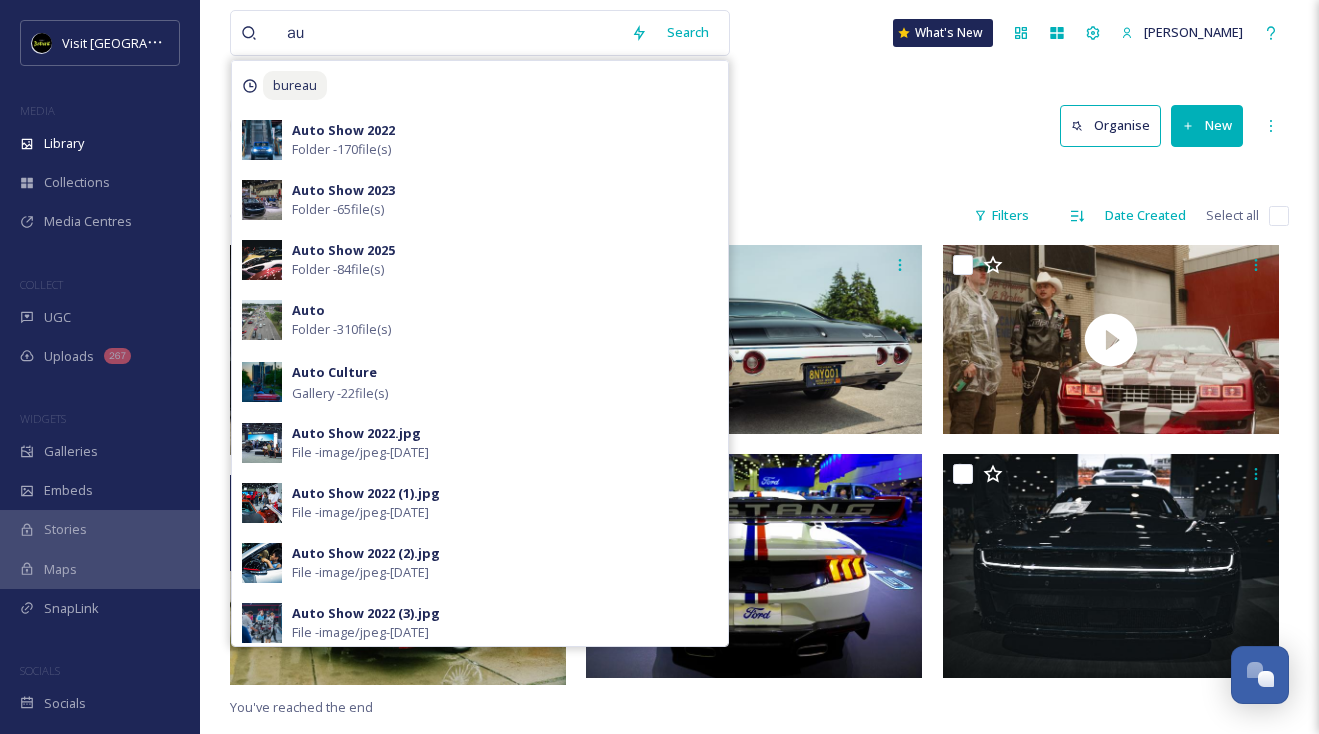 type on "a" 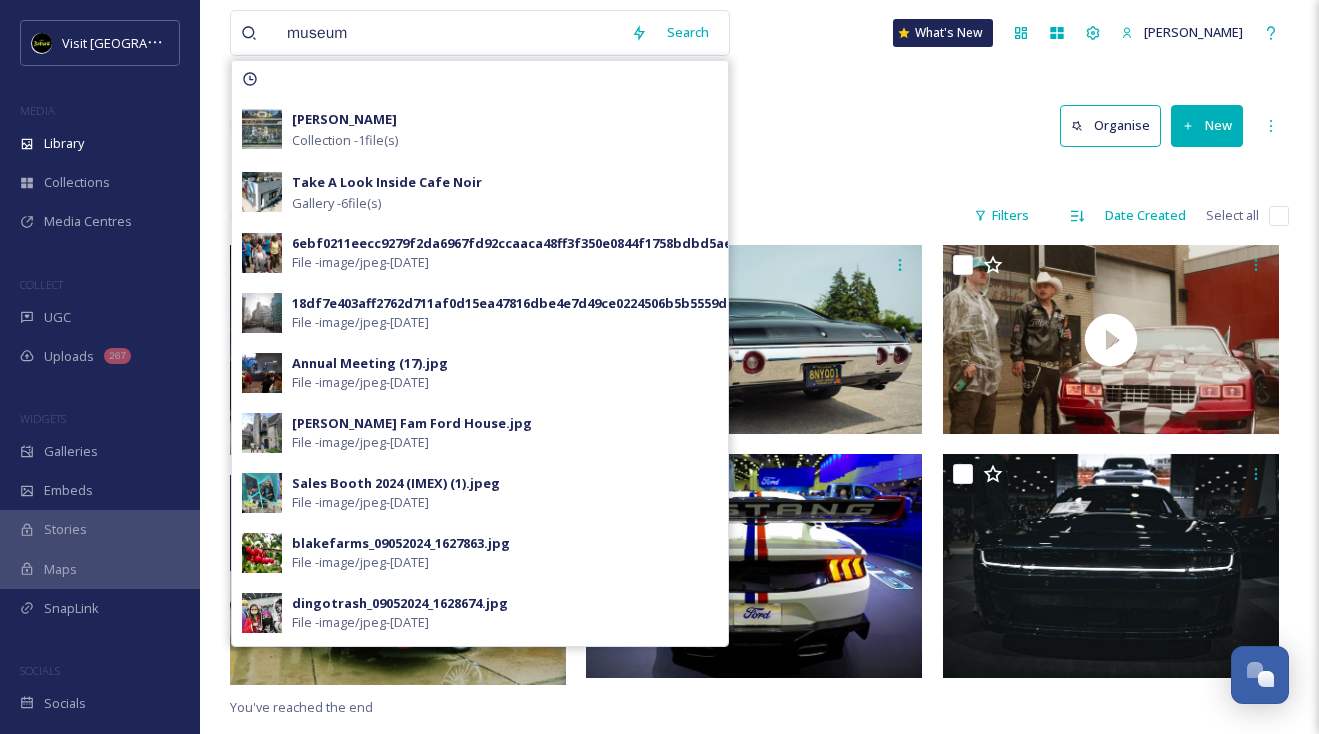 type on "museum" 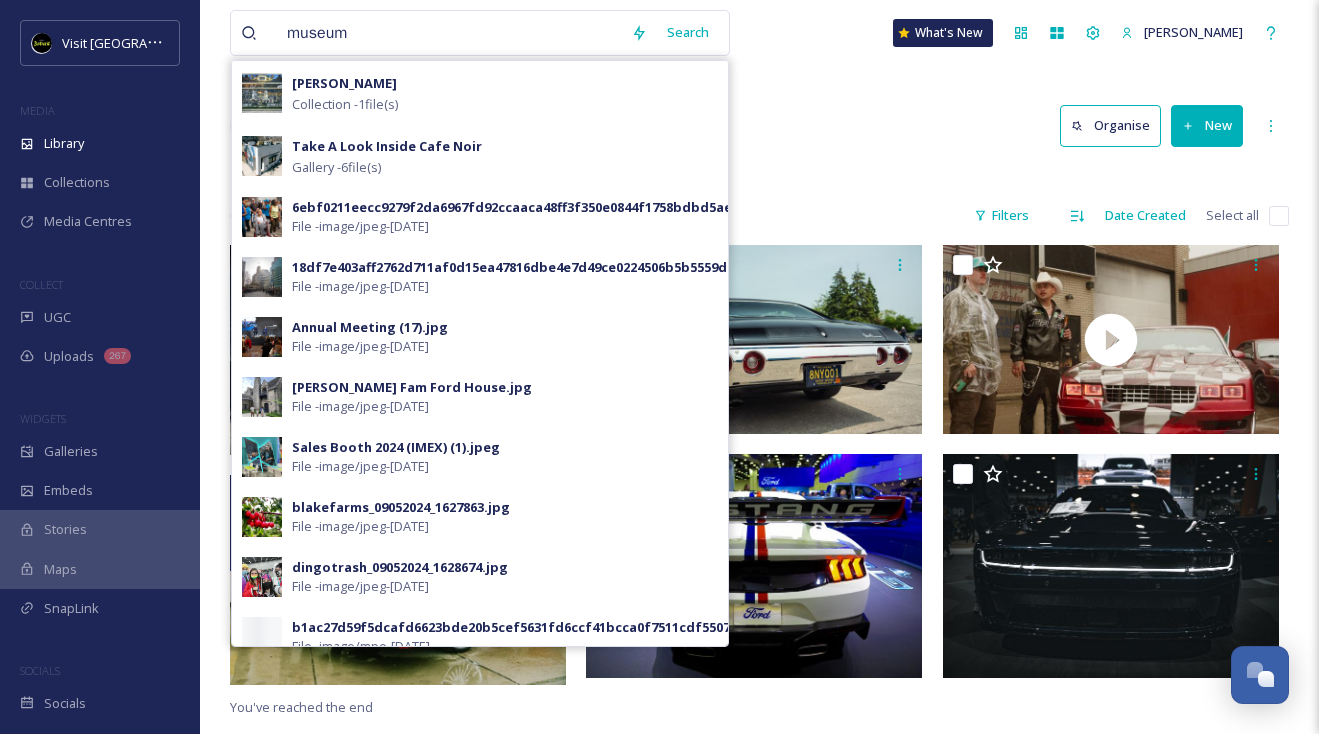 type 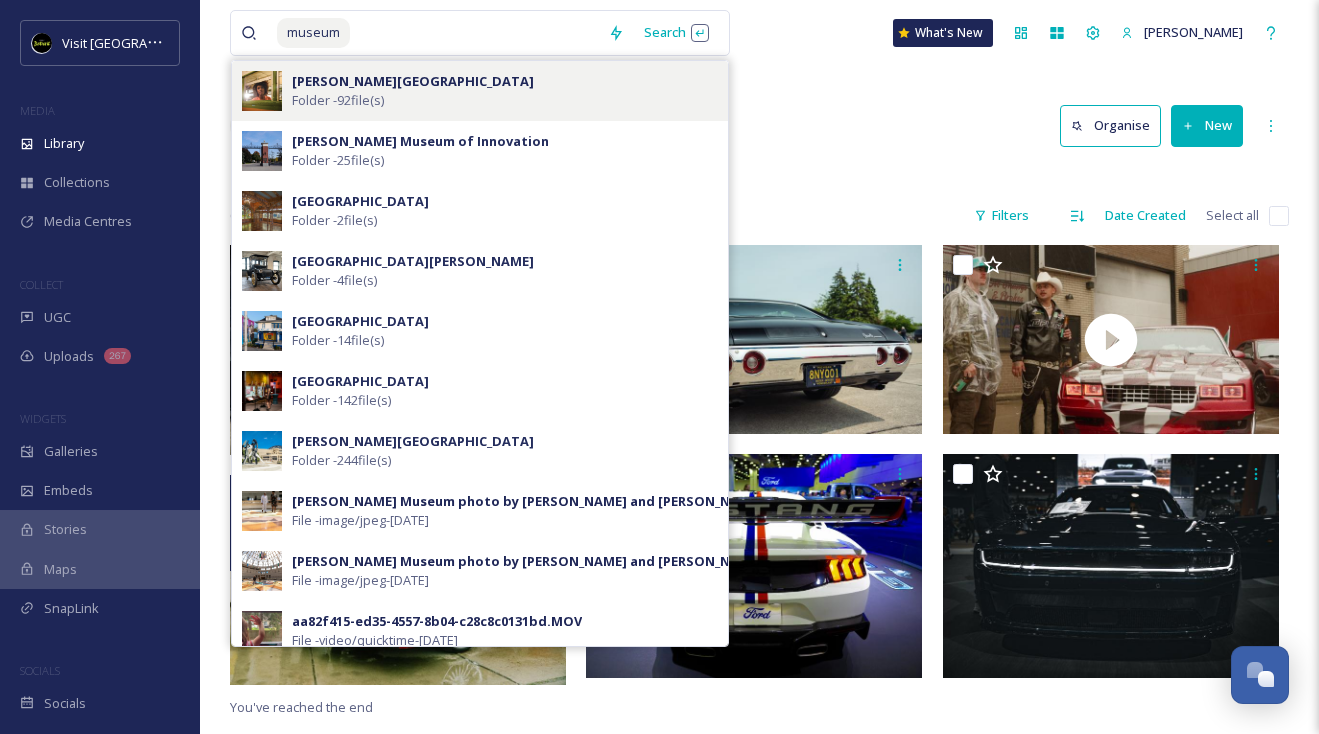 click on "[PERSON_NAME] Museum Folder  -  92  file(s)" at bounding box center (505, 91) 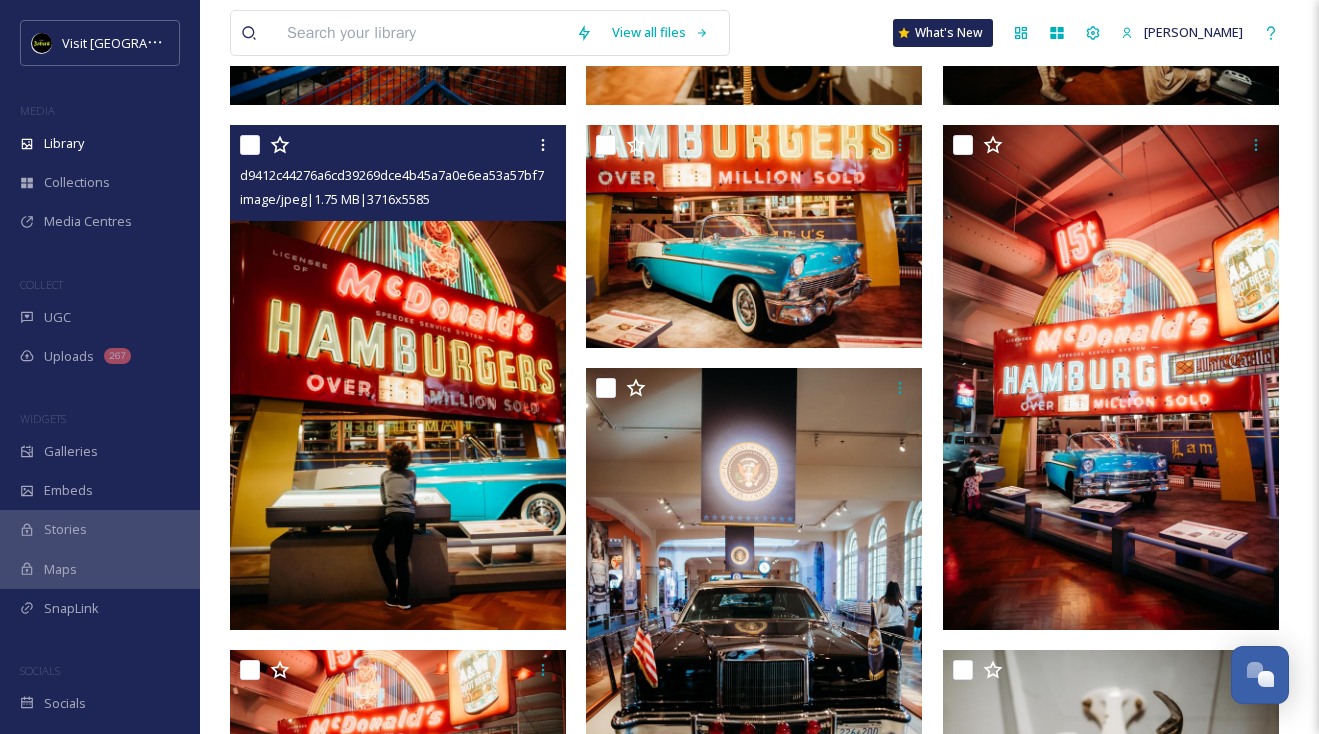scroll, scrollTop: 607, scrollLeft: 0, axis: vertical 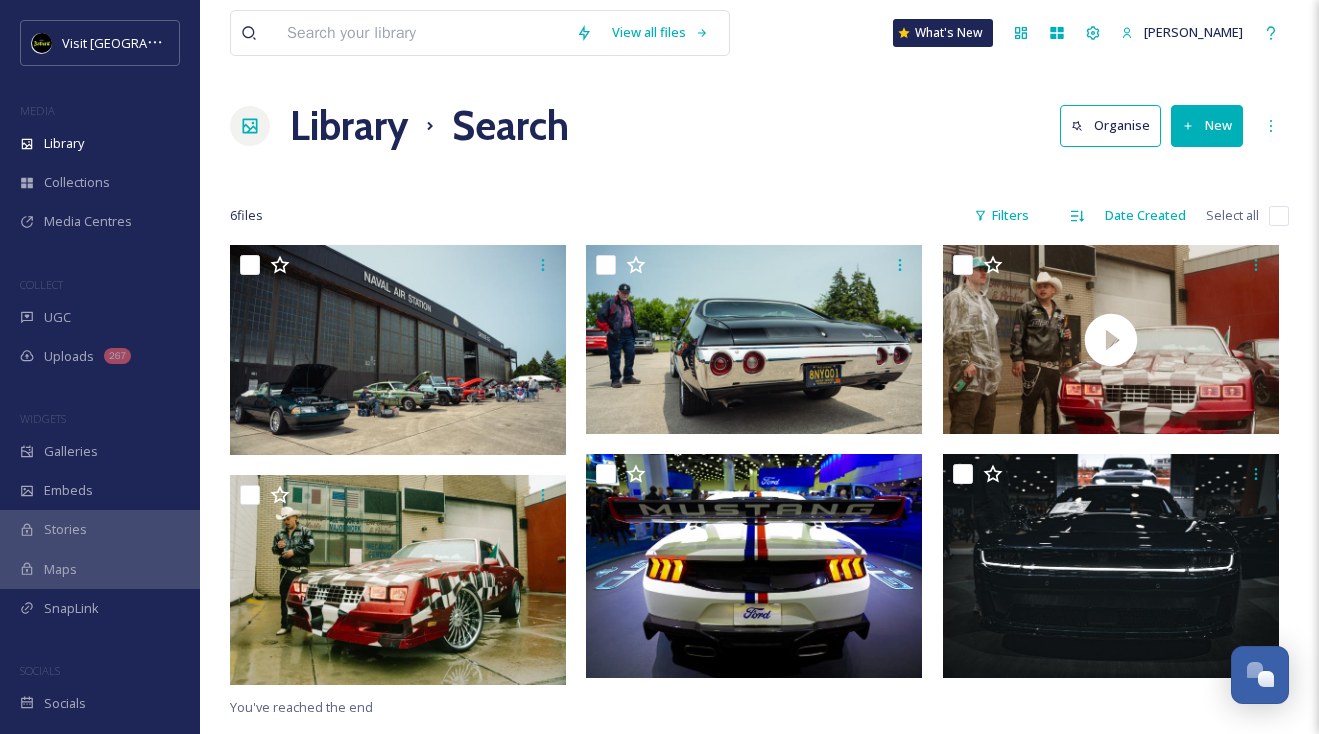 click at bounding box center (421, 33) 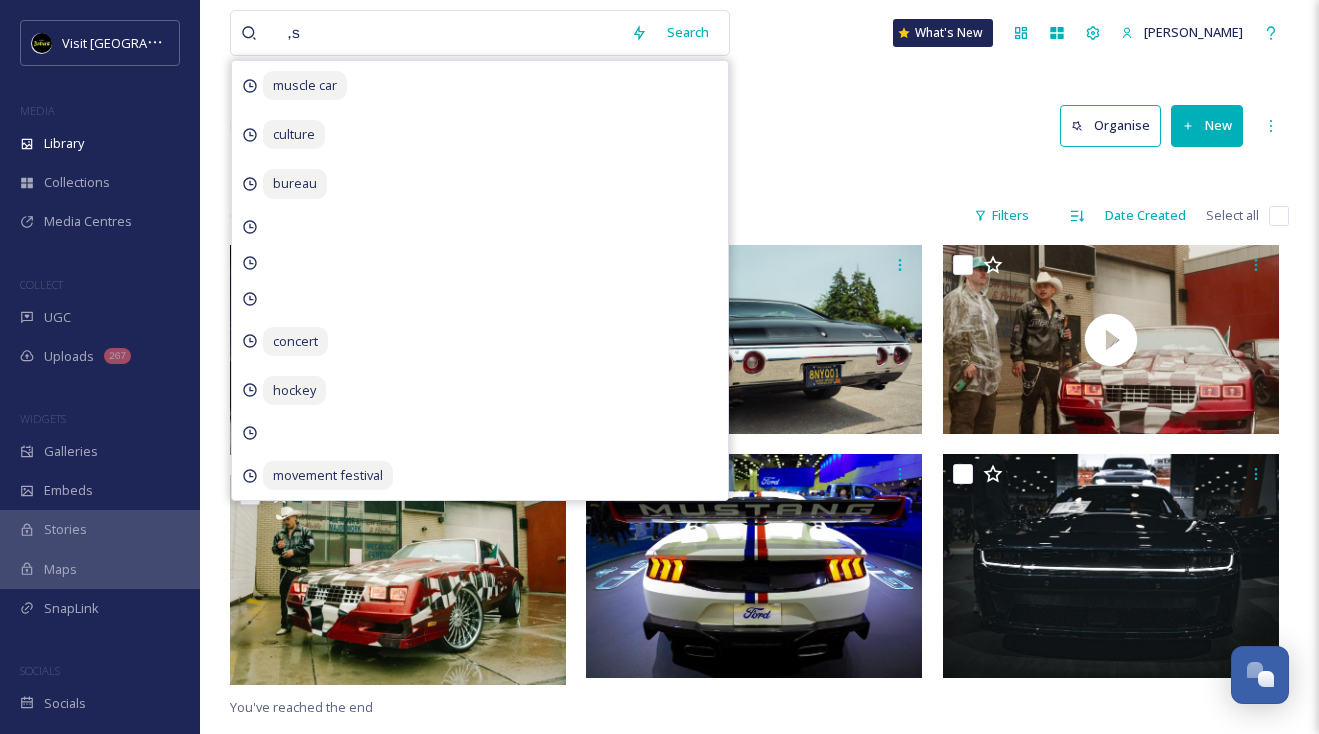type on "," 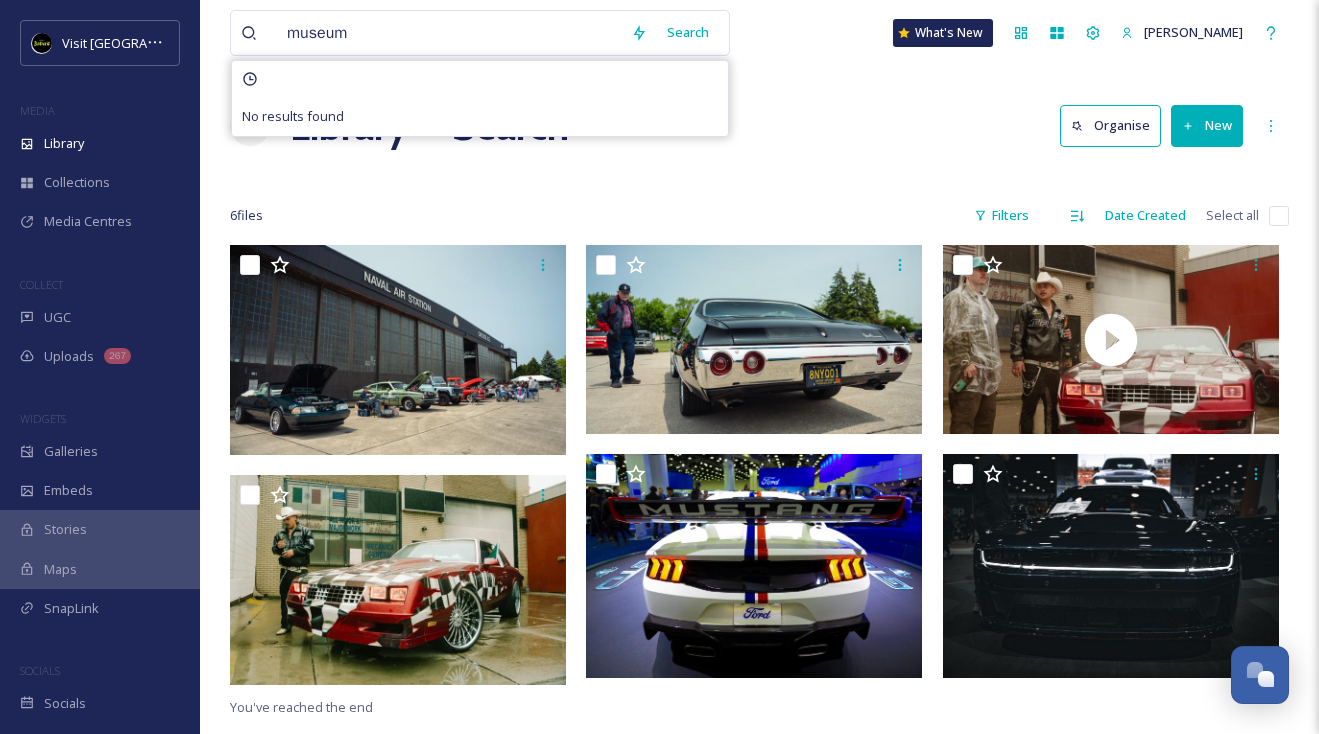 type on "museum" 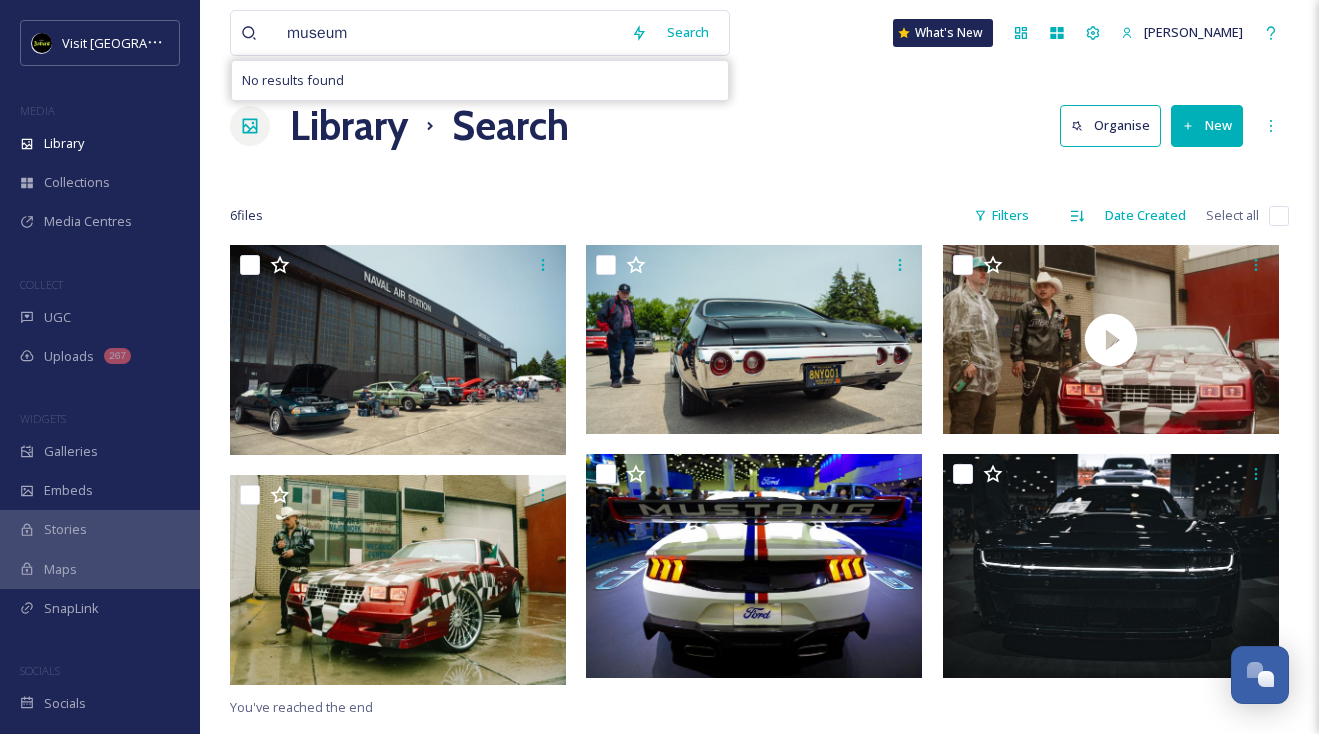 type 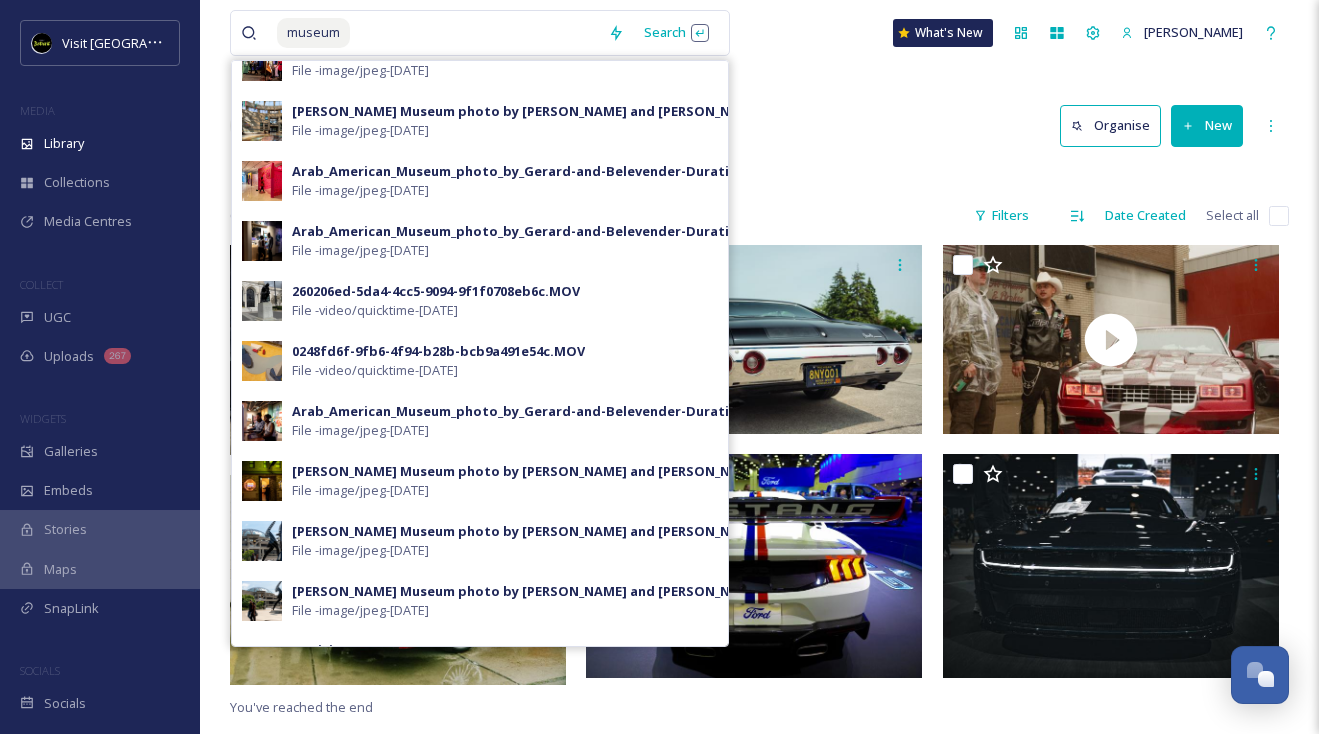 scroll, scrollTop: 1209, scrollLeft: 0, axis: vertical 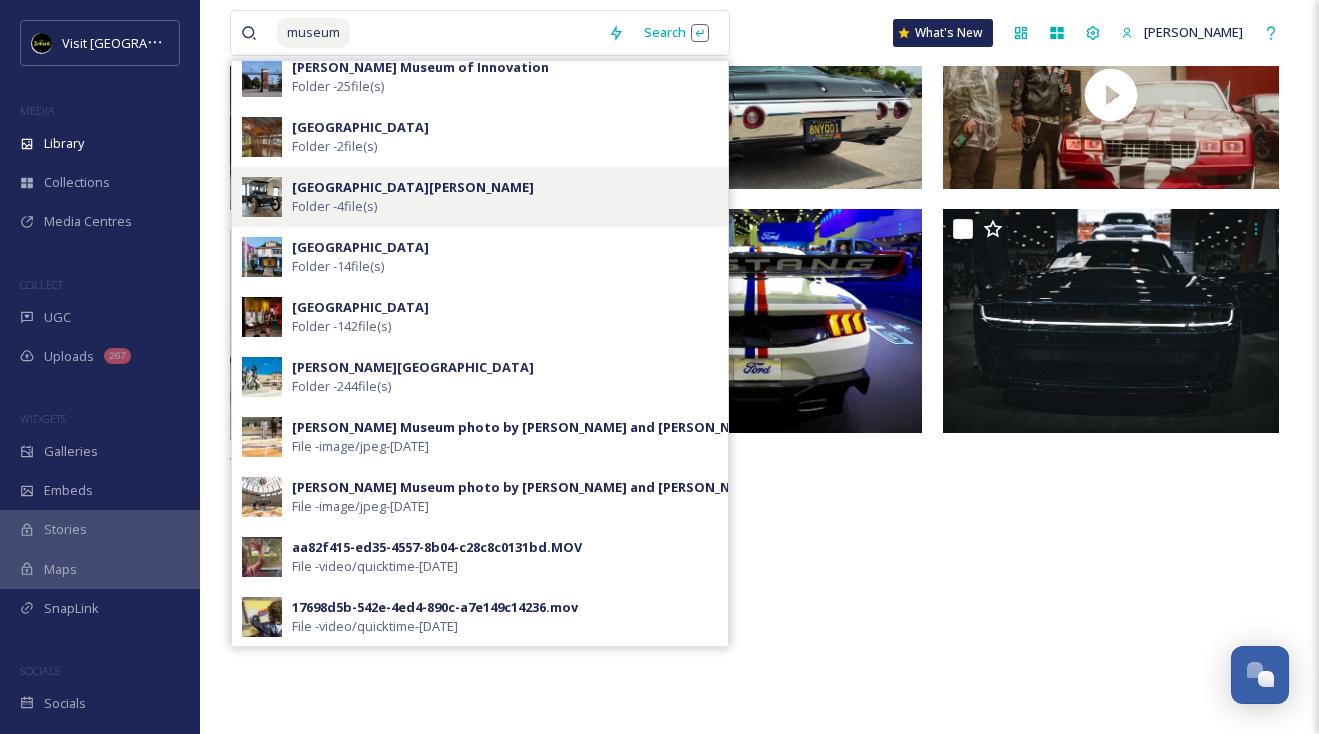click on "Folder  -  4  file(s)" at bounding box center [334, 206] 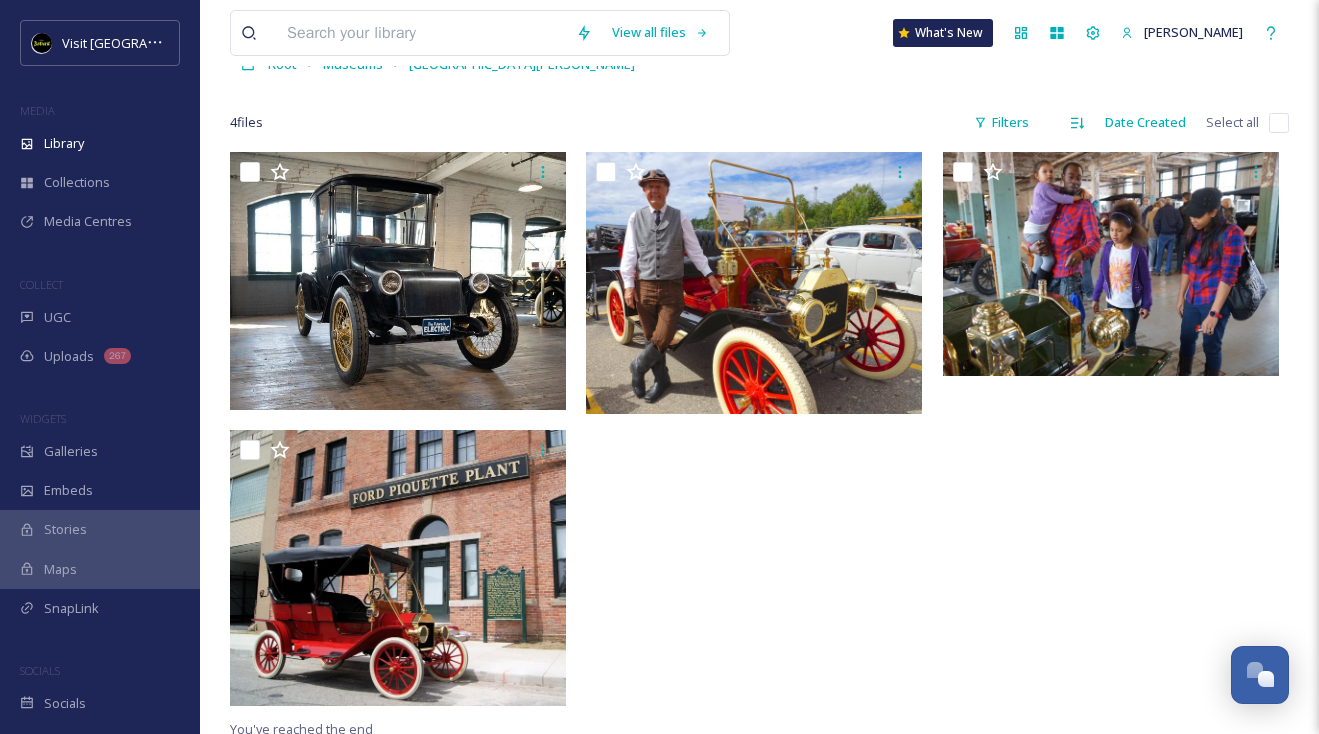 scroll, scrollTop: 273, scrollLeft: 0, axis: vertical 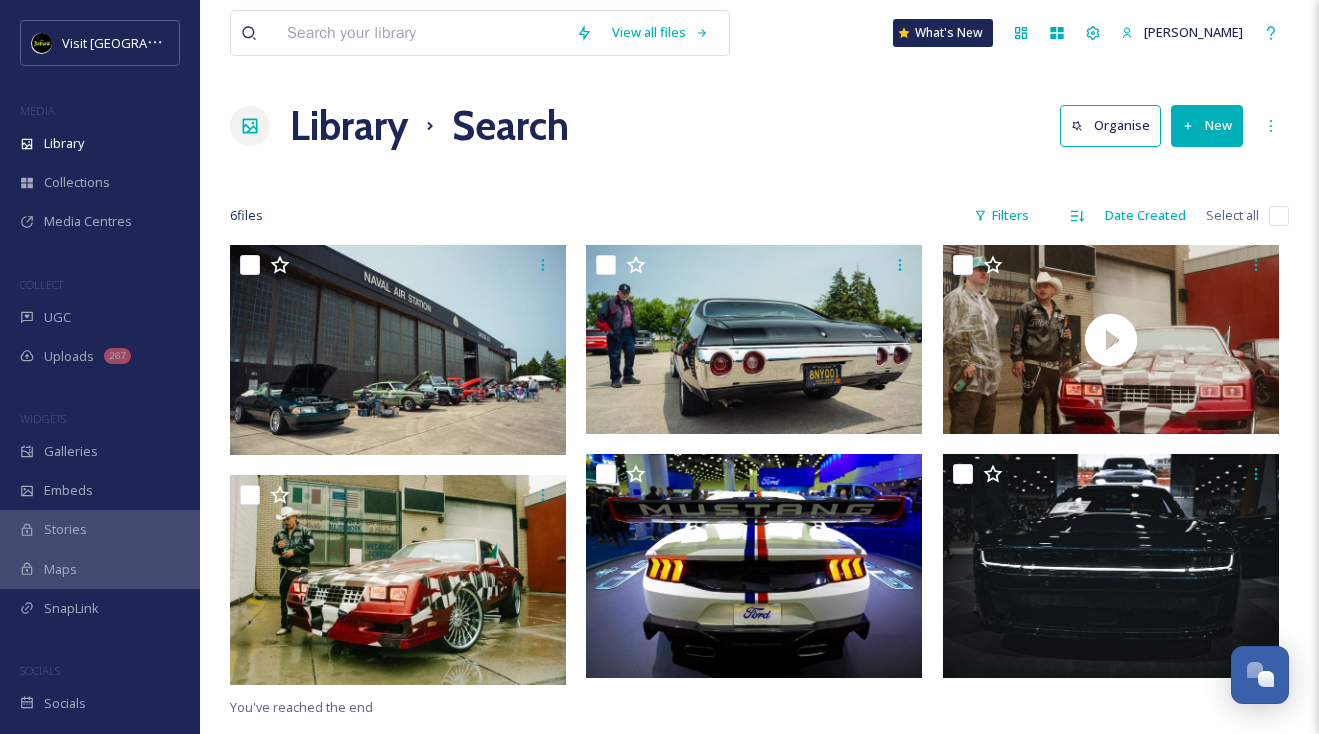 click at bounding box center [421, 33] 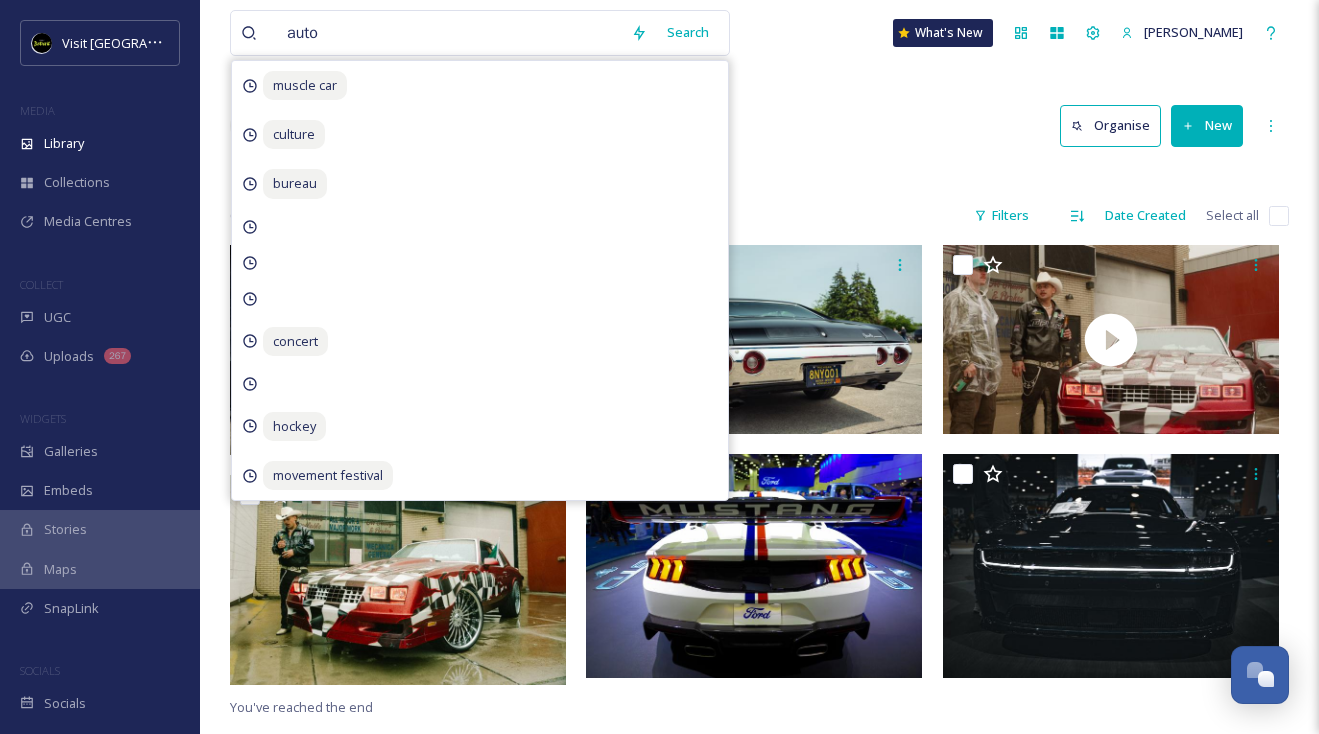 type on "auto" 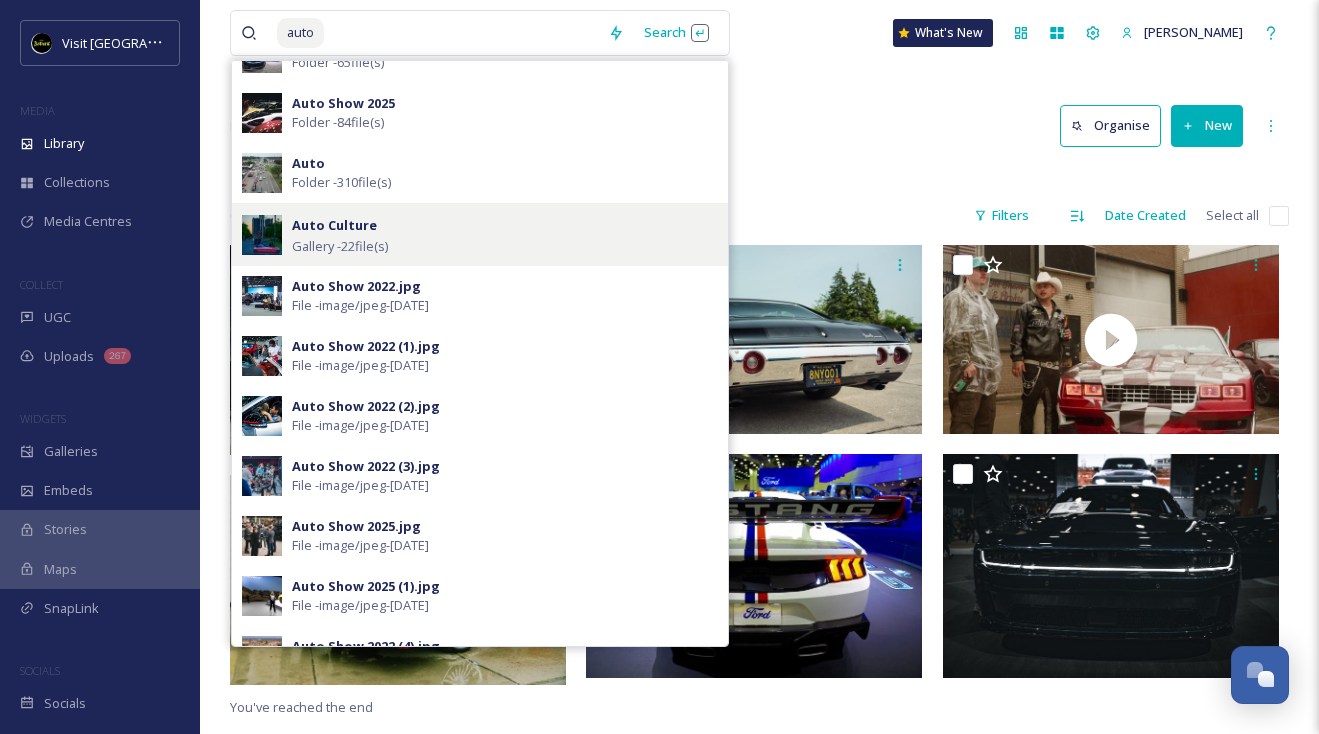 scroll, scrollTop: 120, scrollLeft: 0, axis: vertical 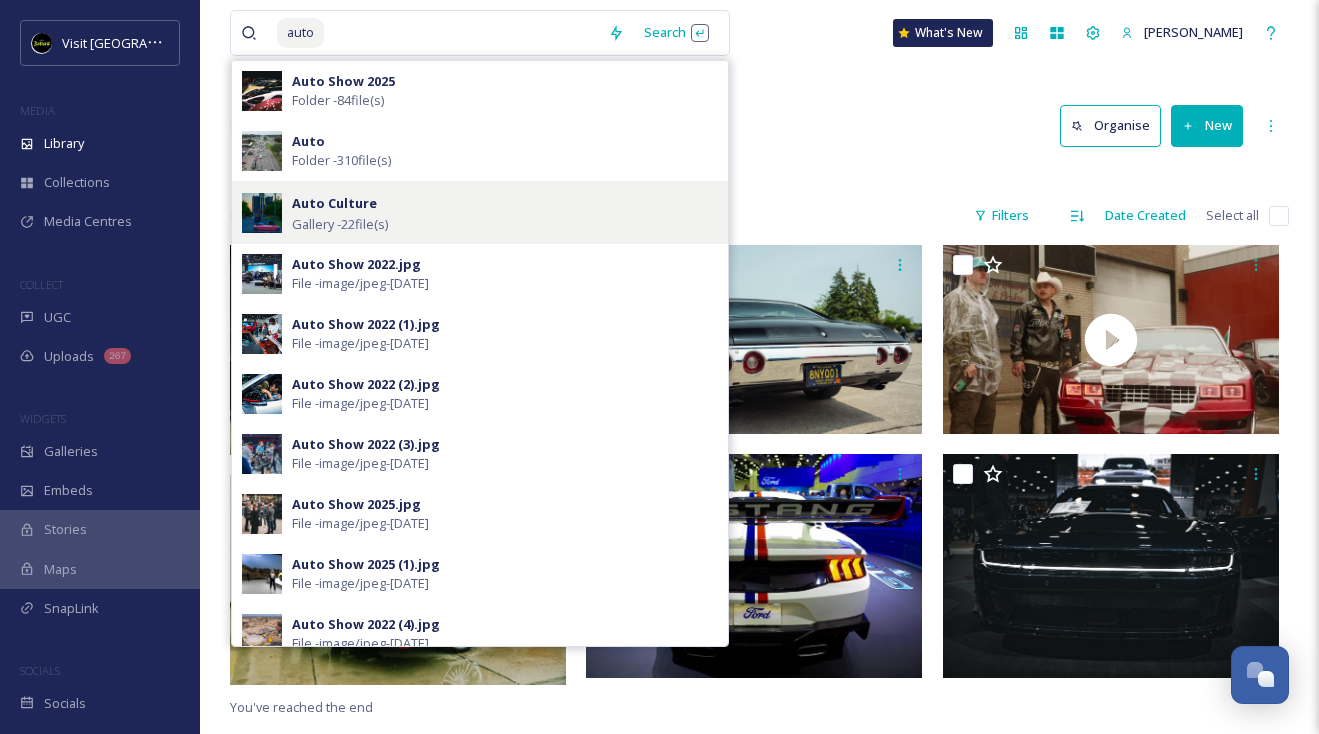 click on "Auto Culture Gallery -  22  file(s)" at bounding box center [480, 212] 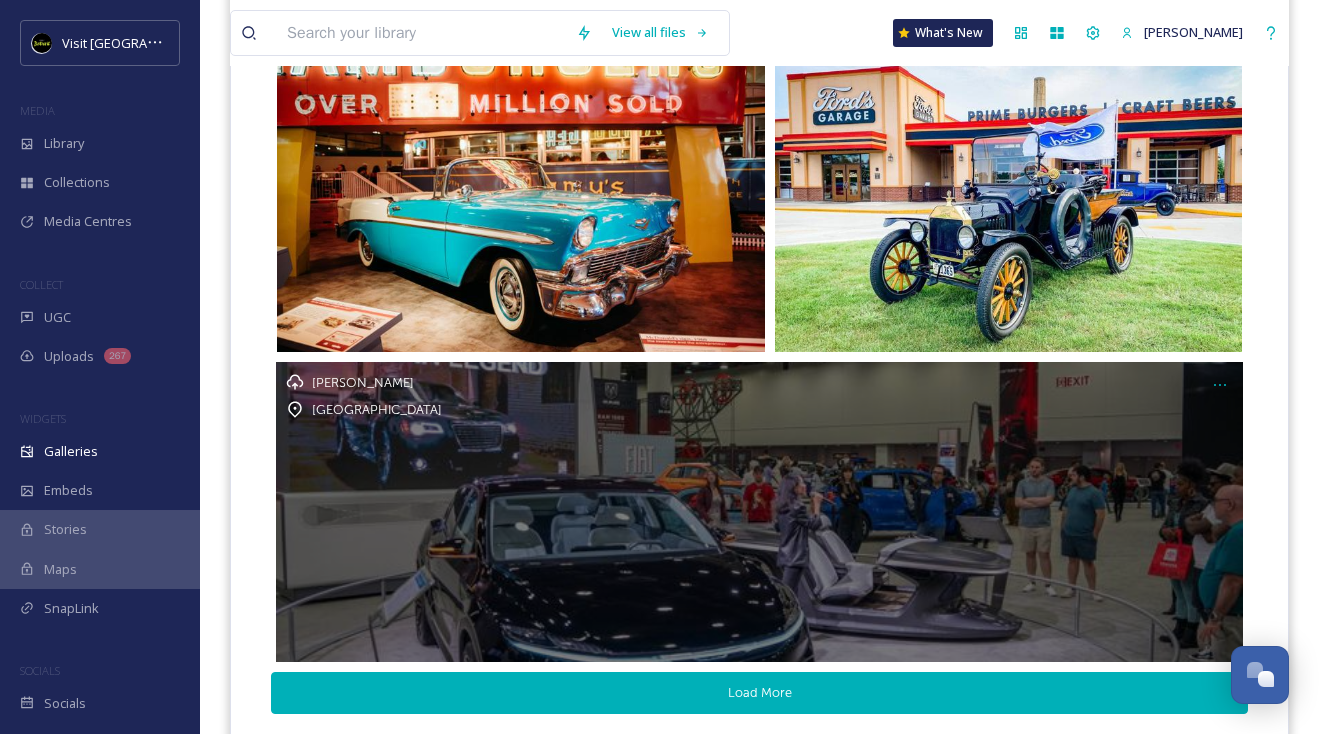 scroll, scrollTop: 996, scrollLeft: 0, axis: vertical 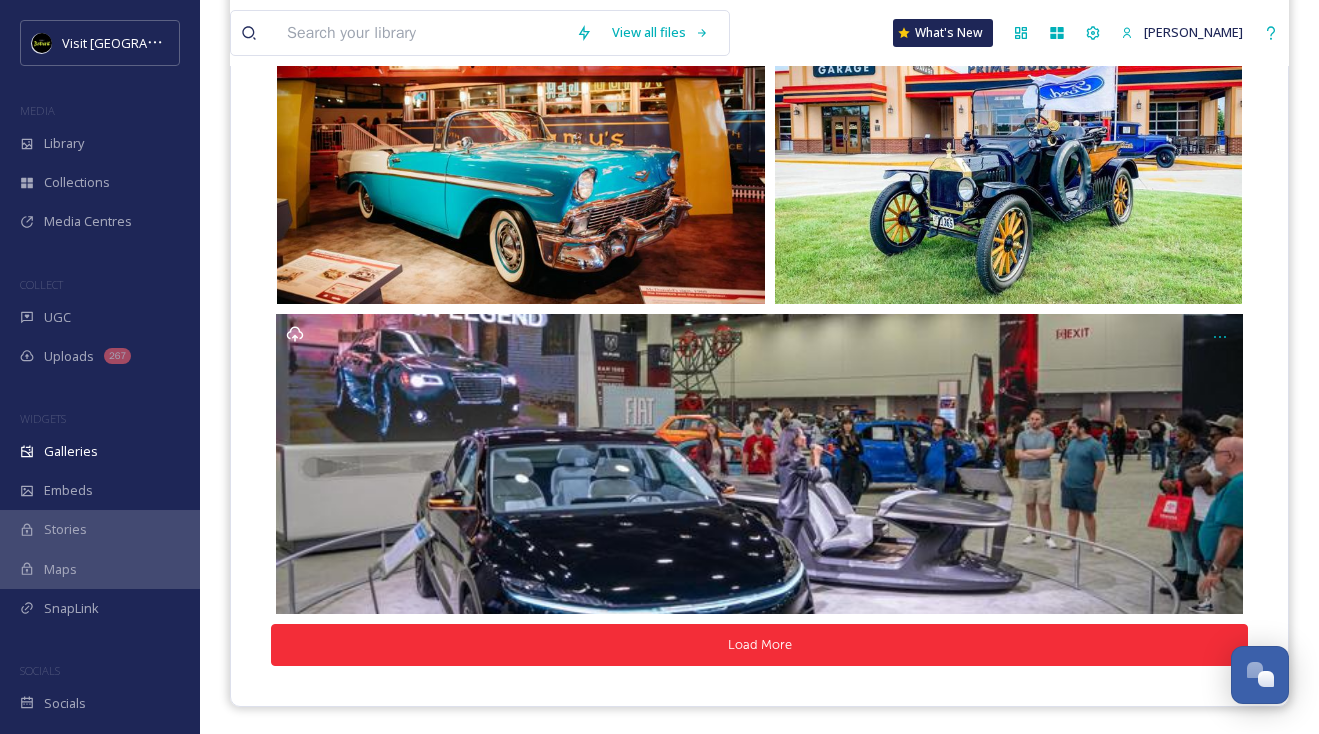 click on "Load More" at bounding box center [759, 644] 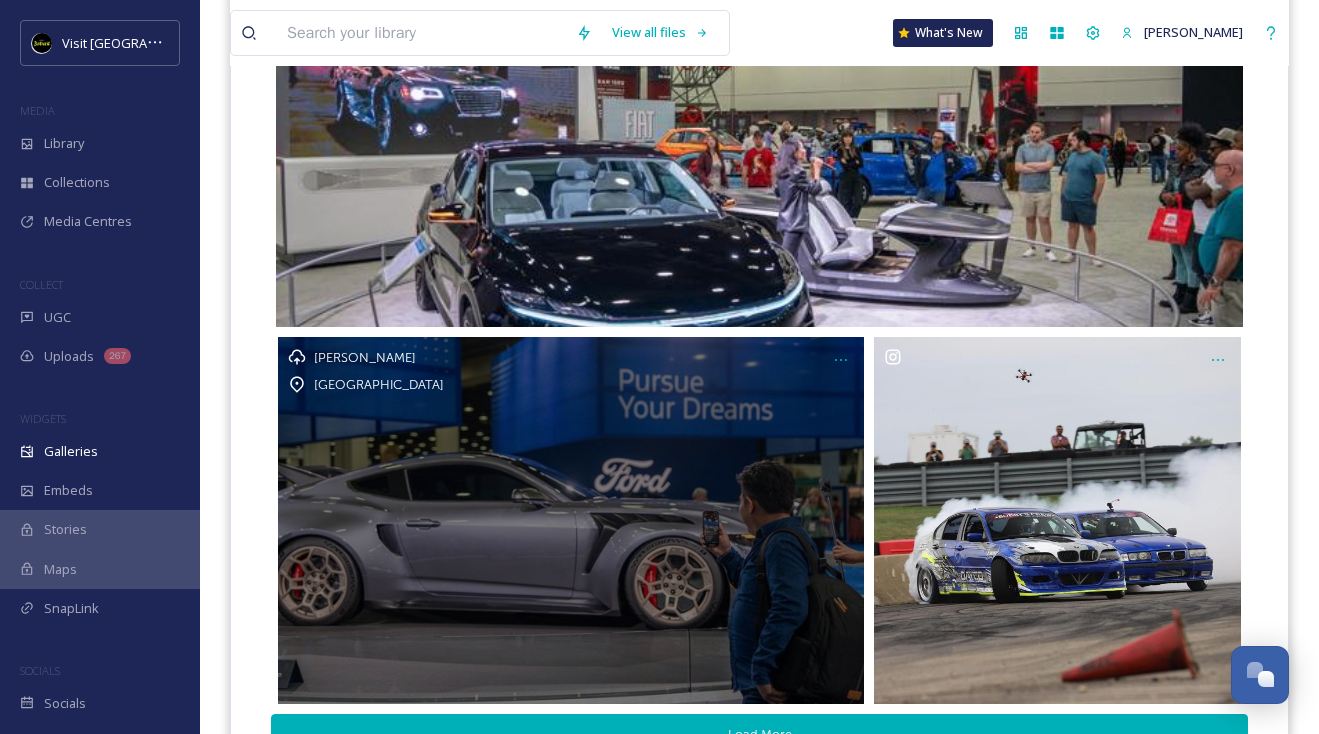 scroll, scrollTop: 1373, scrollLeft: 0, axis: vertical 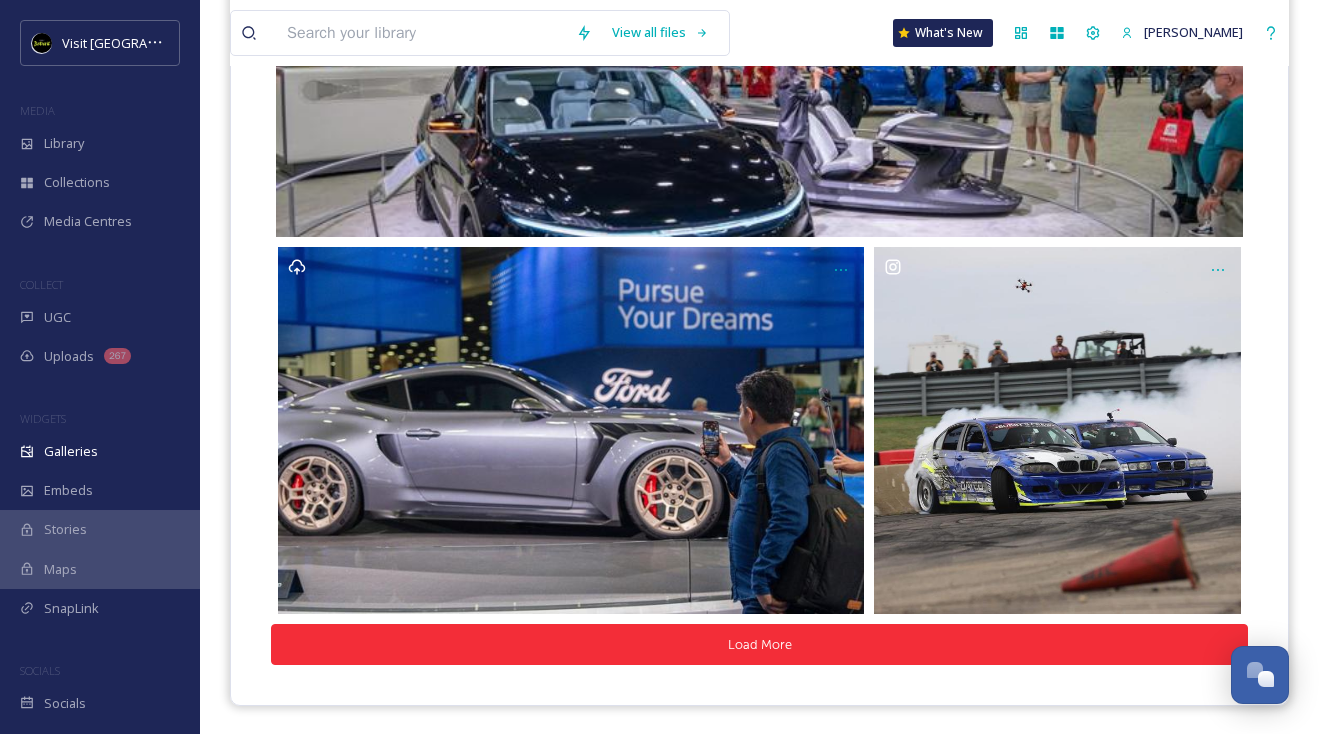 click on "Load More" at bounding box center [759, 644] 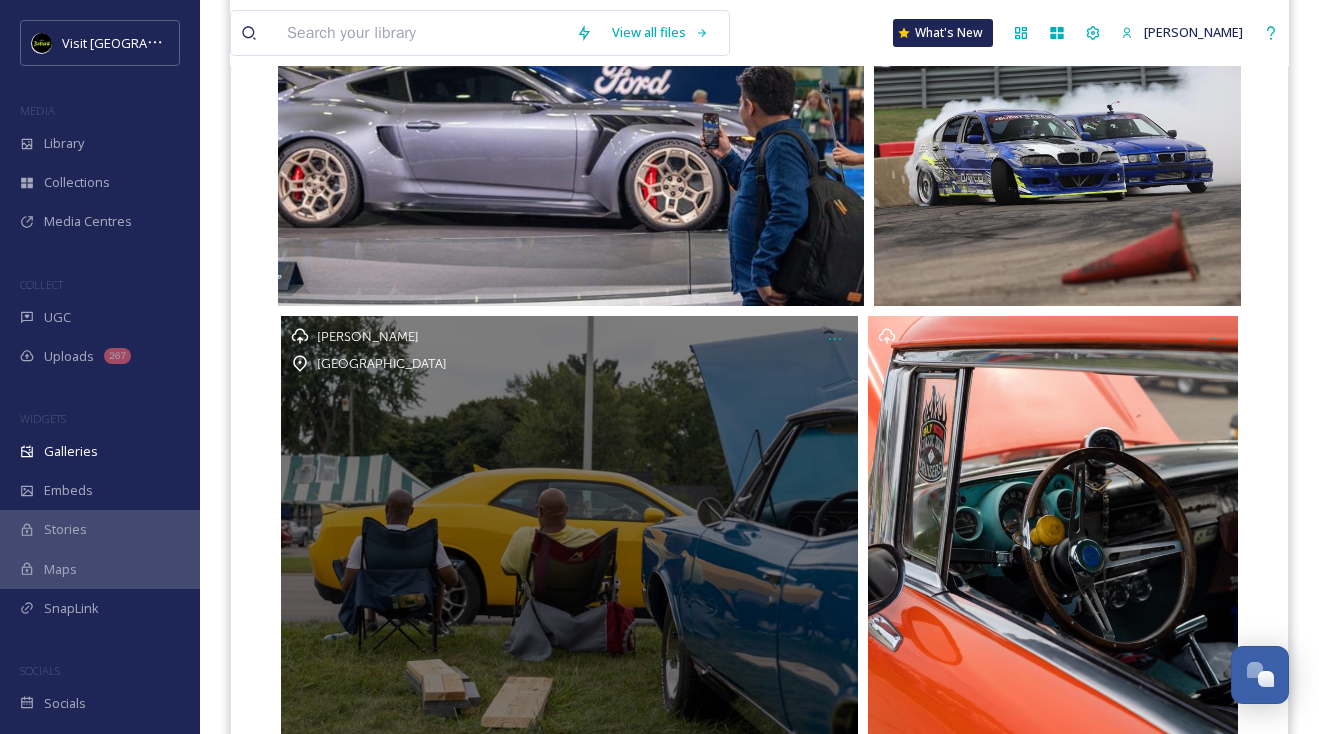 scroll, scrollTop: 1844, scrollLeft: 0, axis: vertical 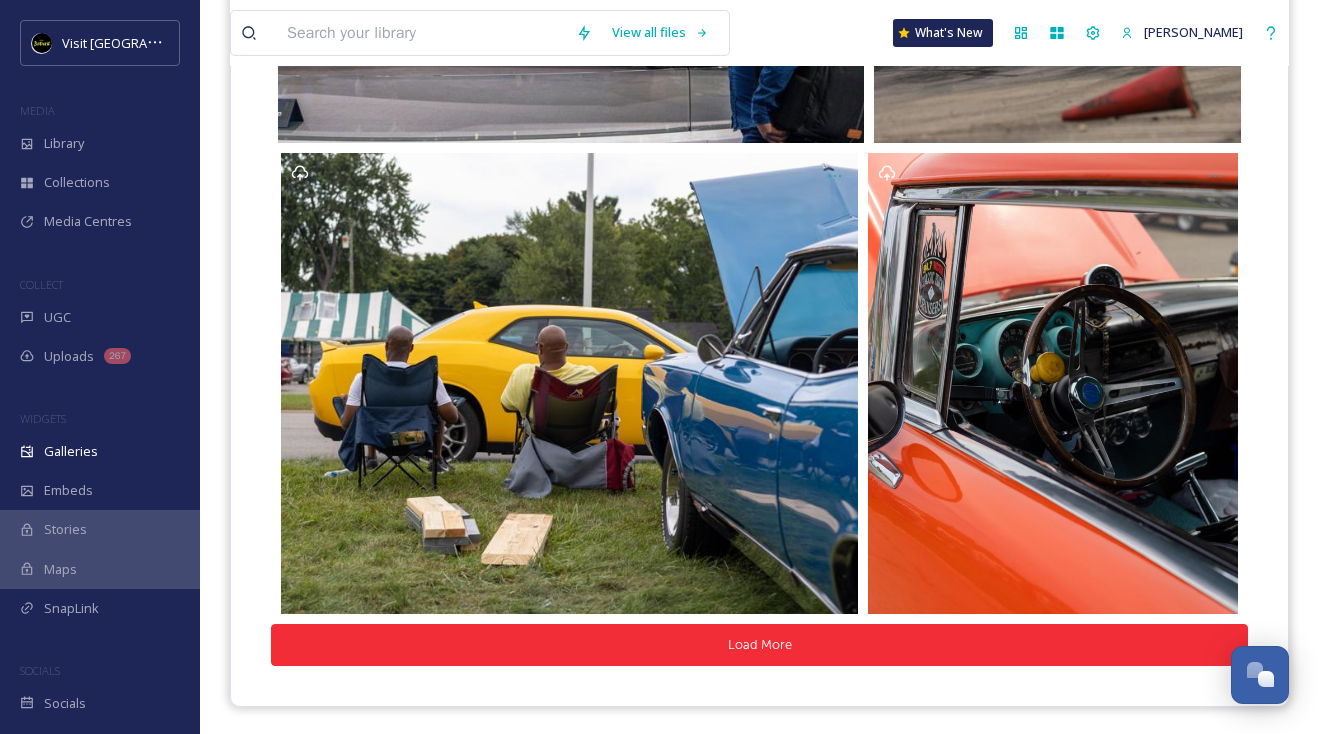 click on "Load More" at bounding box center [759, 644] 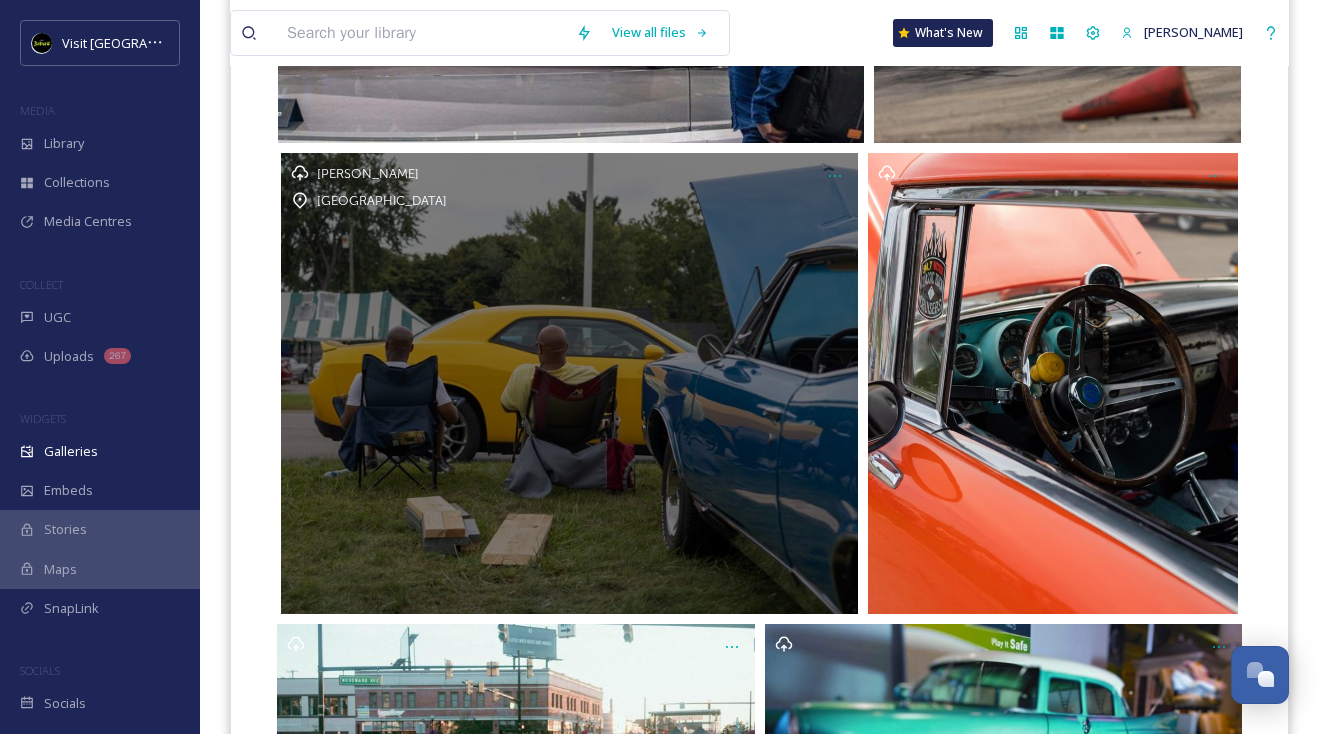 scroll, scrollTop: 2173, scrollLeft: 0, axis: vertical 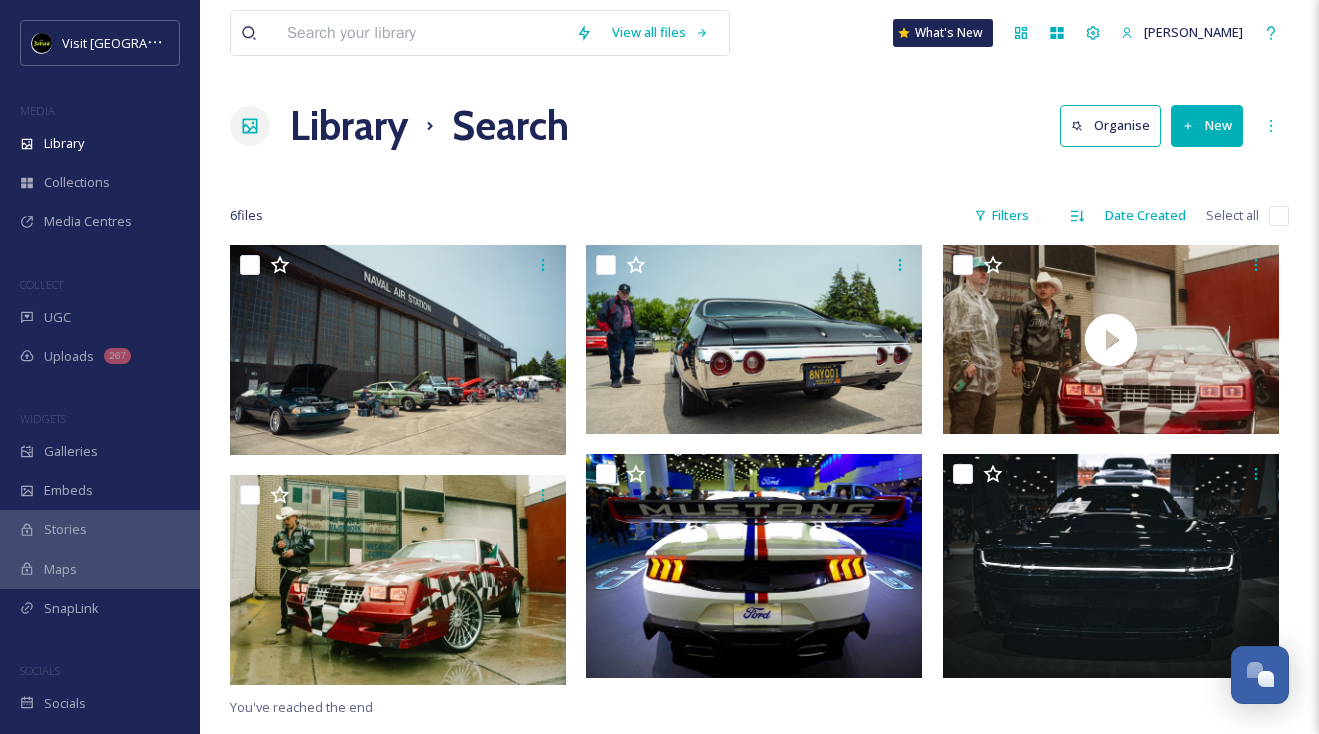 click at bounding box center (421, 33) 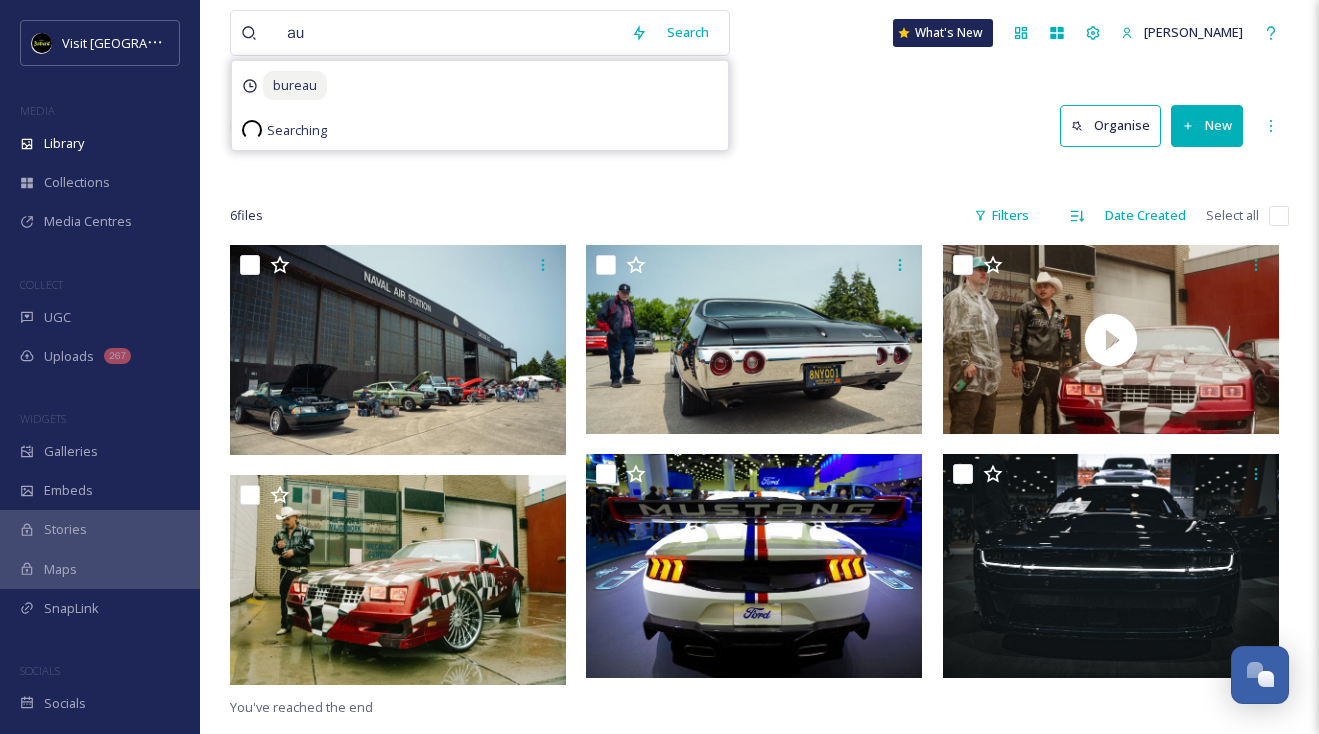type on "a" 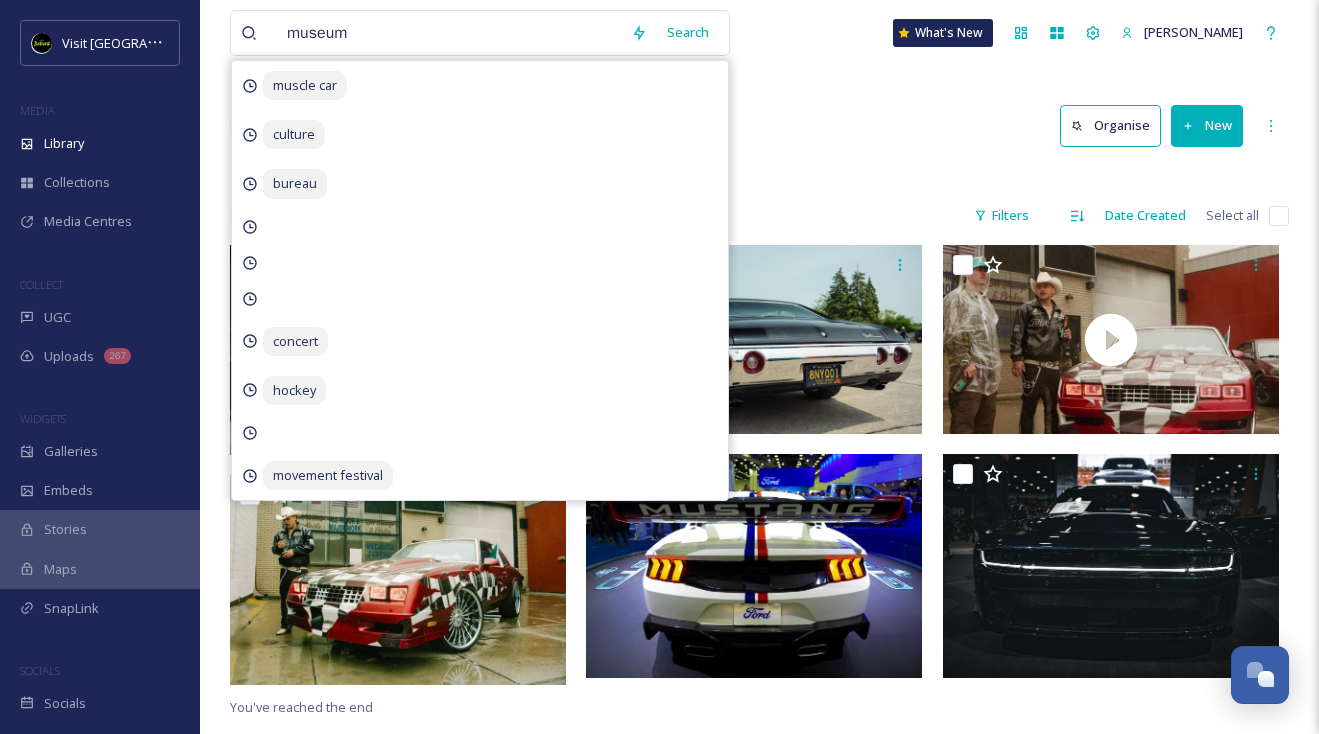 type on "museum" 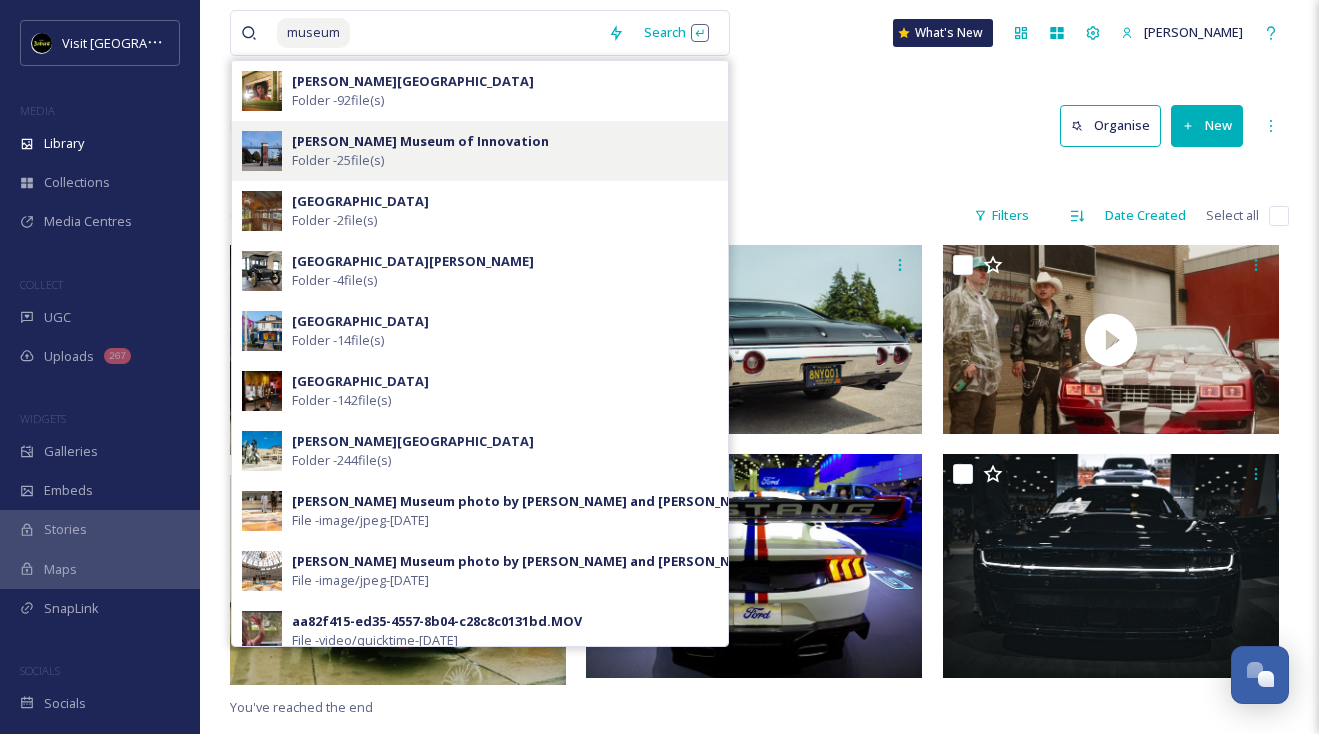 click on "[PERSON_NAME] Museum of Innovation" at bounding box center [420, 141] 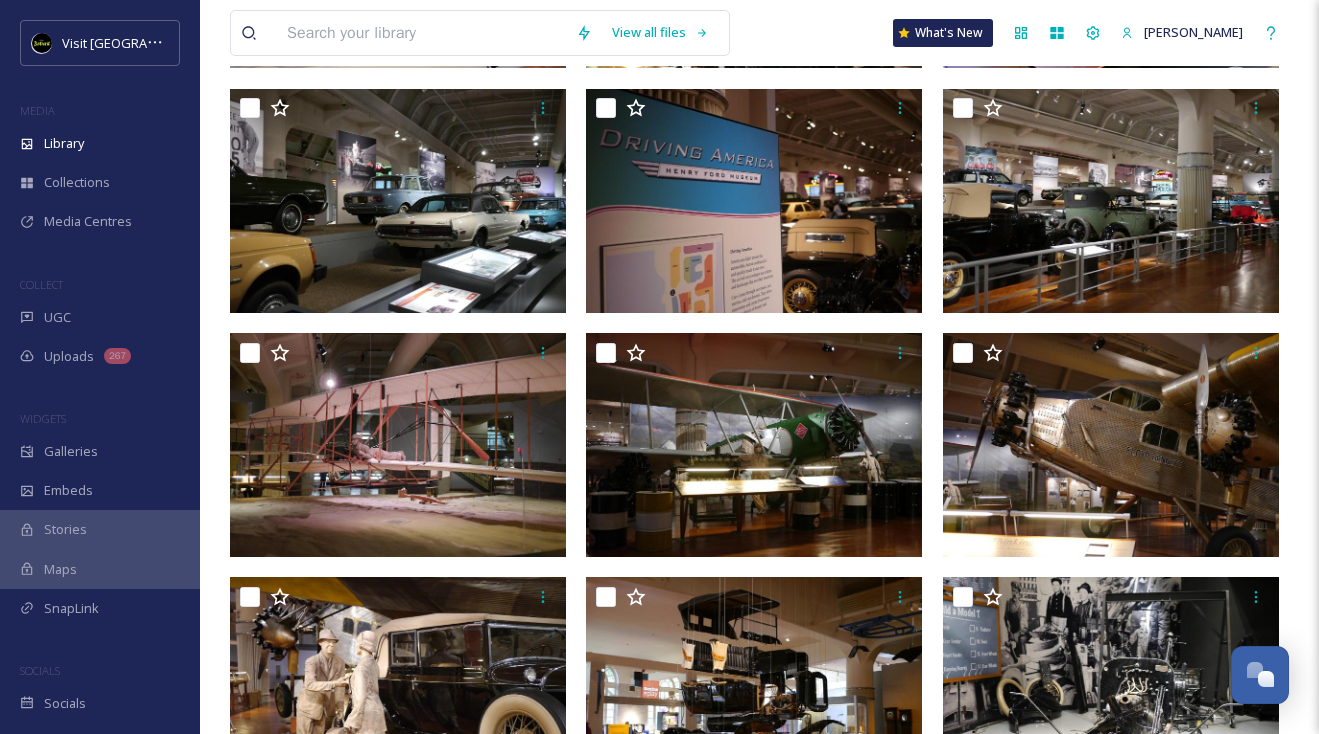 scroll, scrollTop: 0, scrollLeft: 0, axis: both 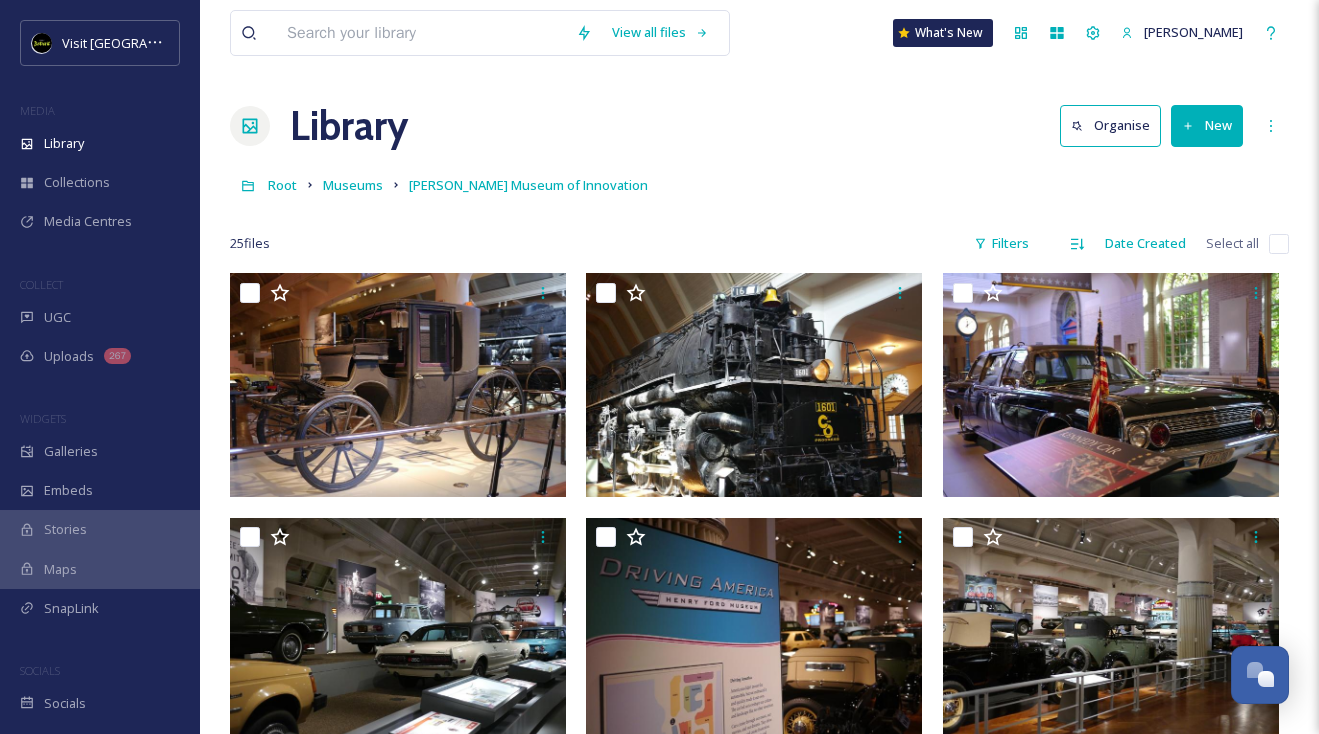 click at bounding box center [421, 33] 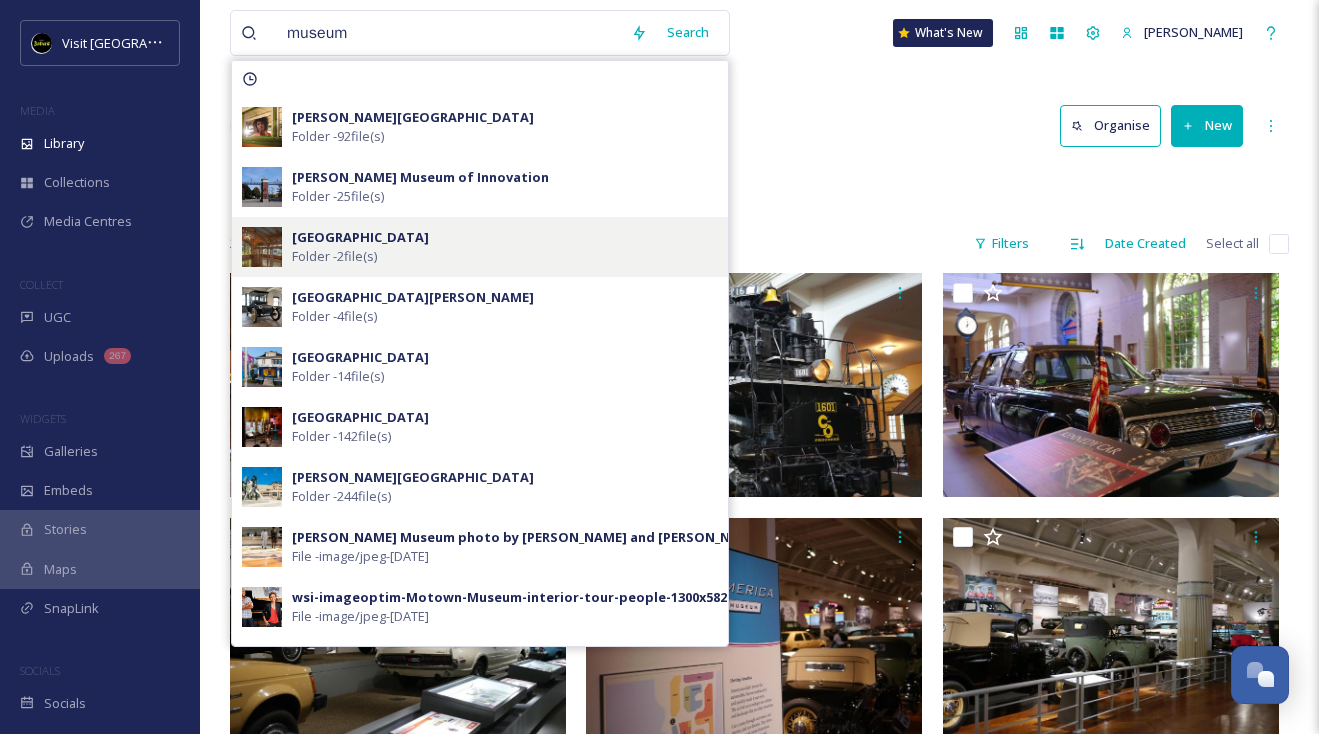 type on "museum" 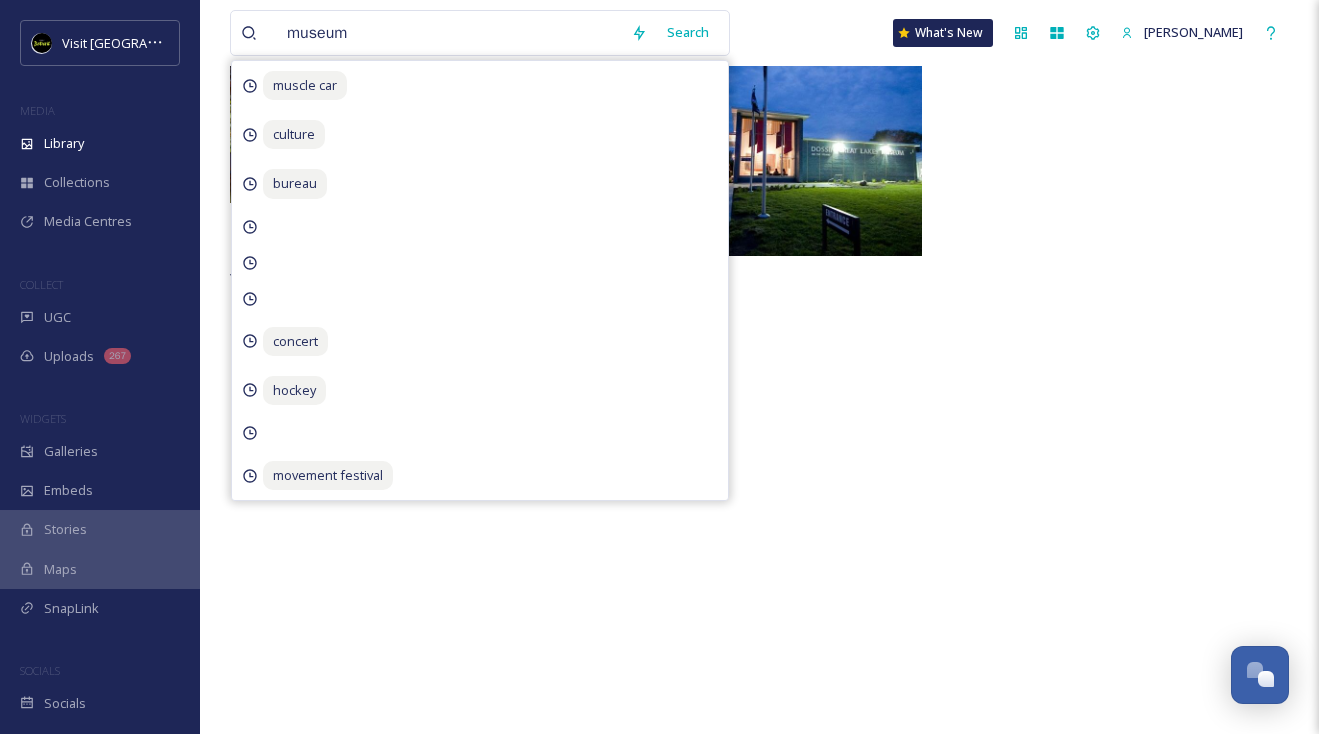 scroll, scrollTop: 259, scrollLeft: 0, axis: vertical 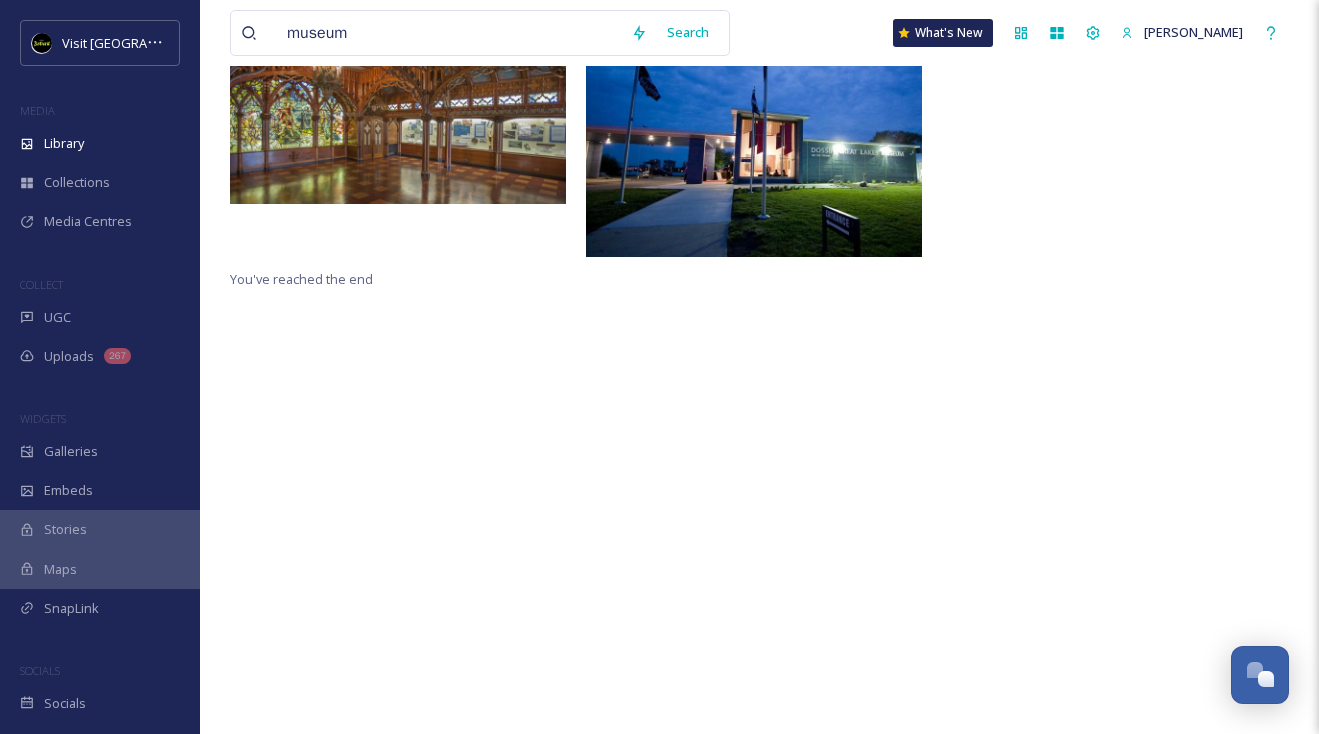 click on "You've reached the end" at bounding box center (759, 381) 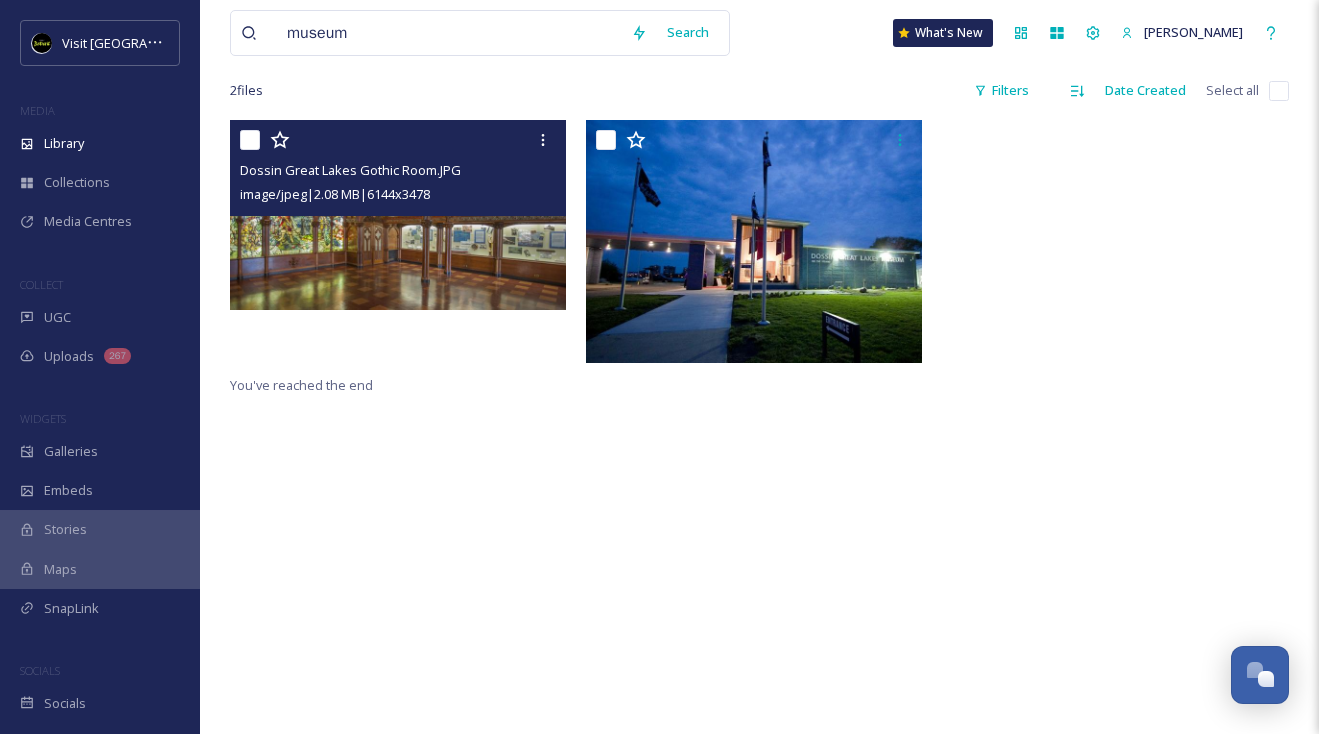 scroll, scrollTop: 119, scrollLeft: 0, axis: vertical 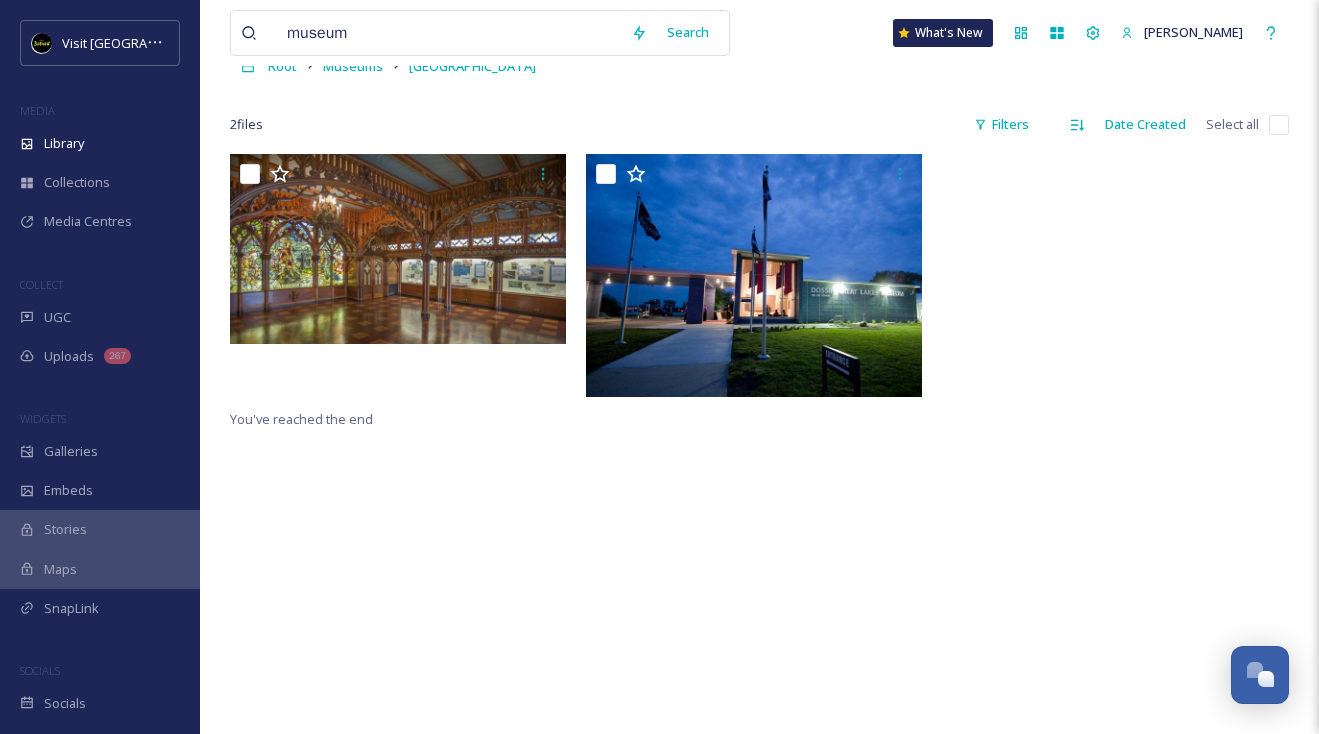 click on "museum" at bounding box center [449, 33] 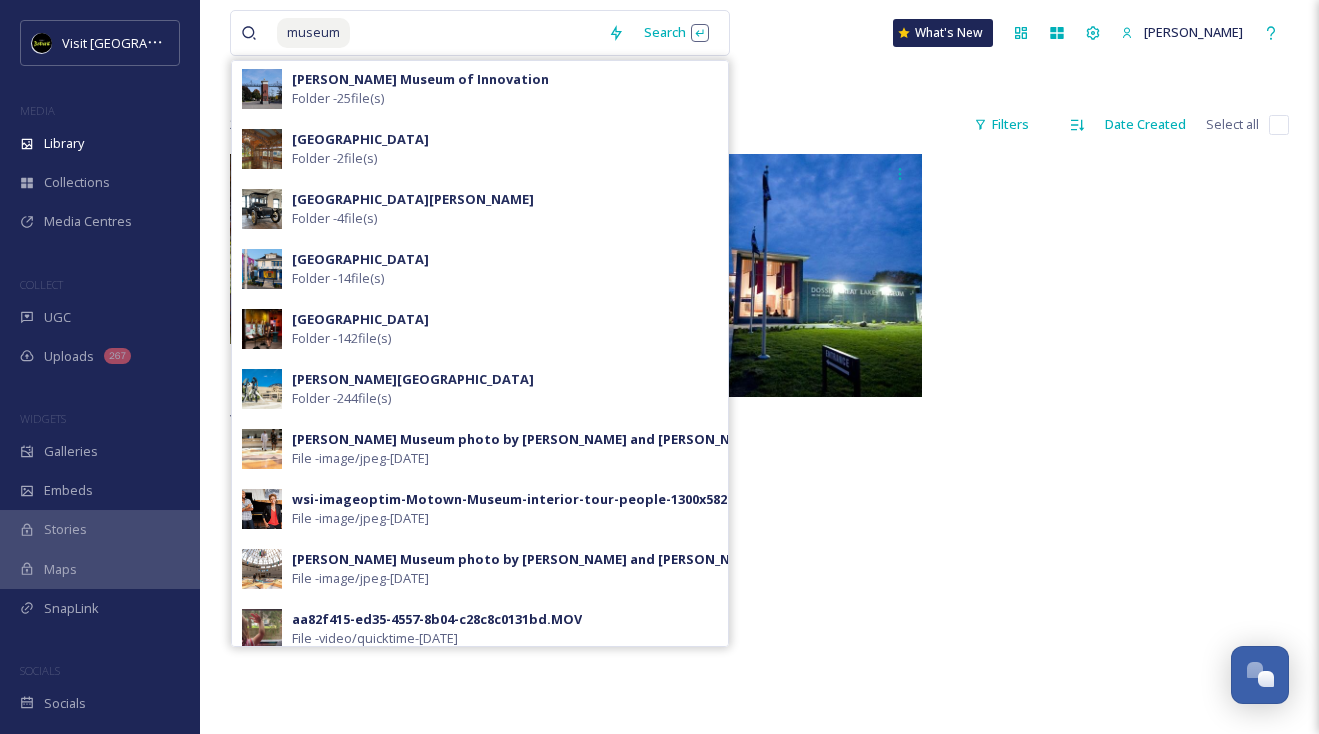 scroll, scrollTop: 0, scrollLeft: 0, axis: both 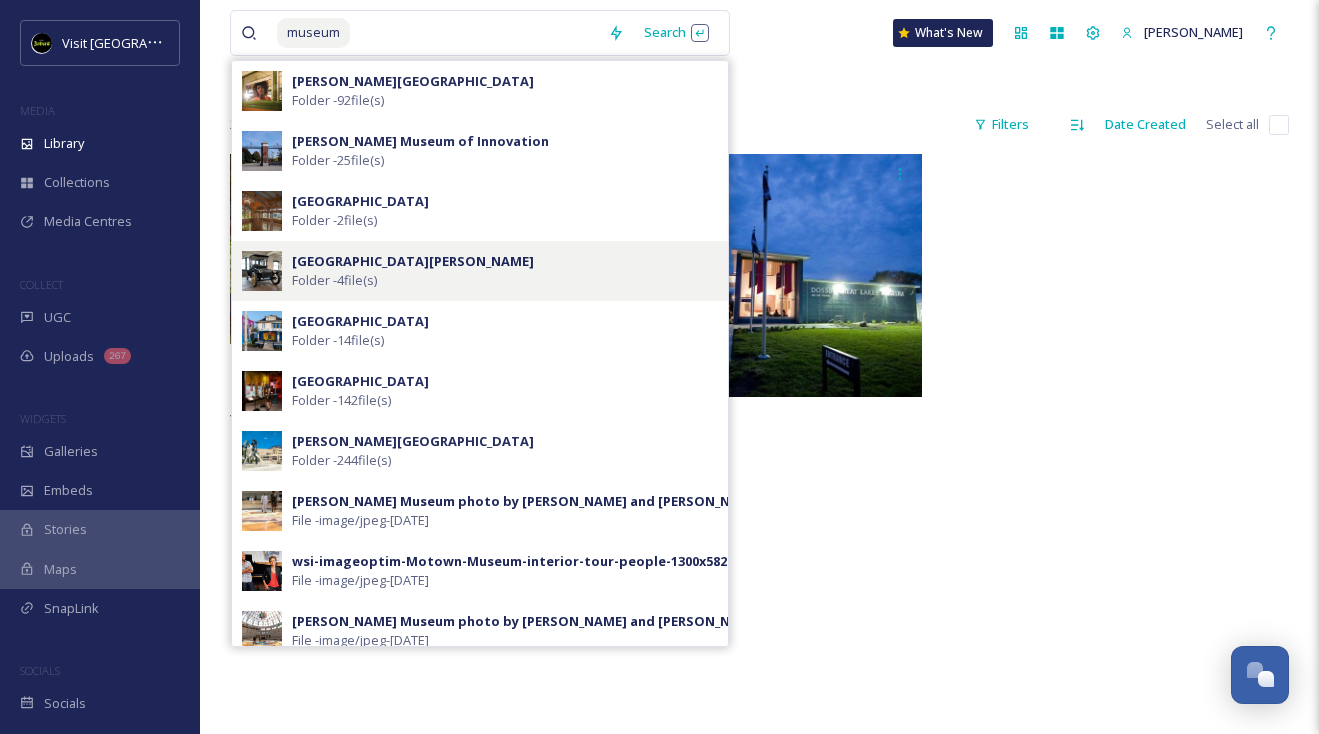 click at bounding box center (262, 271) 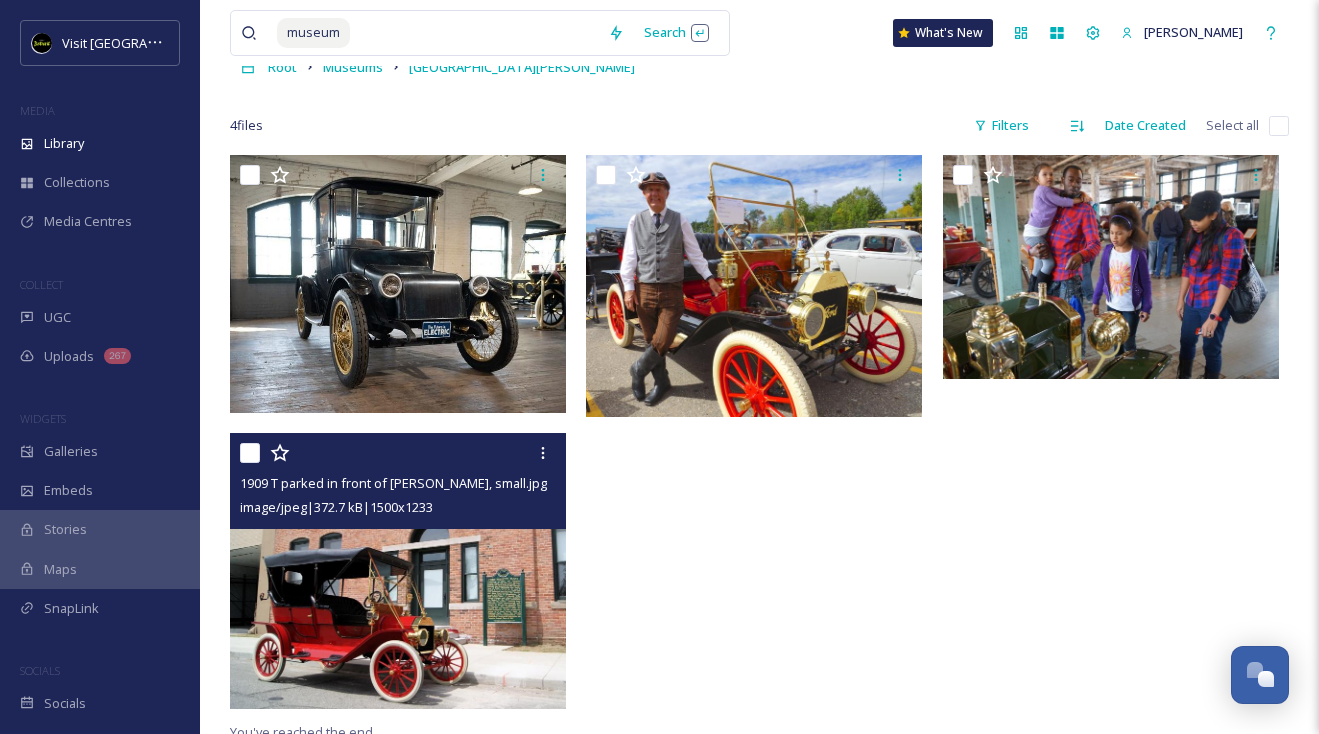 scroll, scrollTop: 0, scrollLeft: 0, axis: both 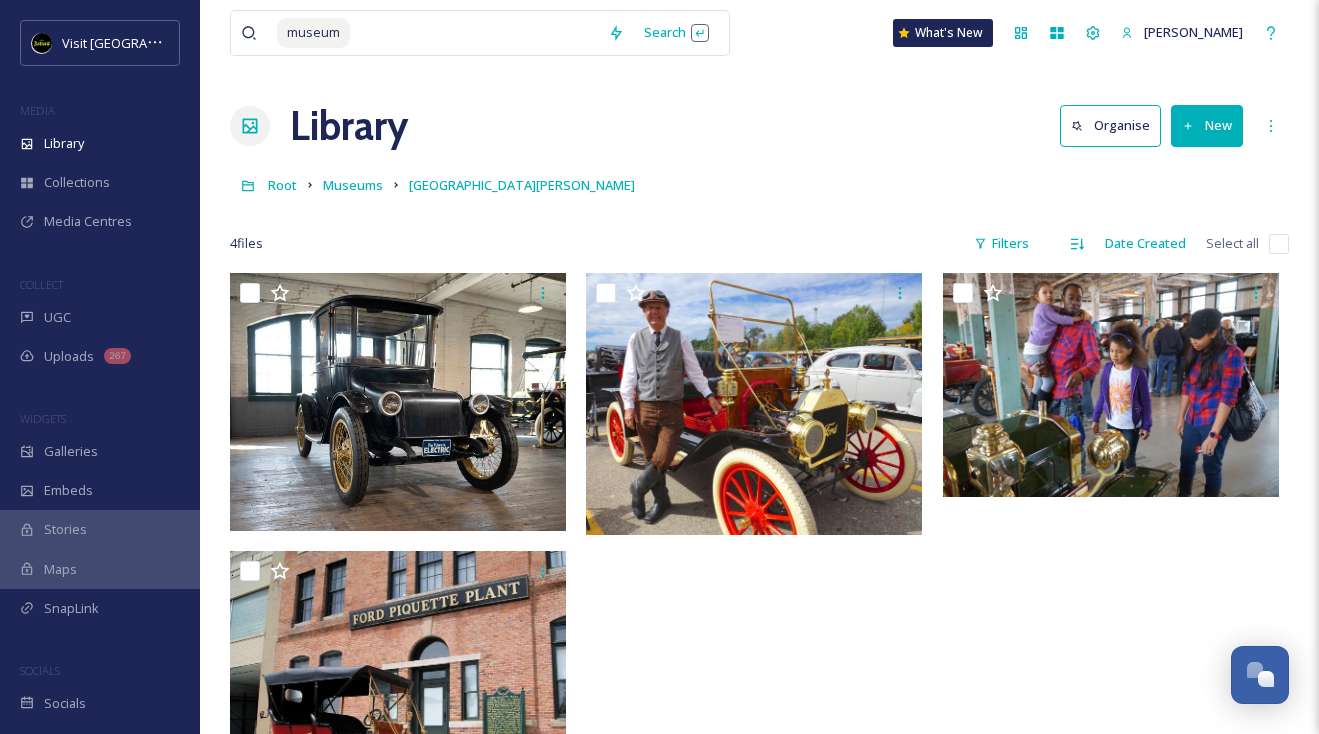 click at bounding box center [475, 33] 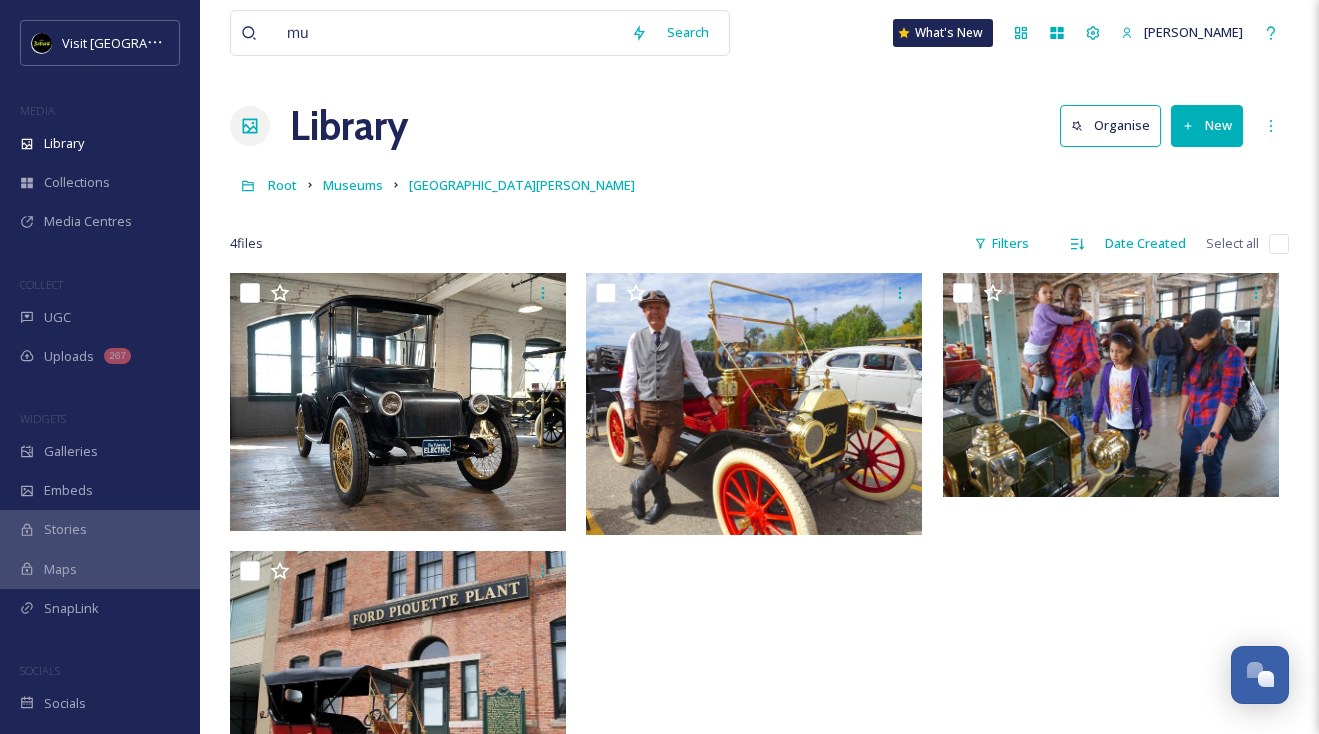 type on "m" 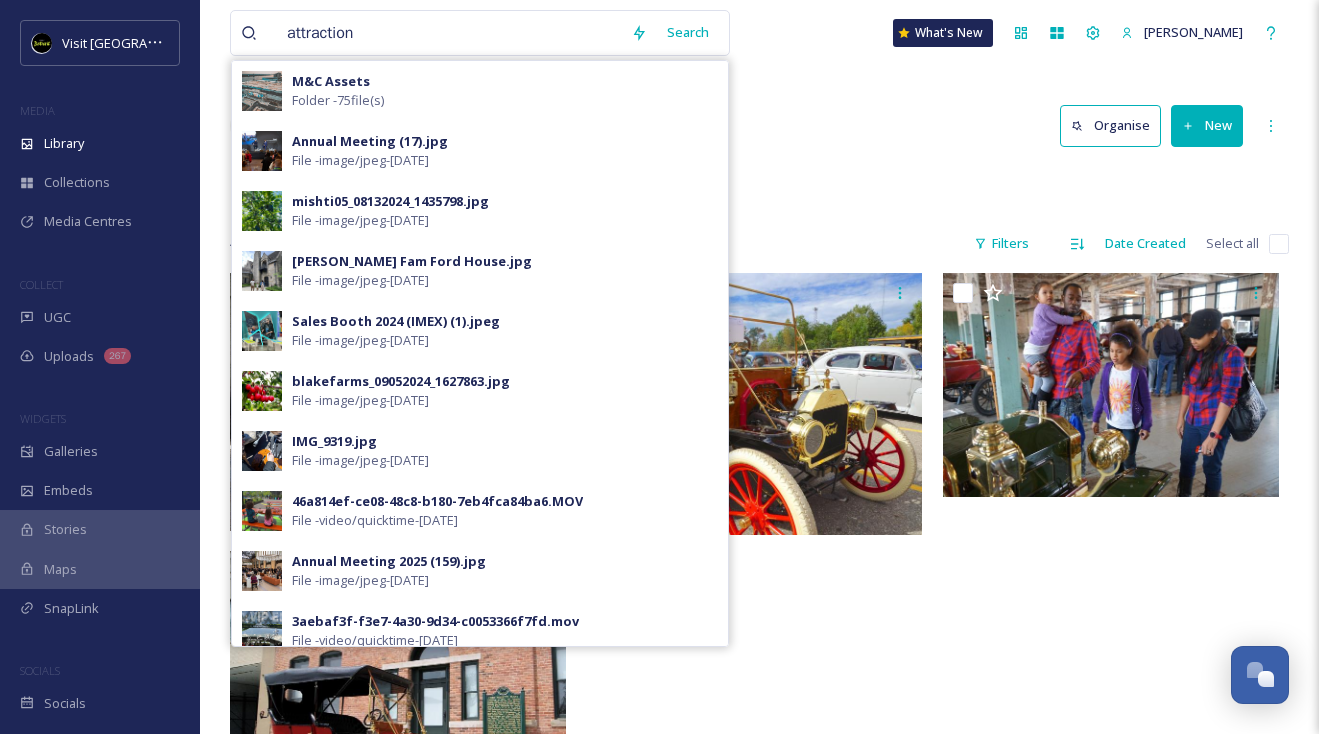 type on "attractions" 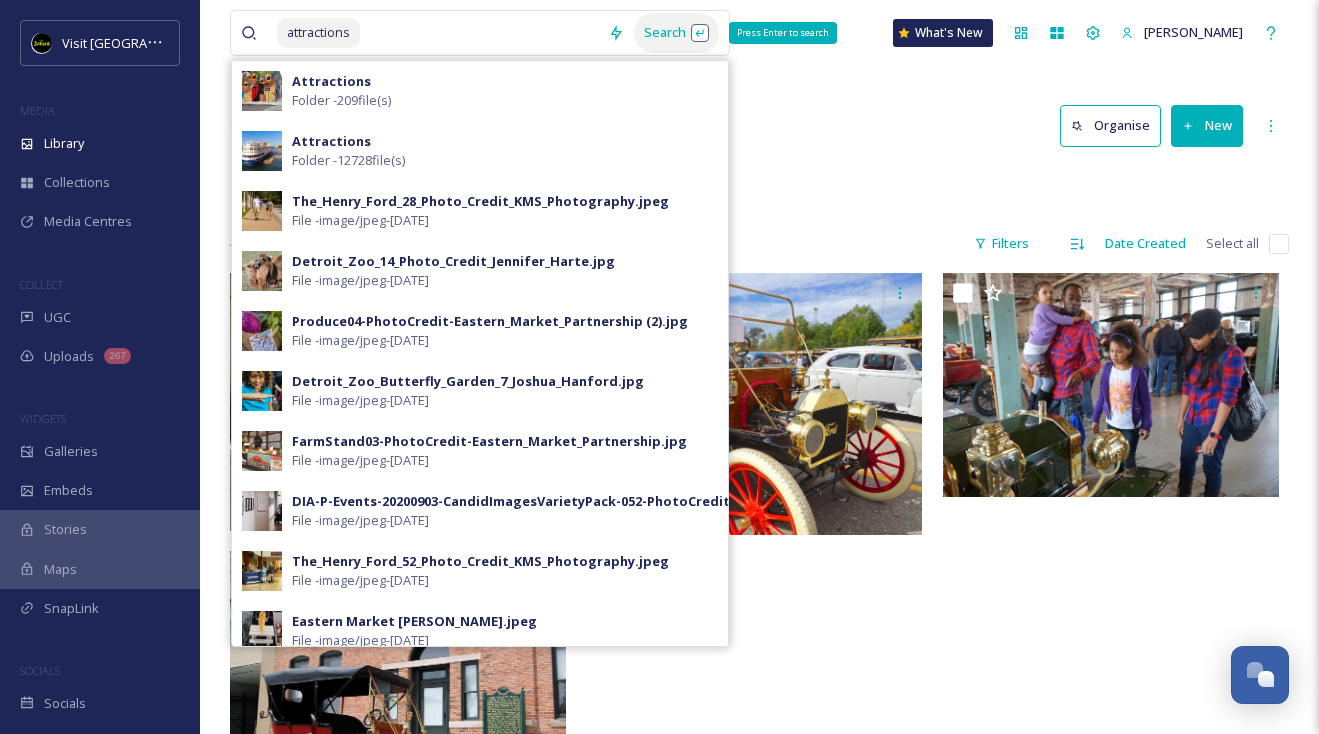 type 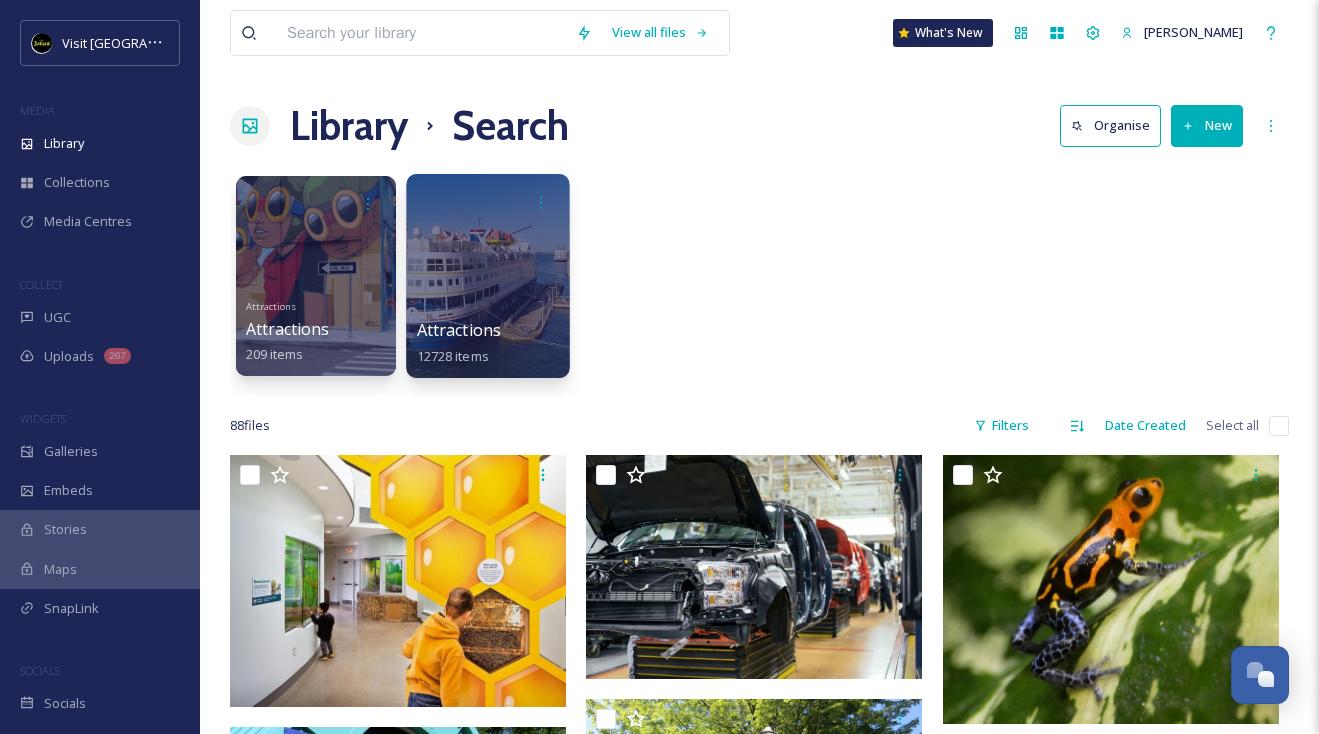 click at bounding box center (487, 276) 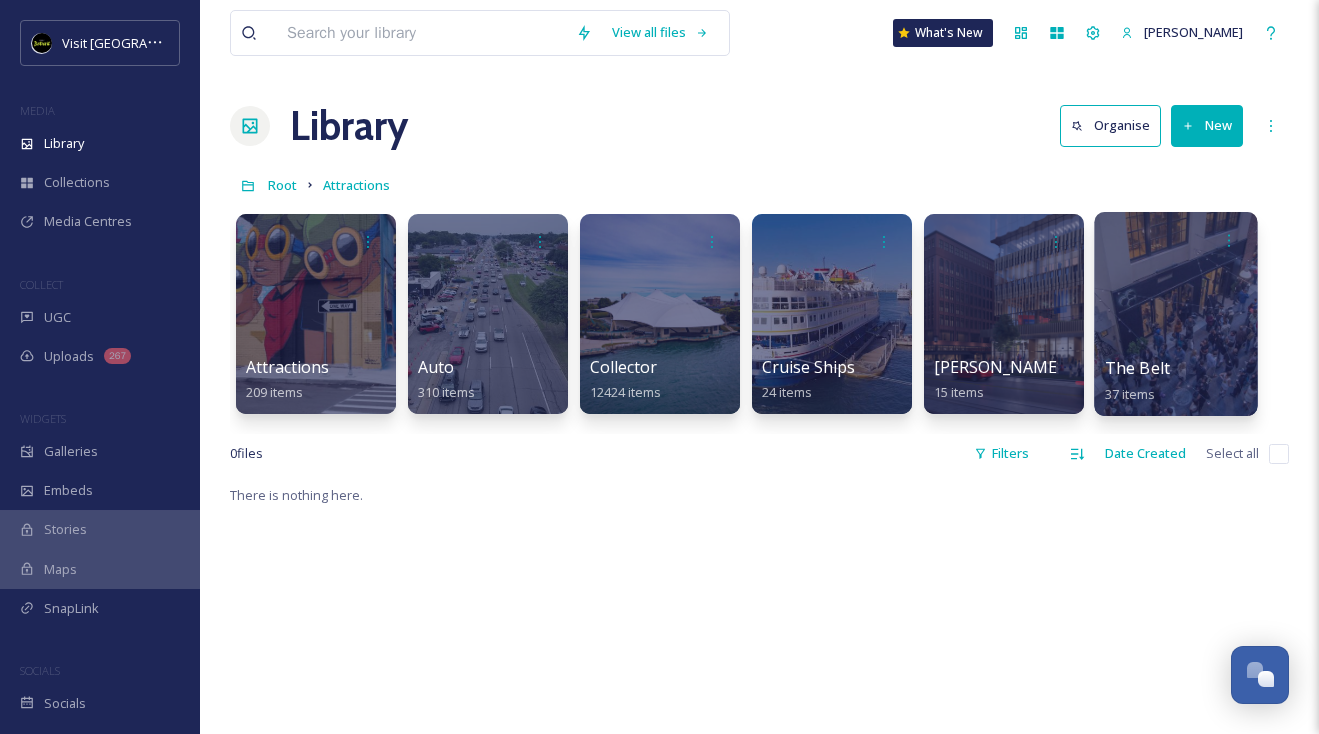click on "The Belt 37   items" at bounding box center (1176, 381) 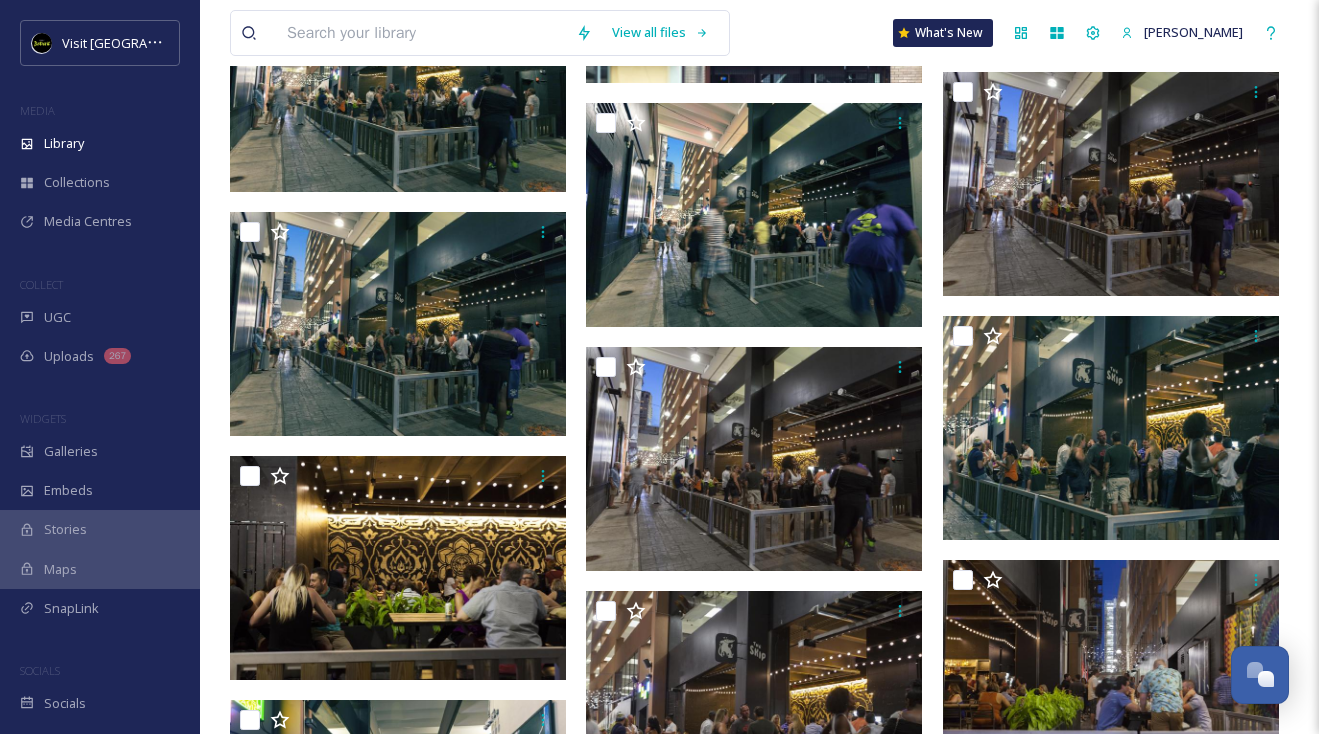 scroll, scrollTop: 0, scrollLeft: 0, axis: both 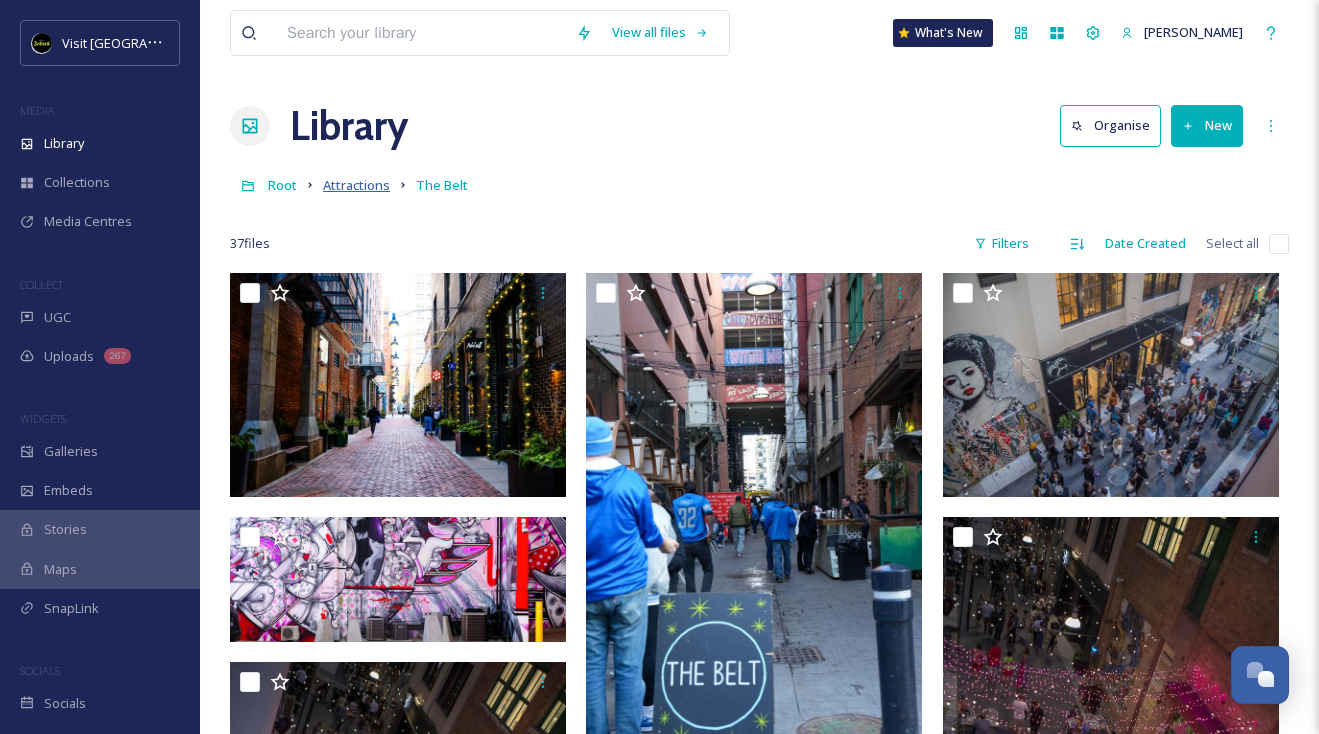 click on "Attractions" at bounding box center [356, 185] 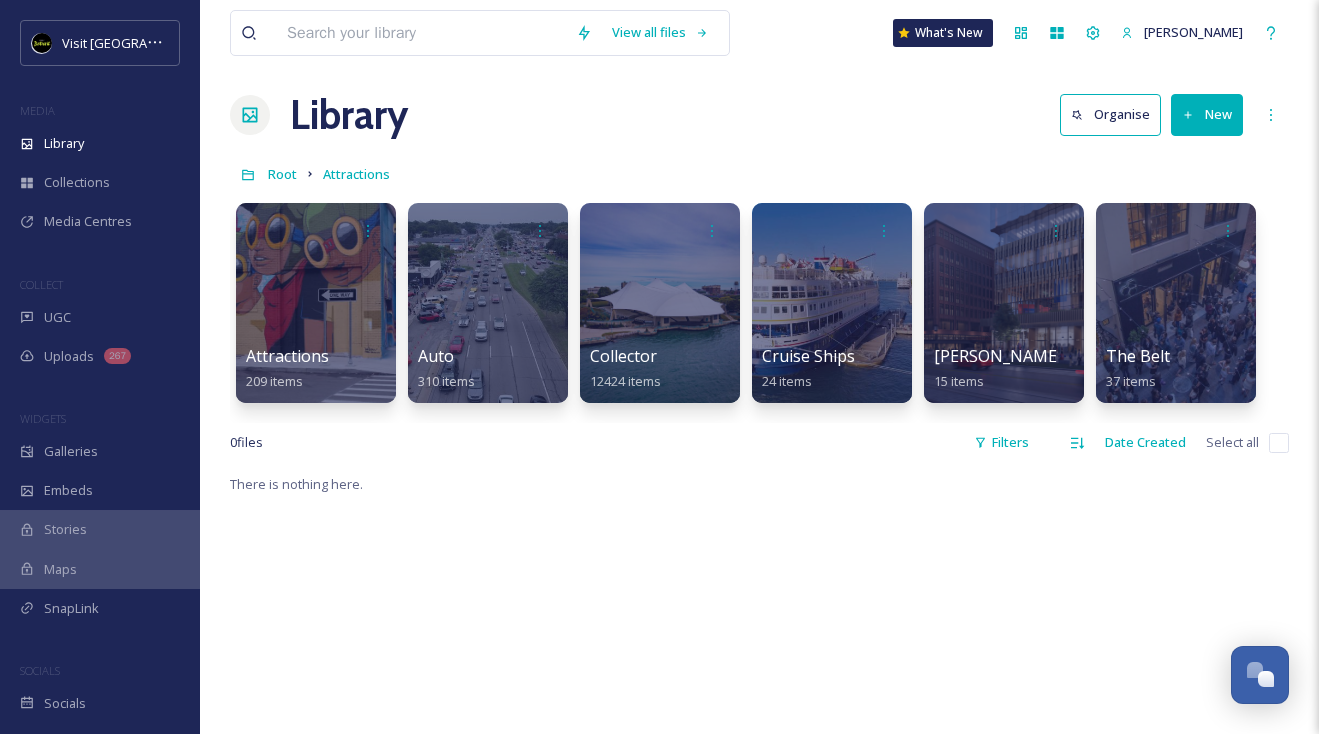 scroll, scrollTop: 0, scrollLeft: 0, axis: both 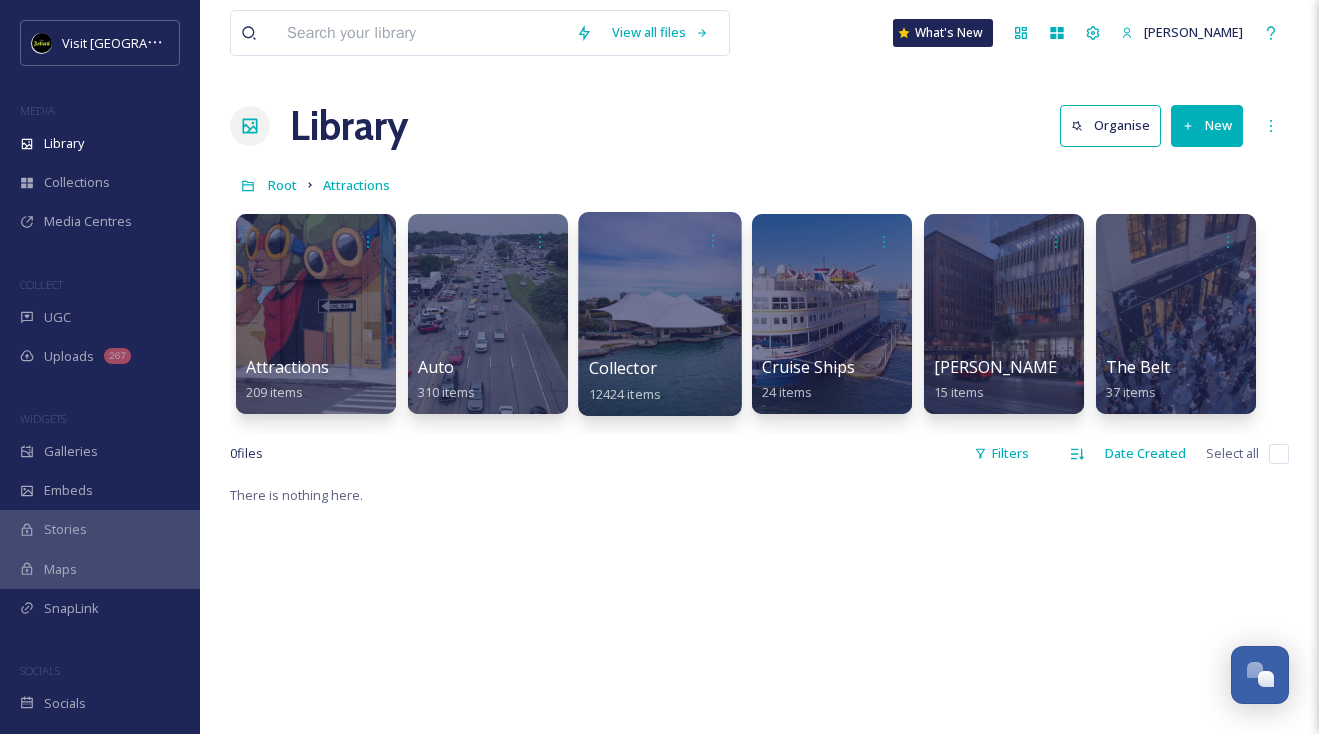 click at bounding box center (659, 314) 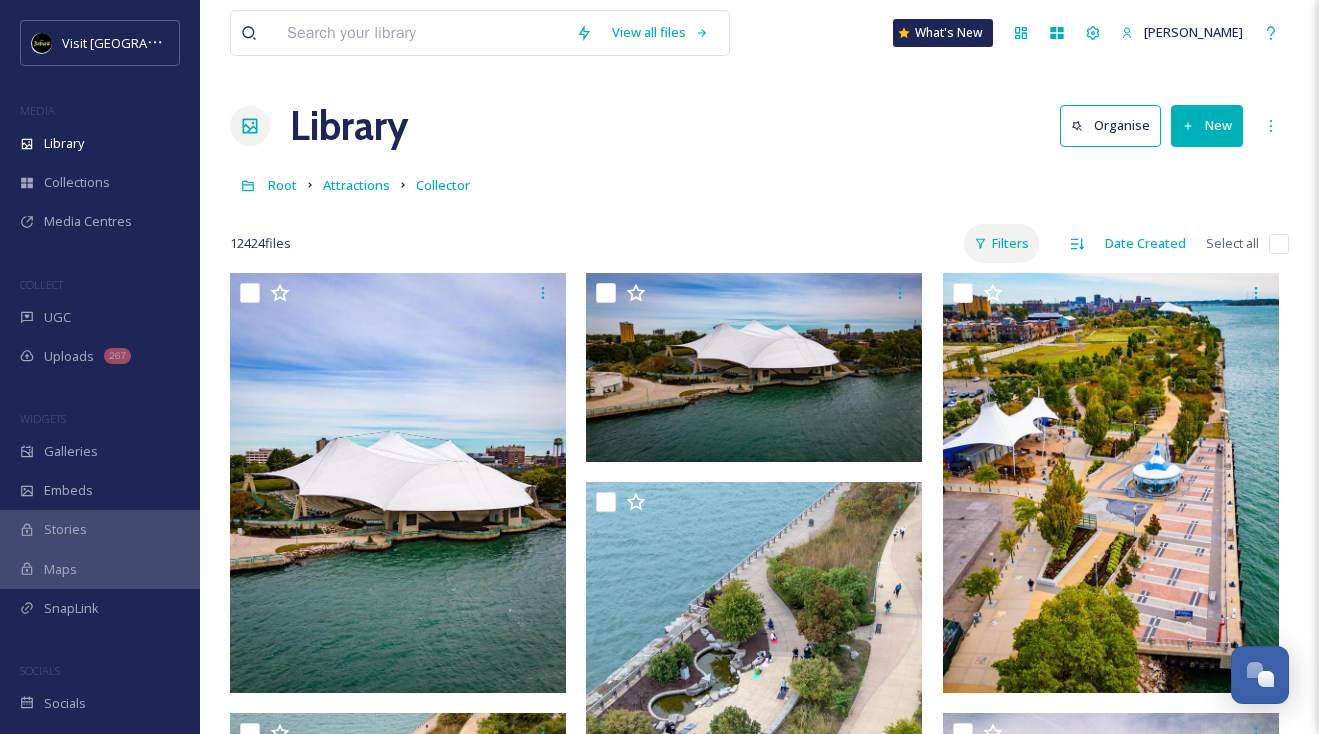 click on "Filters" at bounding box center (1001, 243) 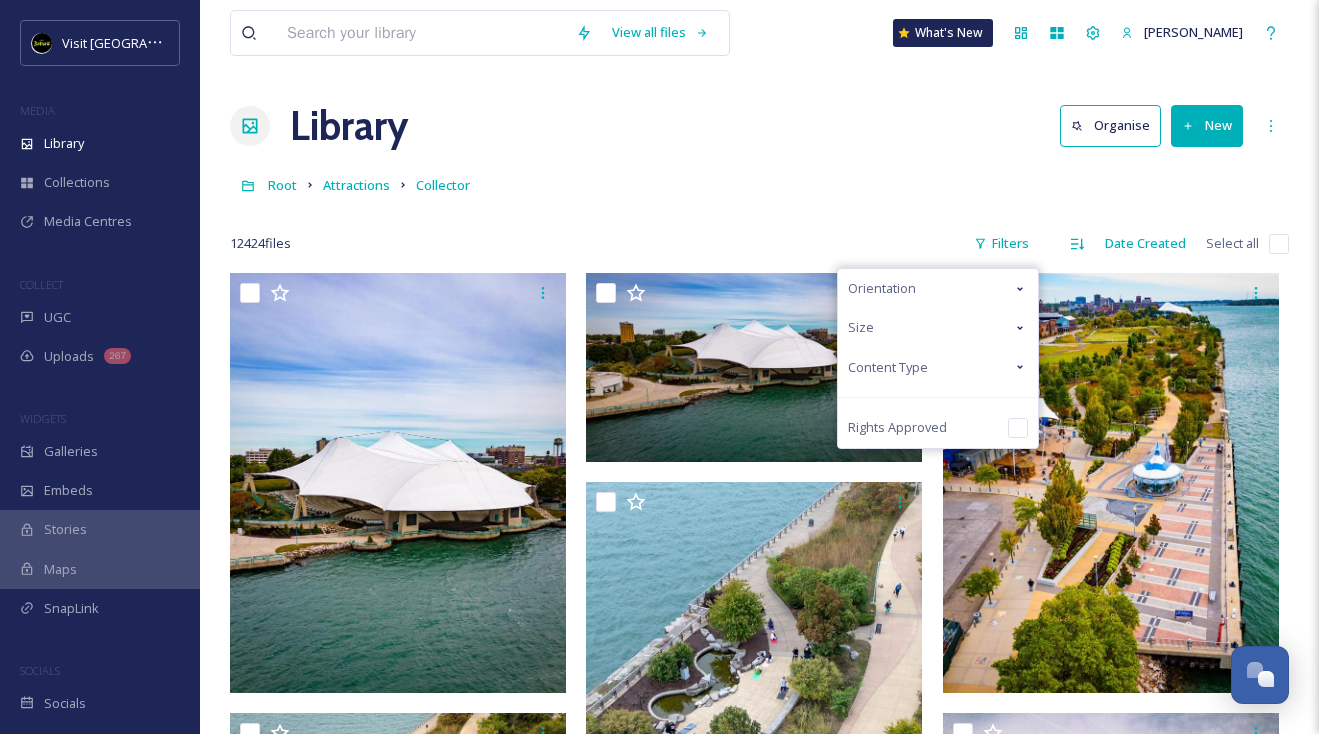 click on "Content Type" at bounding box center (938, 367) 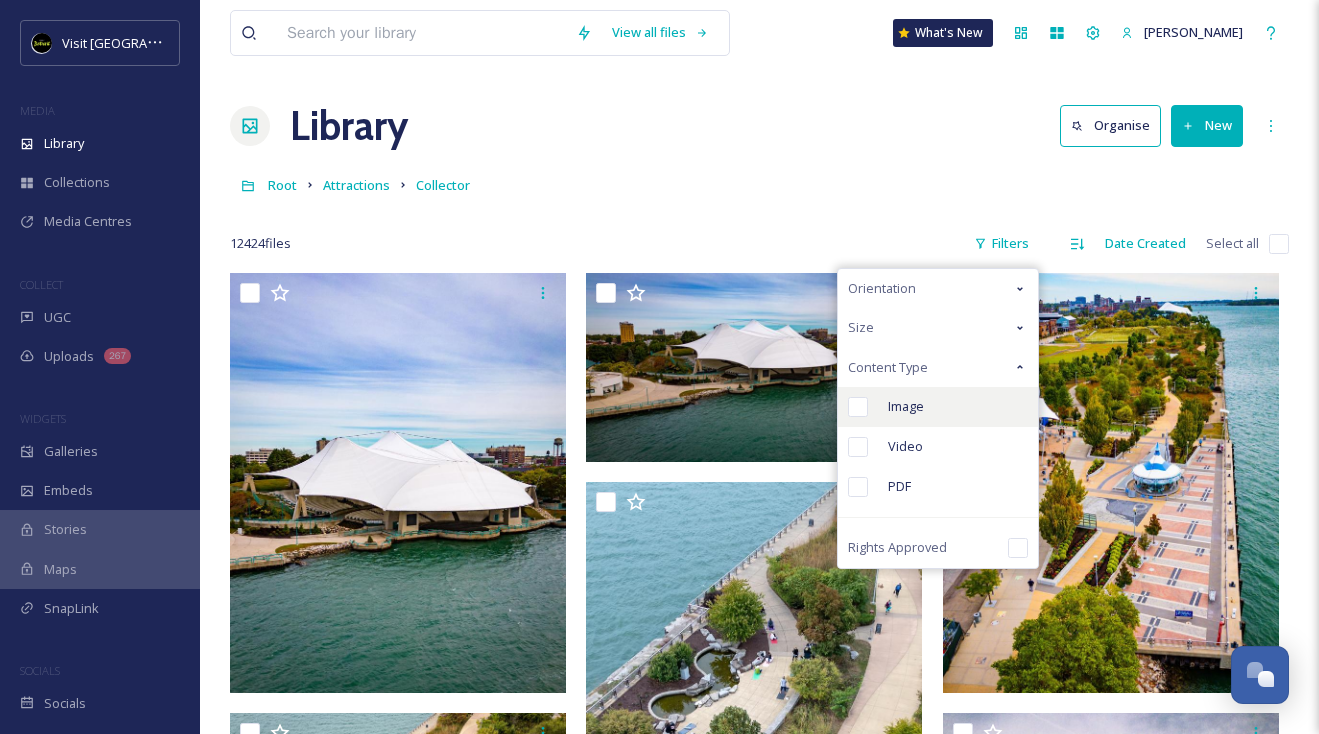click at bounding box center [858, 407] 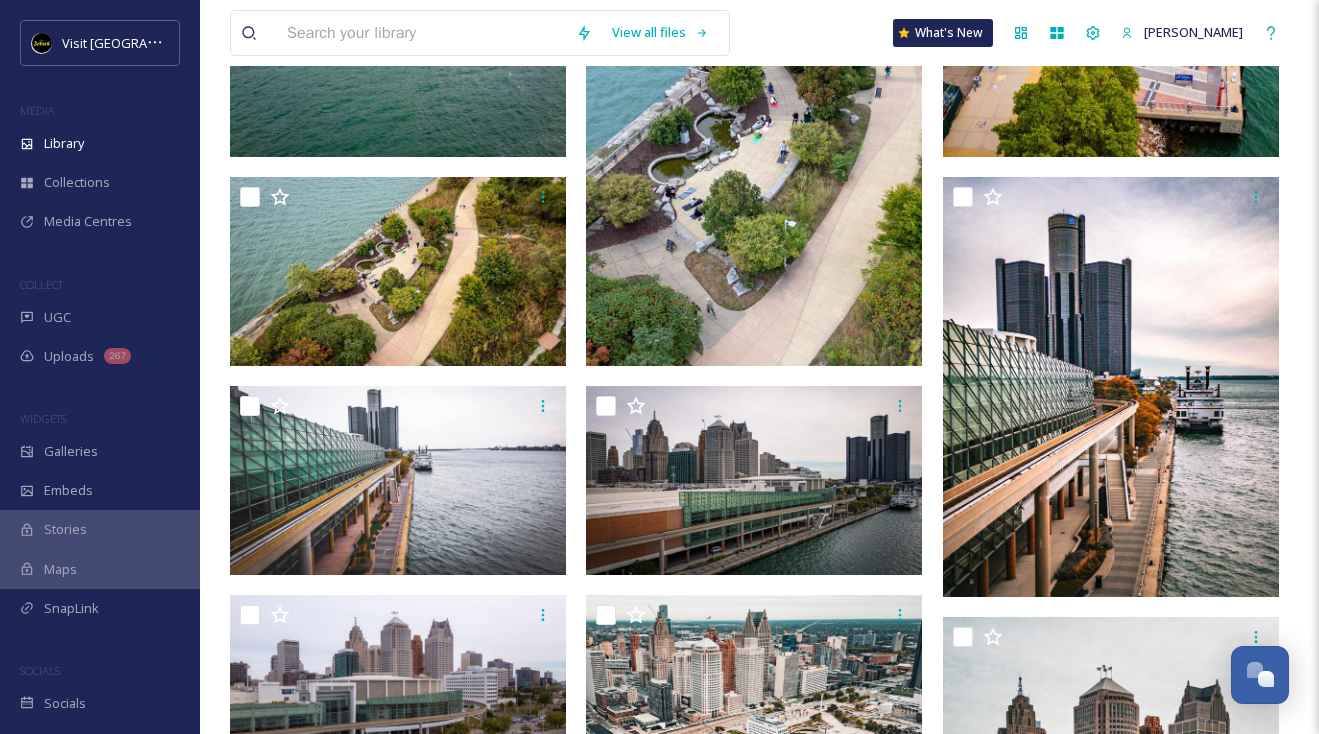 scroll, scrollTop: 0, scrollLeft: 0, axis: both 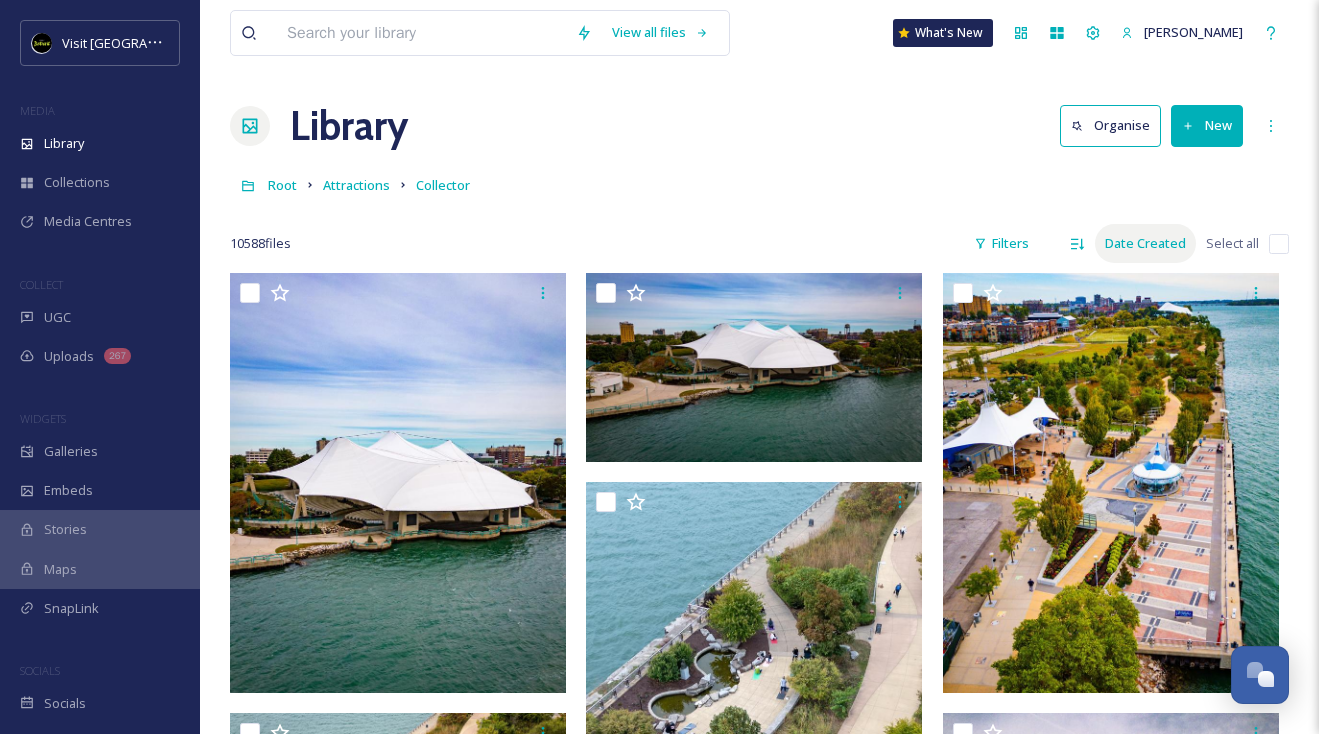 click on "Date Created" at bounding box center [1145, 243] 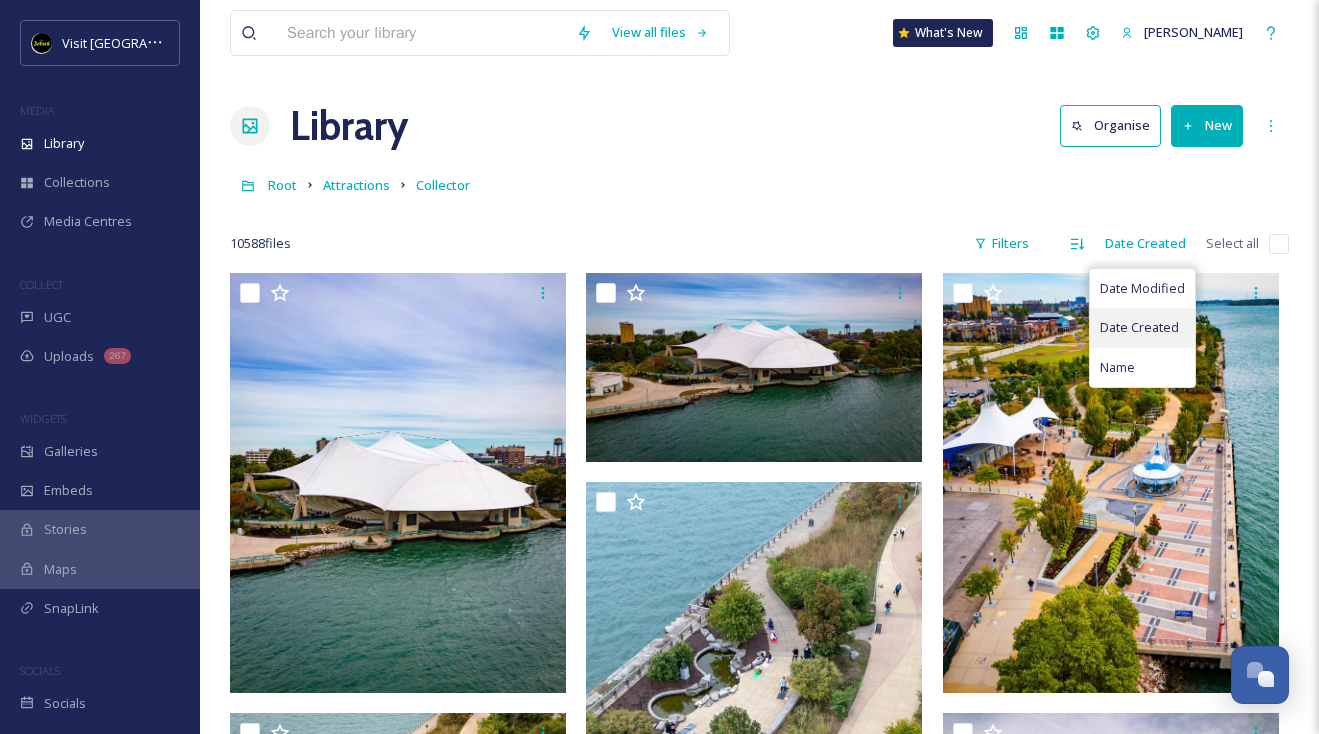 click on "Date Created" at bounding box center (1142, 327) 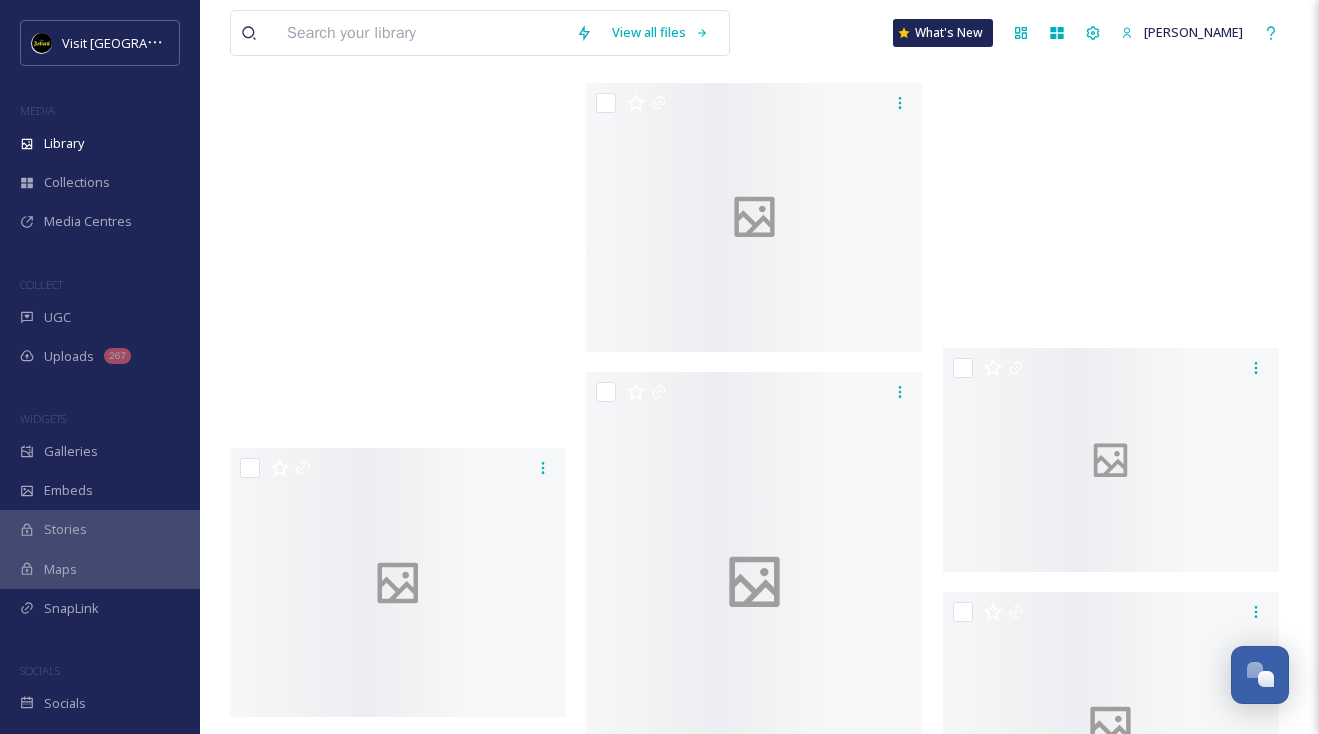 scroll, scrollTop: 132707, scrollLeft: 0, axis: vertical 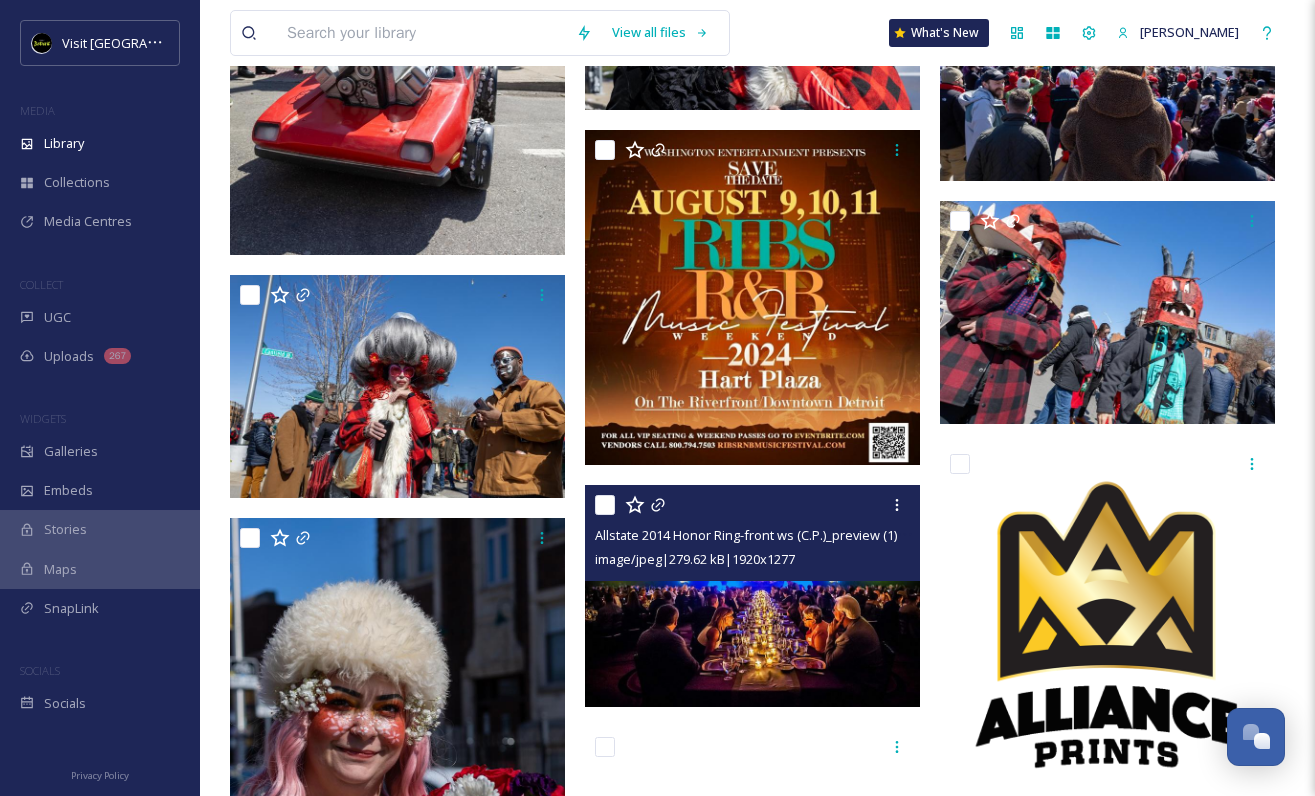 click at bounding box center (752, 596) 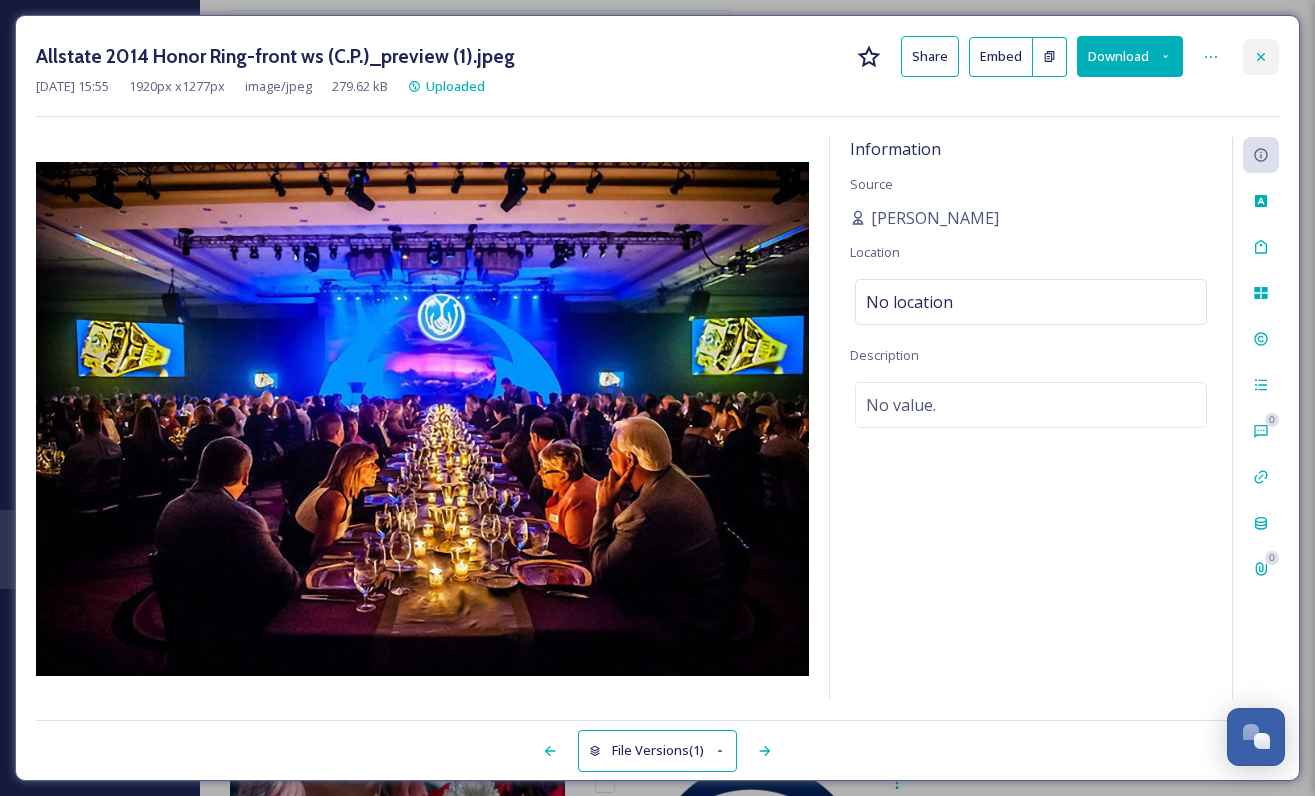 click 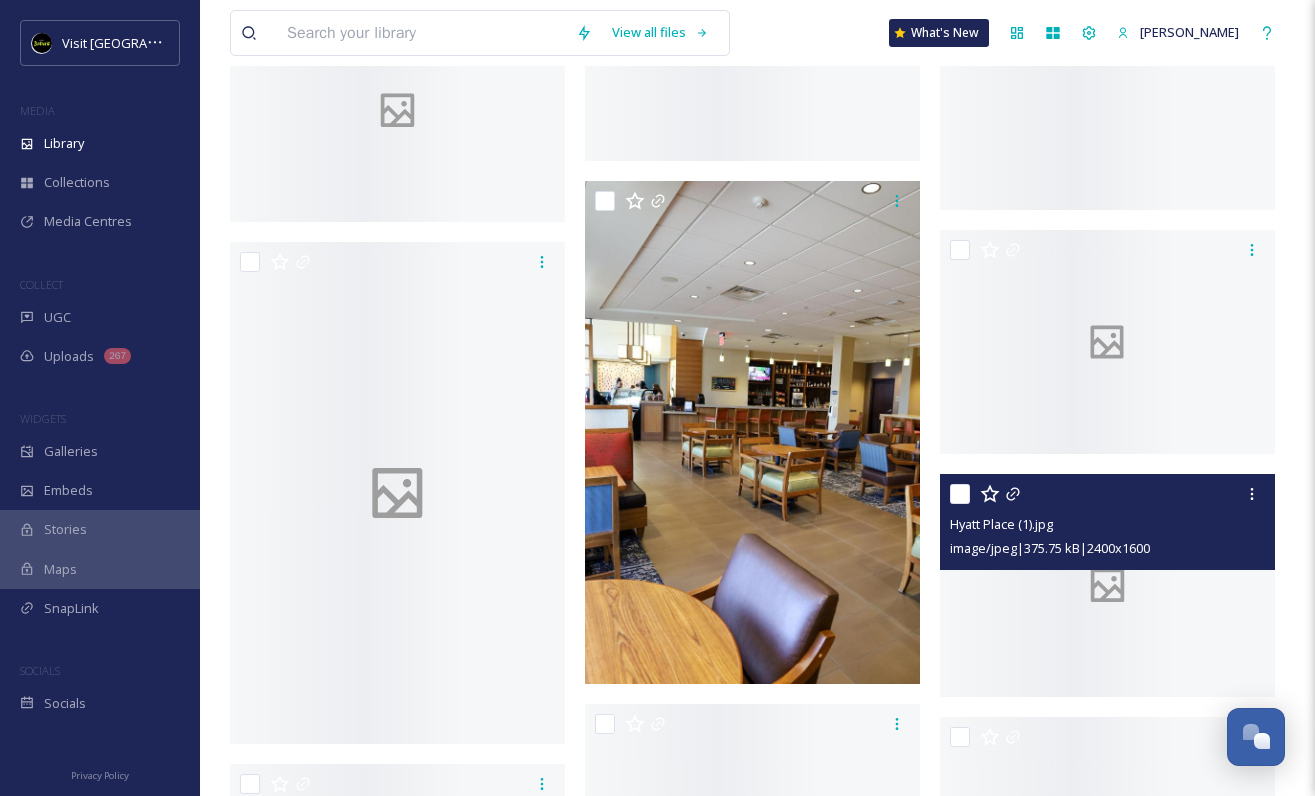 scroll, scrollTop: 268663, scrollLeft: 0, axis: vertical 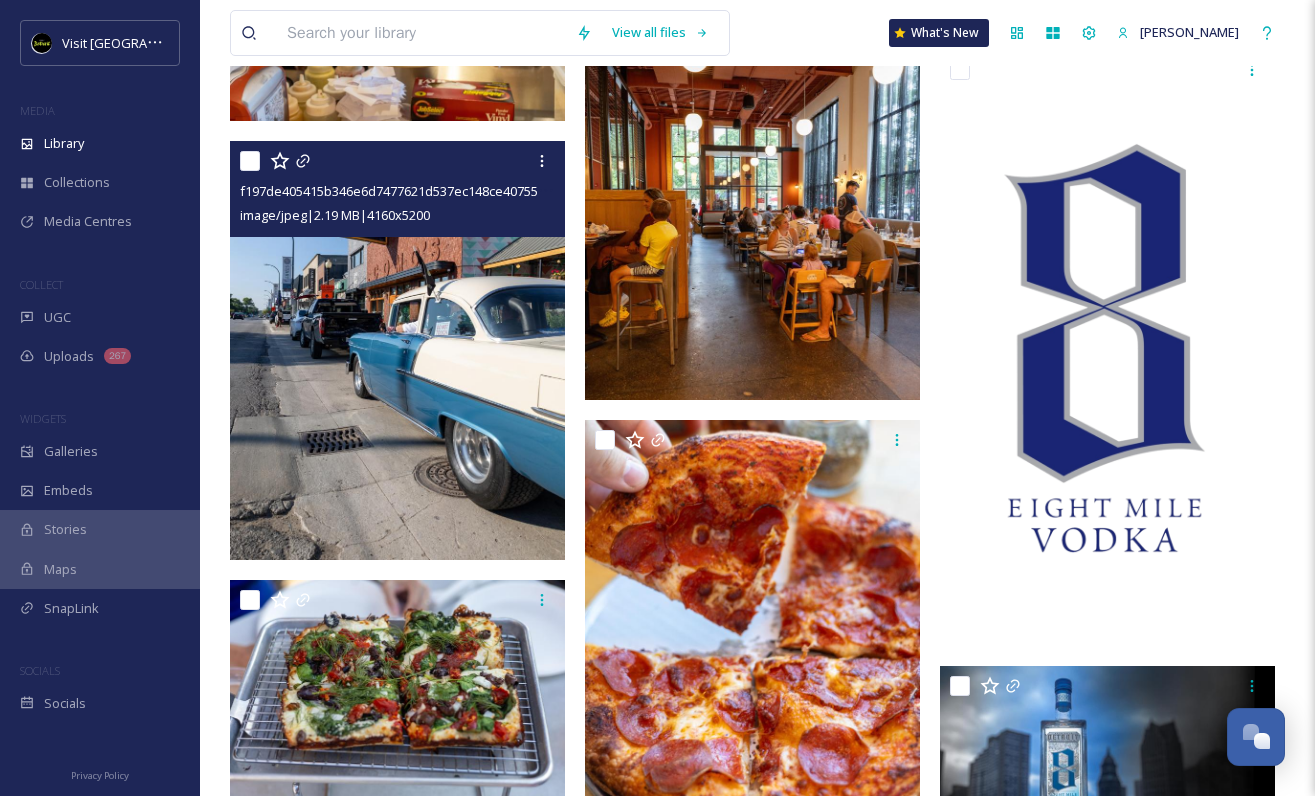click at bounding box center [397, 350] 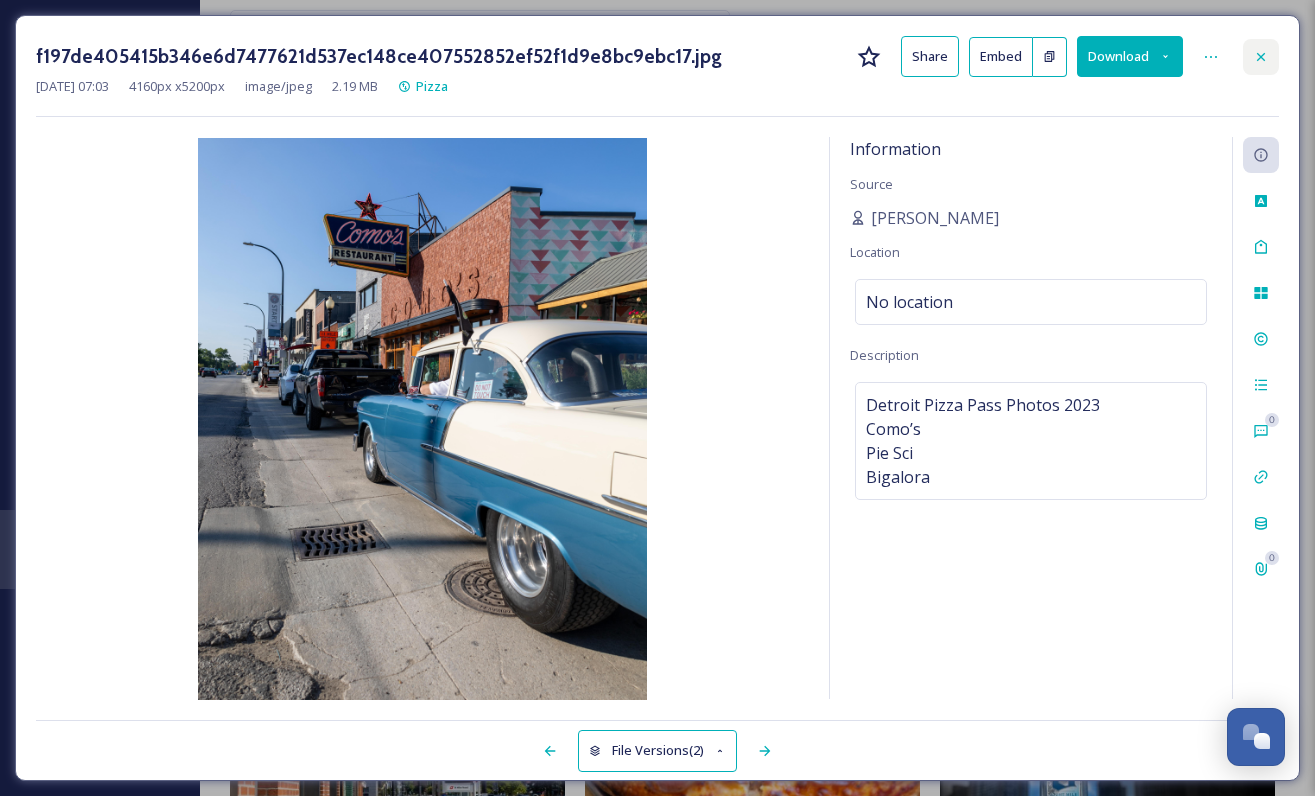 click 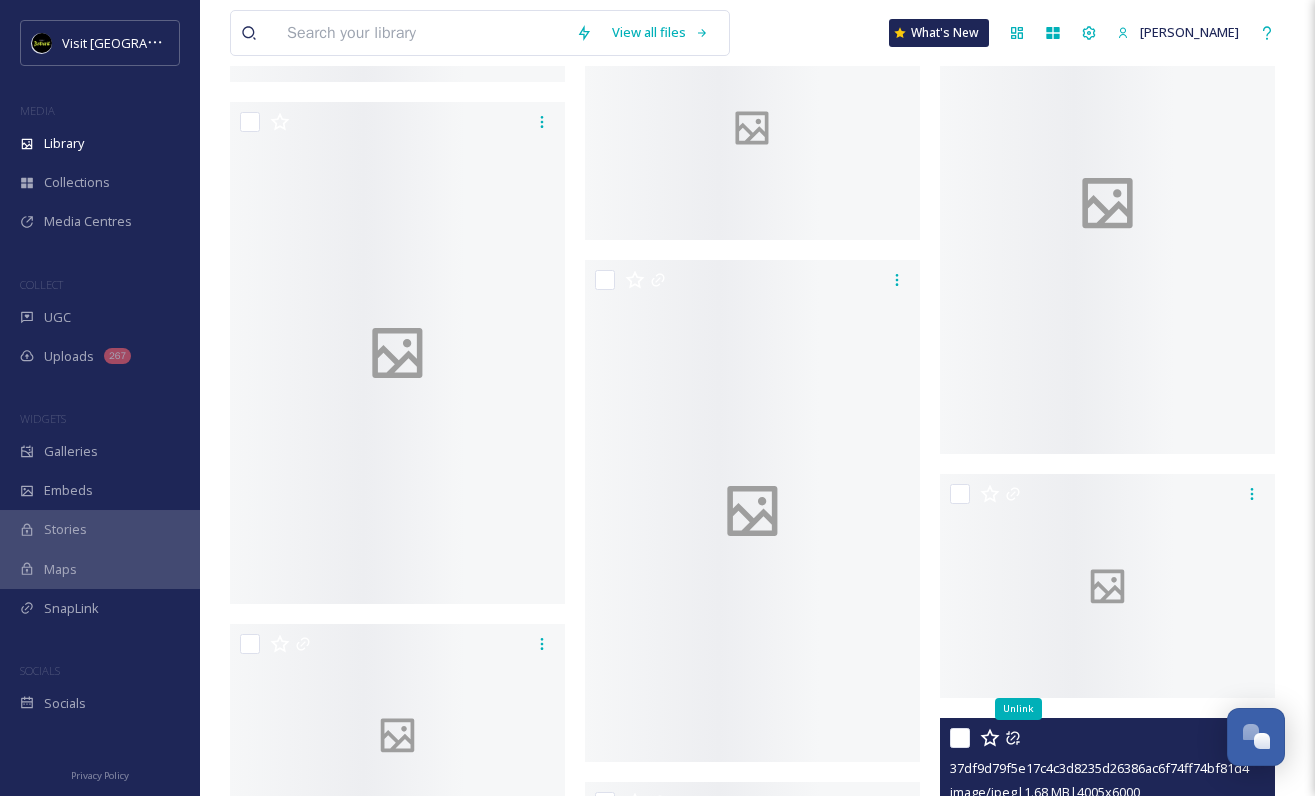 scroll, scrollTop: 452848, scrollLeft: 0, axis: vertical 